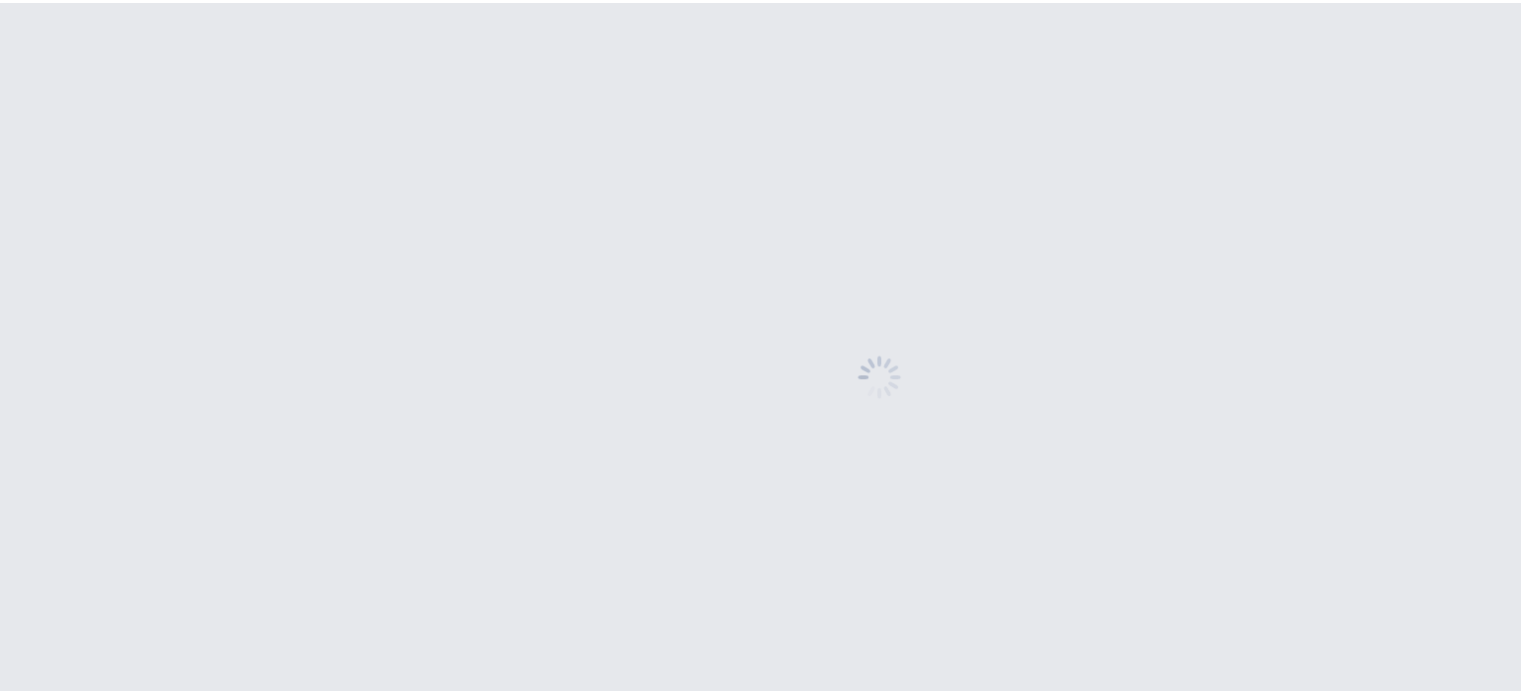 scroll, scrollTop: 0, scrollLeft: 0, axis: both 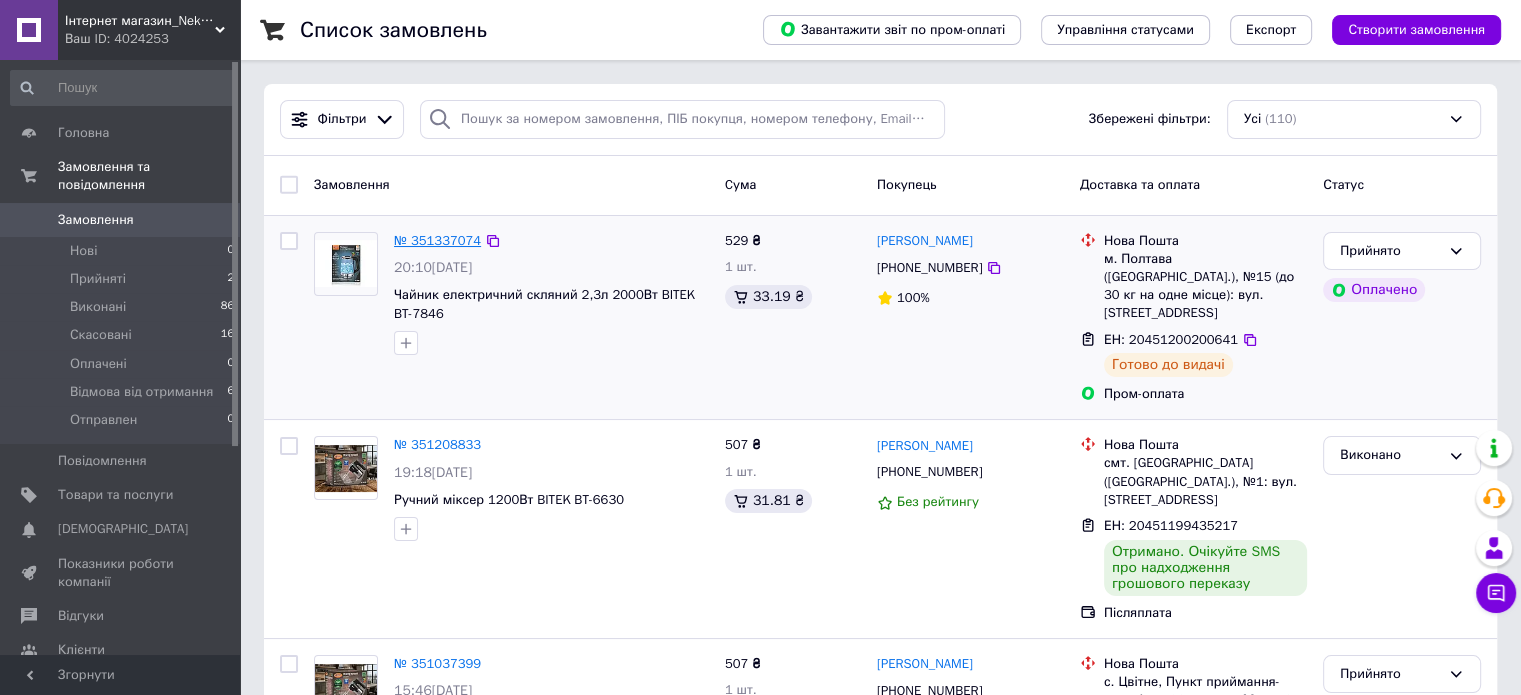 click on "№ 351337074" at bounding box center [437, 240] 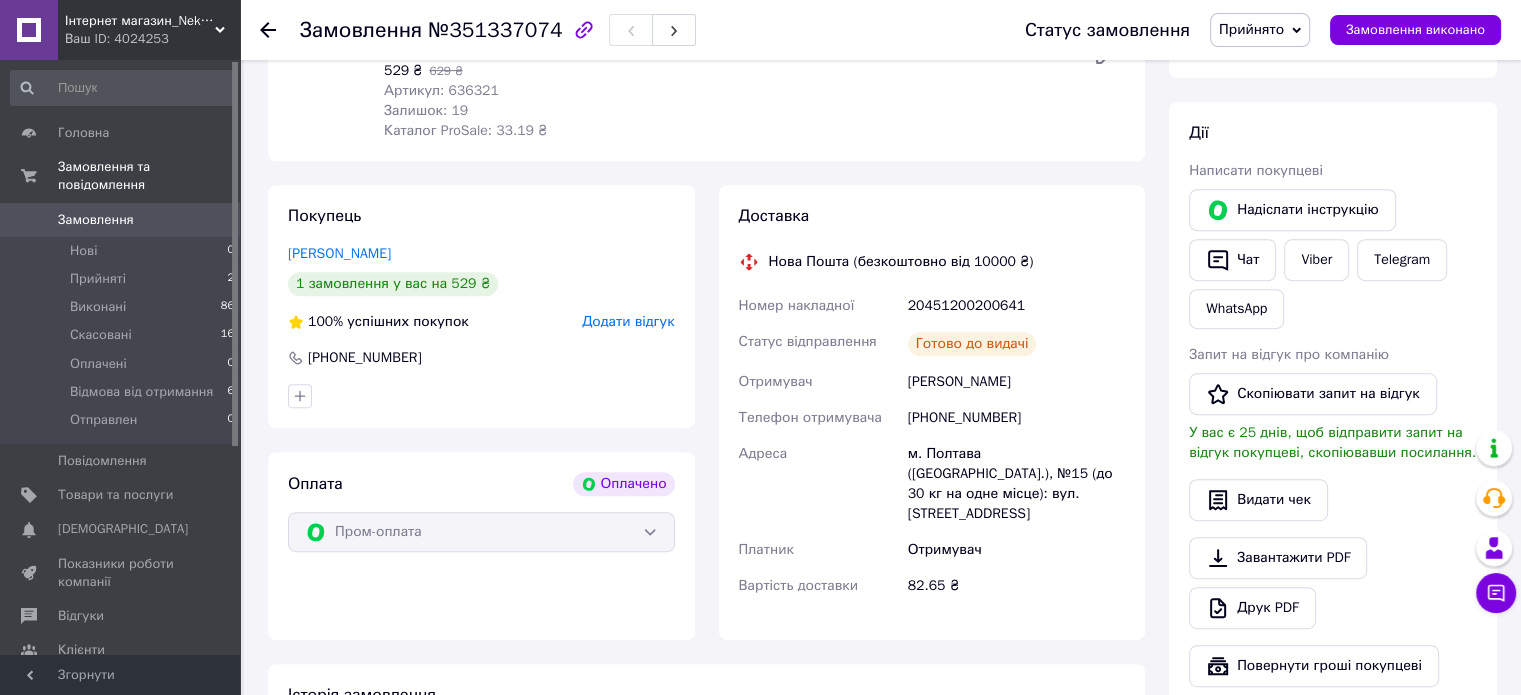 scroll, scrollTop: 800, scrollLeft: 0, axis: vertical 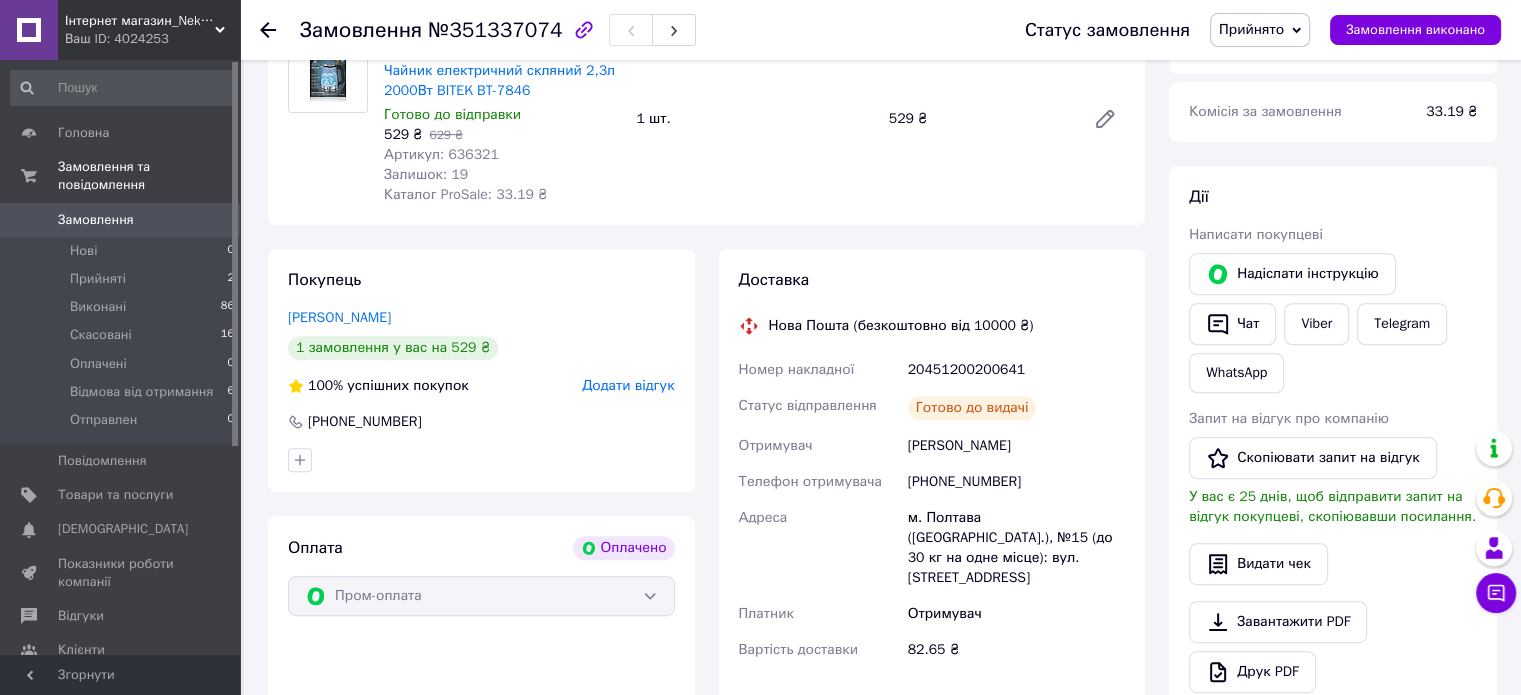 click on "Готово до видачі" at bounding box center (972, 408) 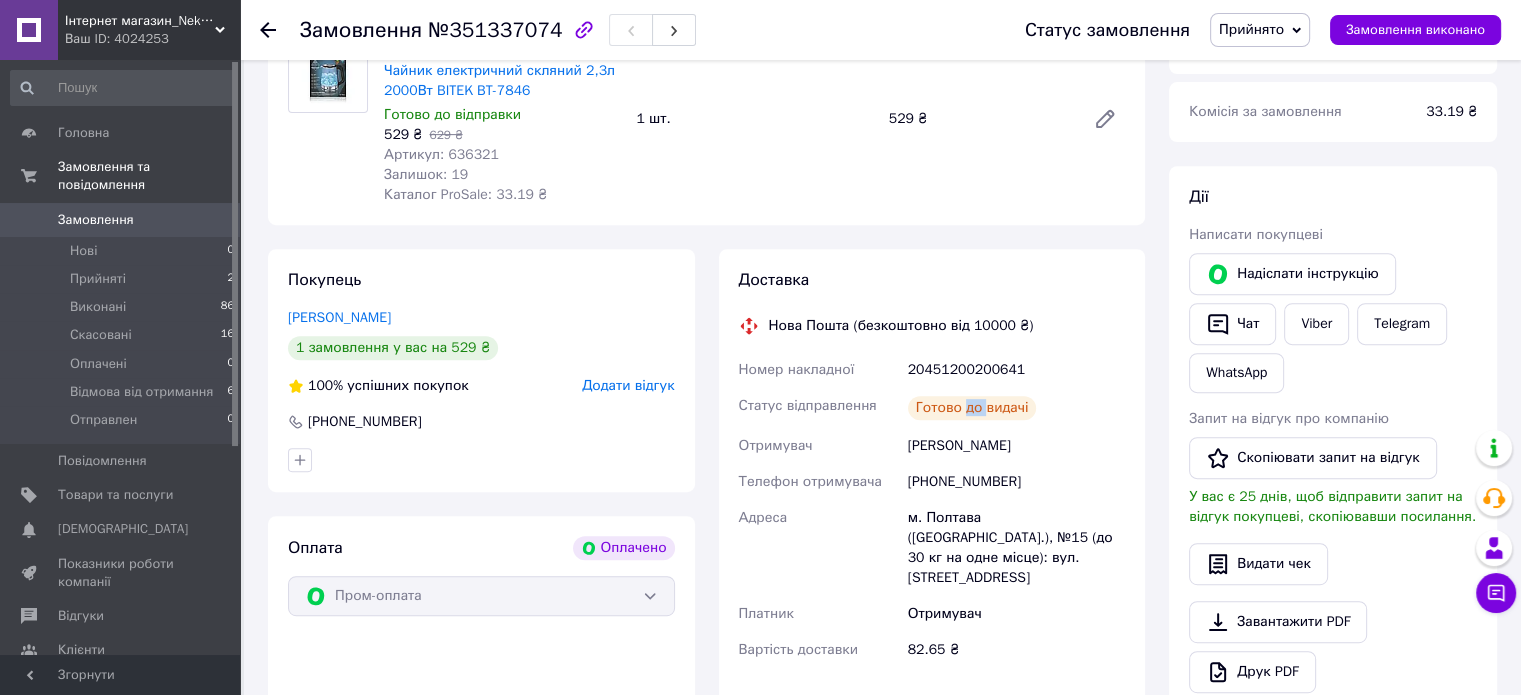 click on "Готово до видачі" at bounding box center (972, 408) 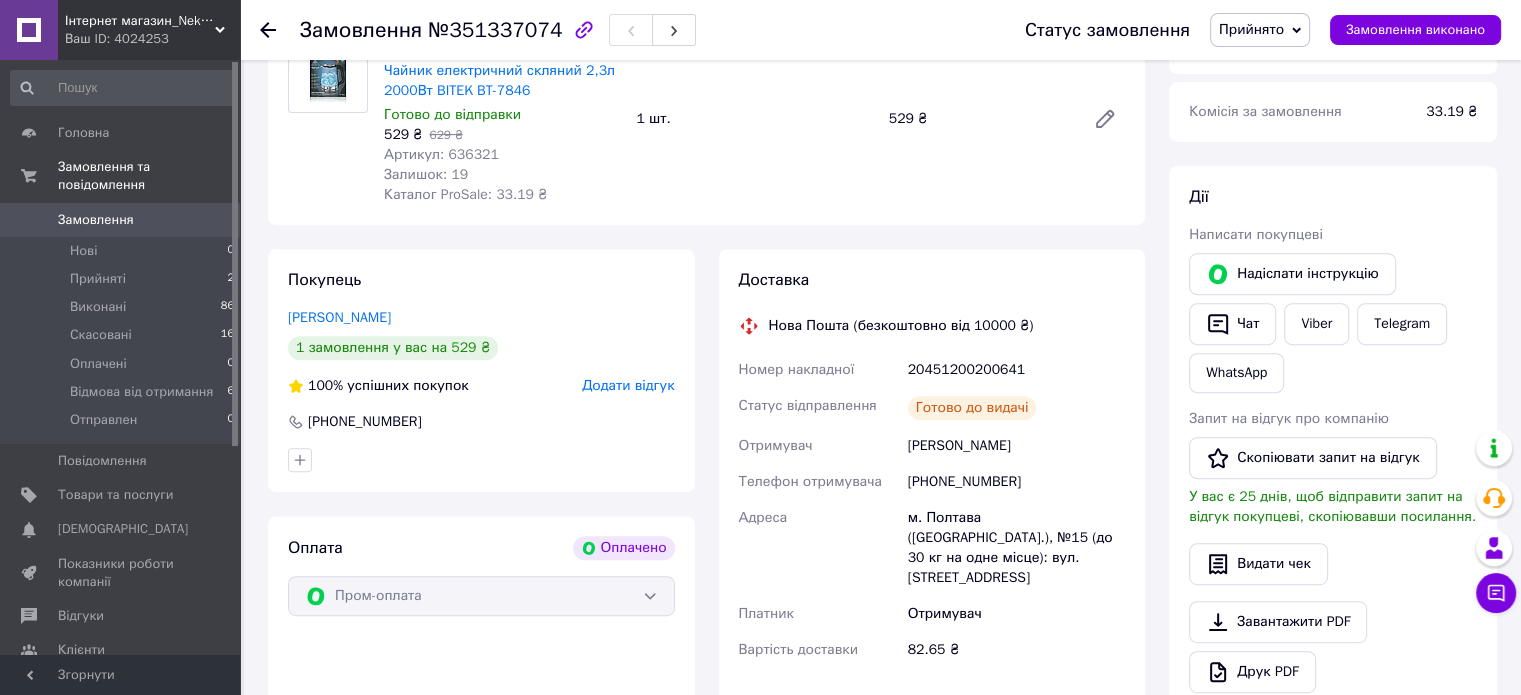 click on "Статус відправлення" at bounding box center [808, 405] 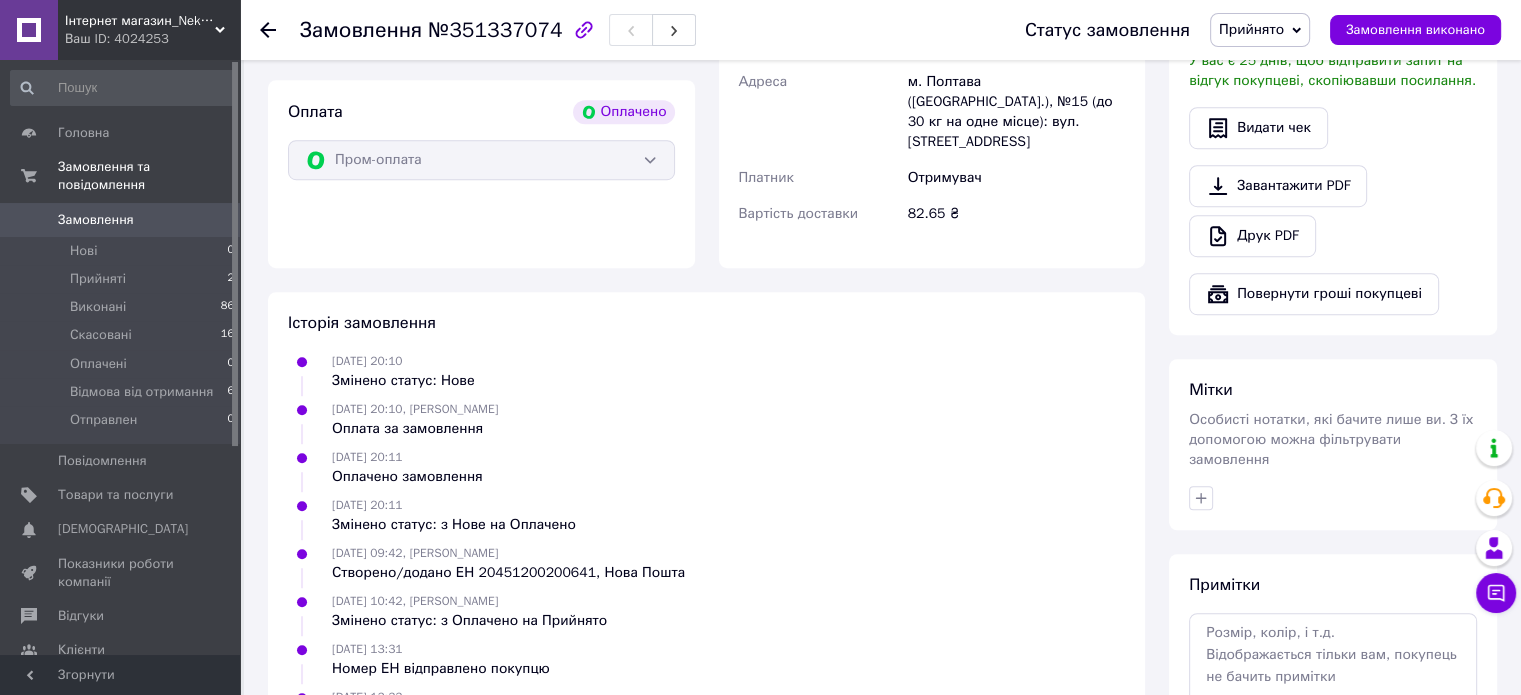 scroll, scrollTop: 1363, scrollLeft: 0, axis: vertical 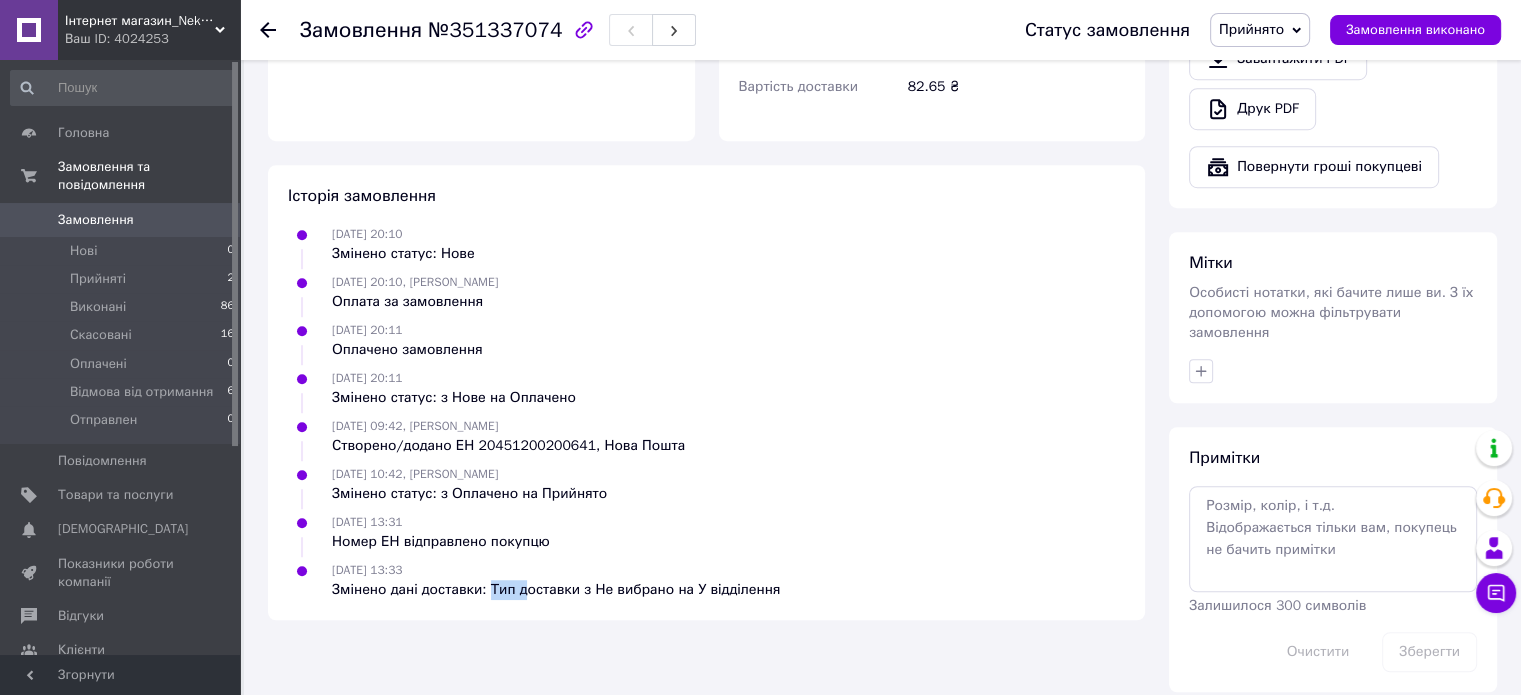 drag, startPoint x: 481, startPoint y: 572, endPoint x: 516, endPoint y: 569, distance: 35.128338 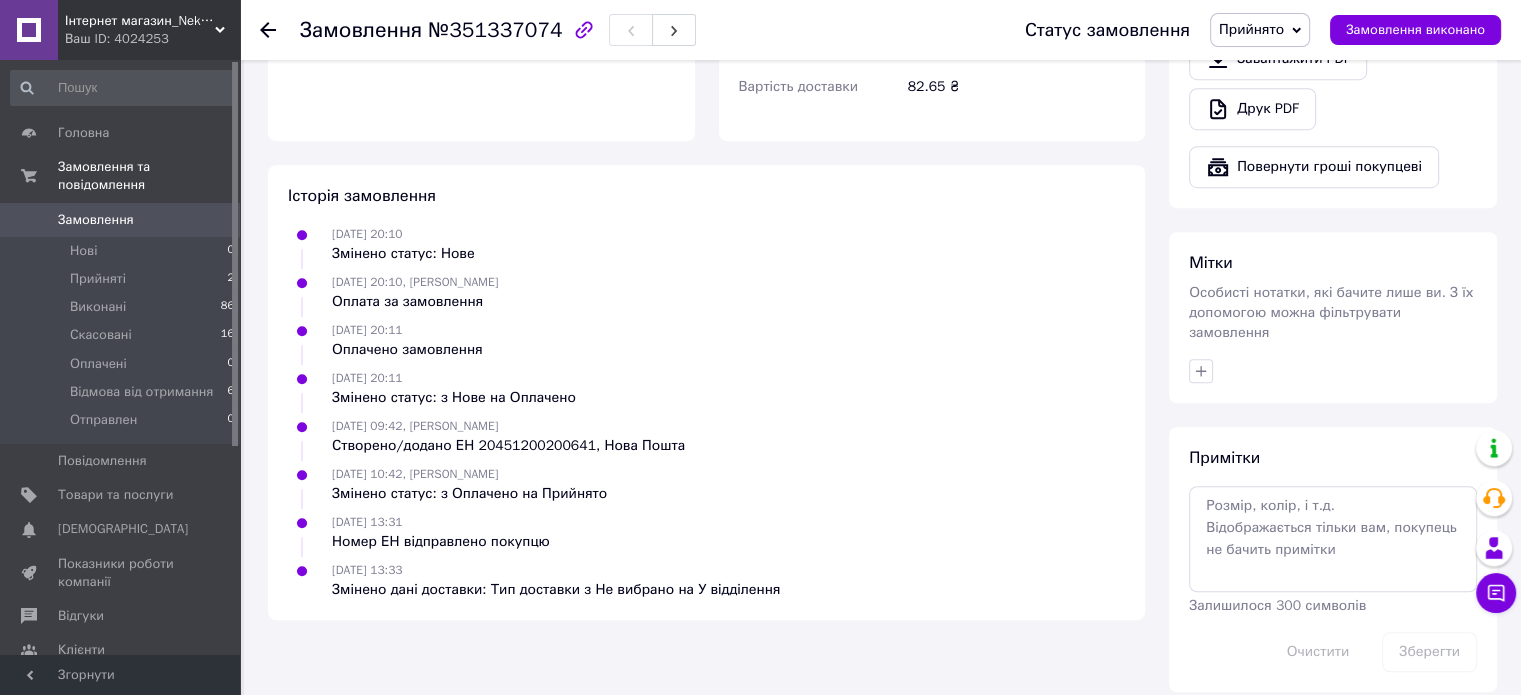 click on "[DATE] 20:10 Змінено статус: Нове [DATE] 20:10, [PERSON_NAME] Оплата за замовлення [DATE] 20:11 Оплачено замовлення [DATE] 20:11 Змінено статус: з Нове на Оплачено [DATE] 09:42, [PERSON_NAME] Створено/додано ЕН 20451200200641, Нова Пошта [DATE] 10:42, [PERSON_NAME] Змінено статус: з Оплачено на Прийнято [DATE] 13:31 Номер ЕН відправлено покупцю [DATE] 13:33 Змінено дані доставки: Тип доставки з Не вибрано на У відділення" at bounding box center (706, 412) 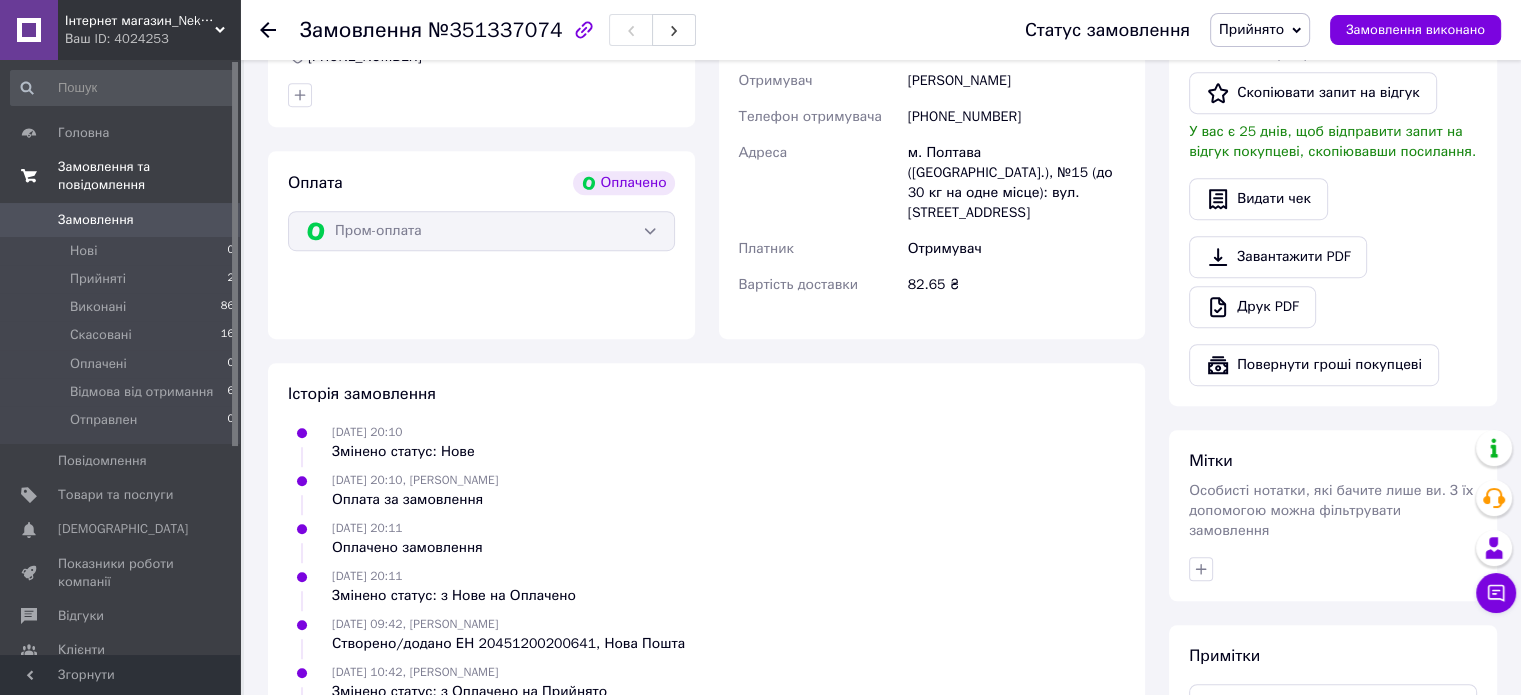scroll, scrollTop: 863, scrollLeft: 0, axis: vertical 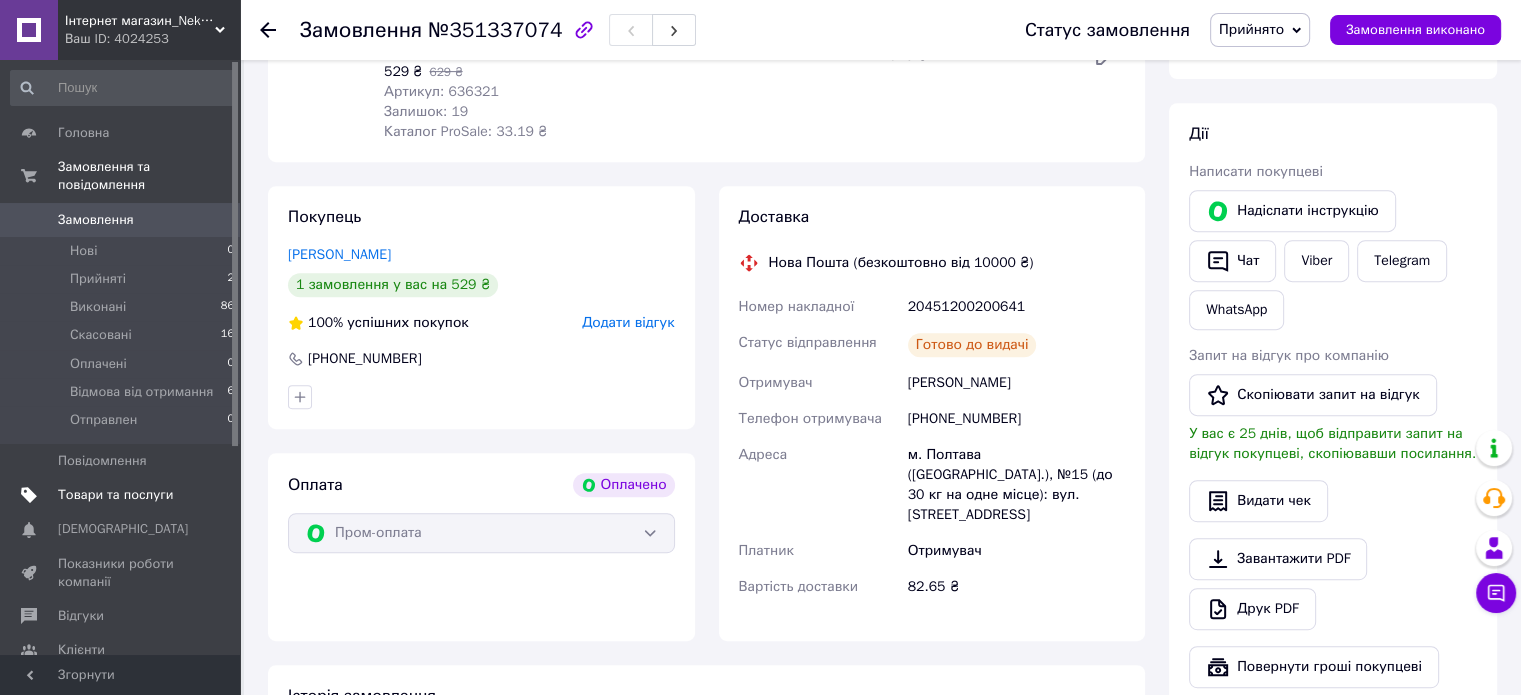 click on "Товари та послуги" at bounding box center (115, 495) 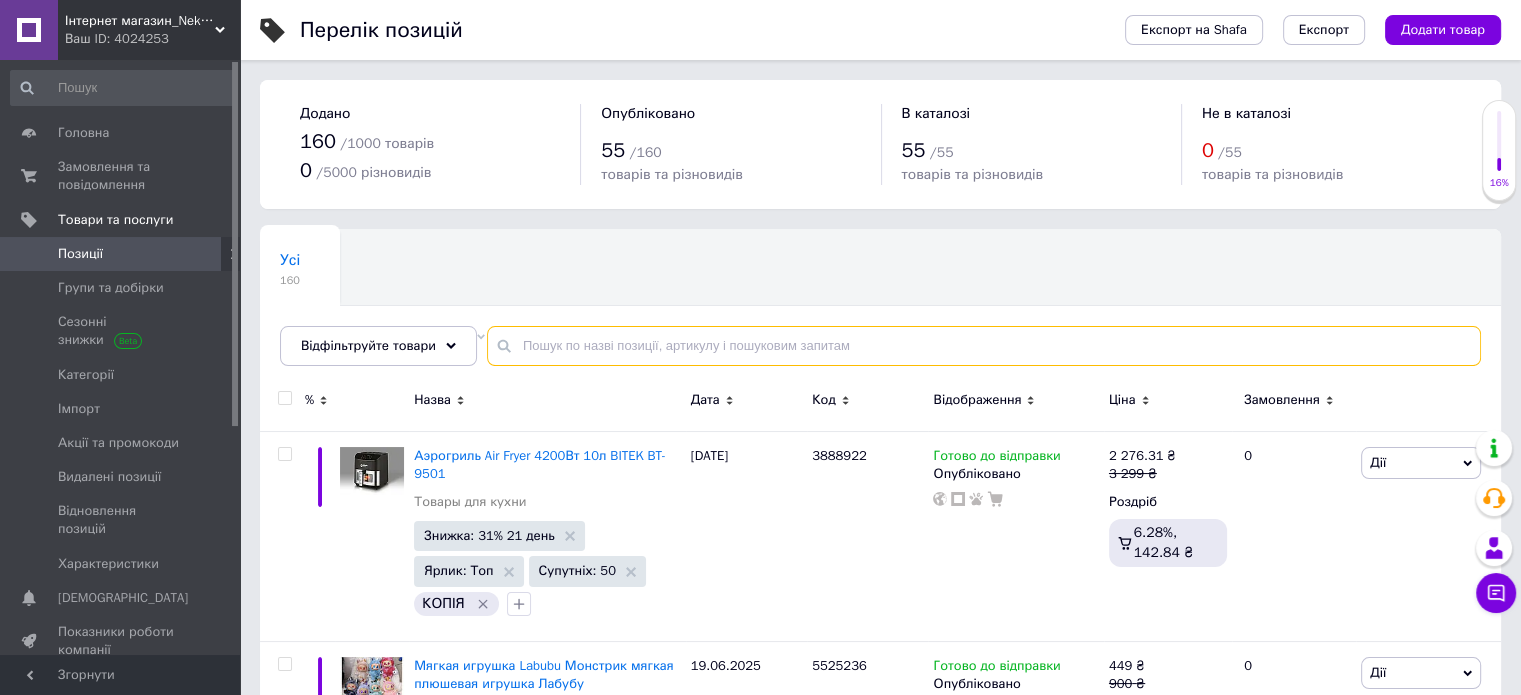 click at bounding box center (984, 346) 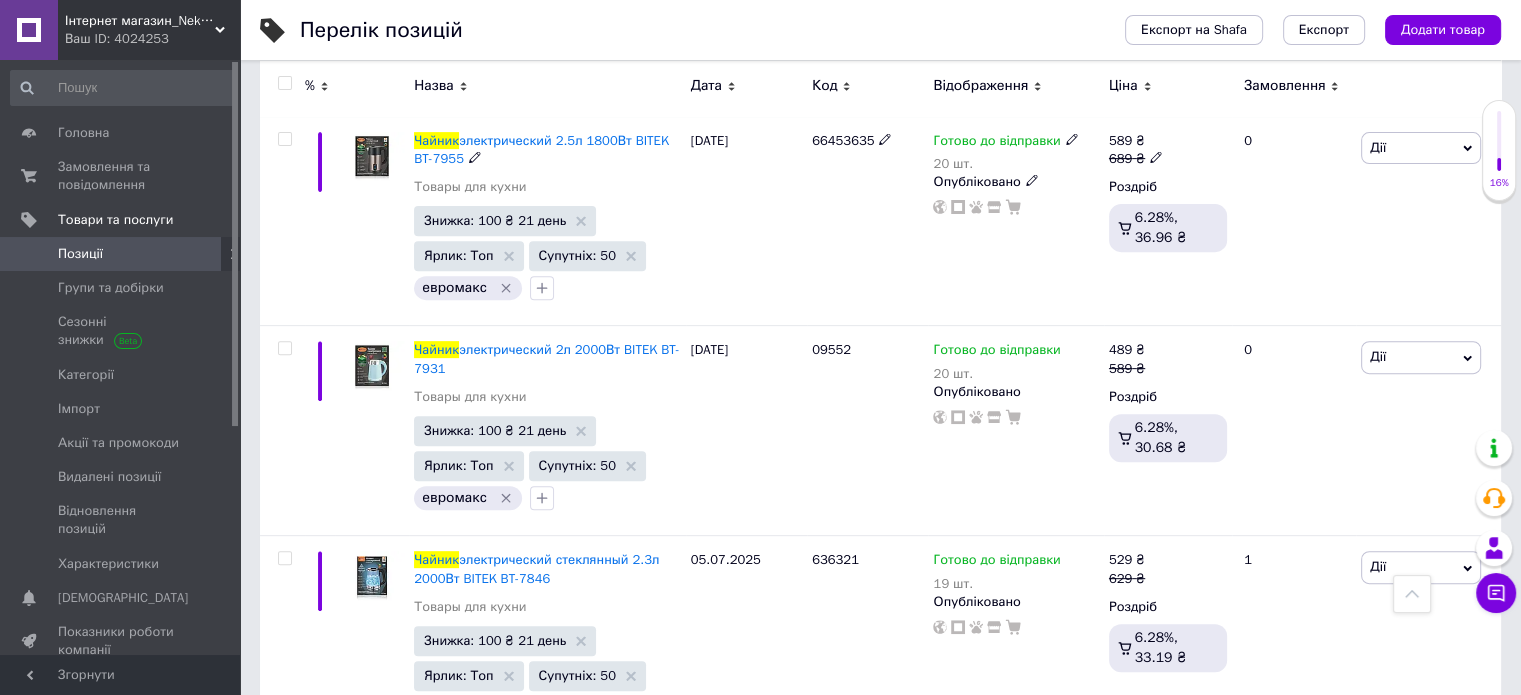 scroll, scrollTop: 804, scrollLeft: 0, axis: vertical 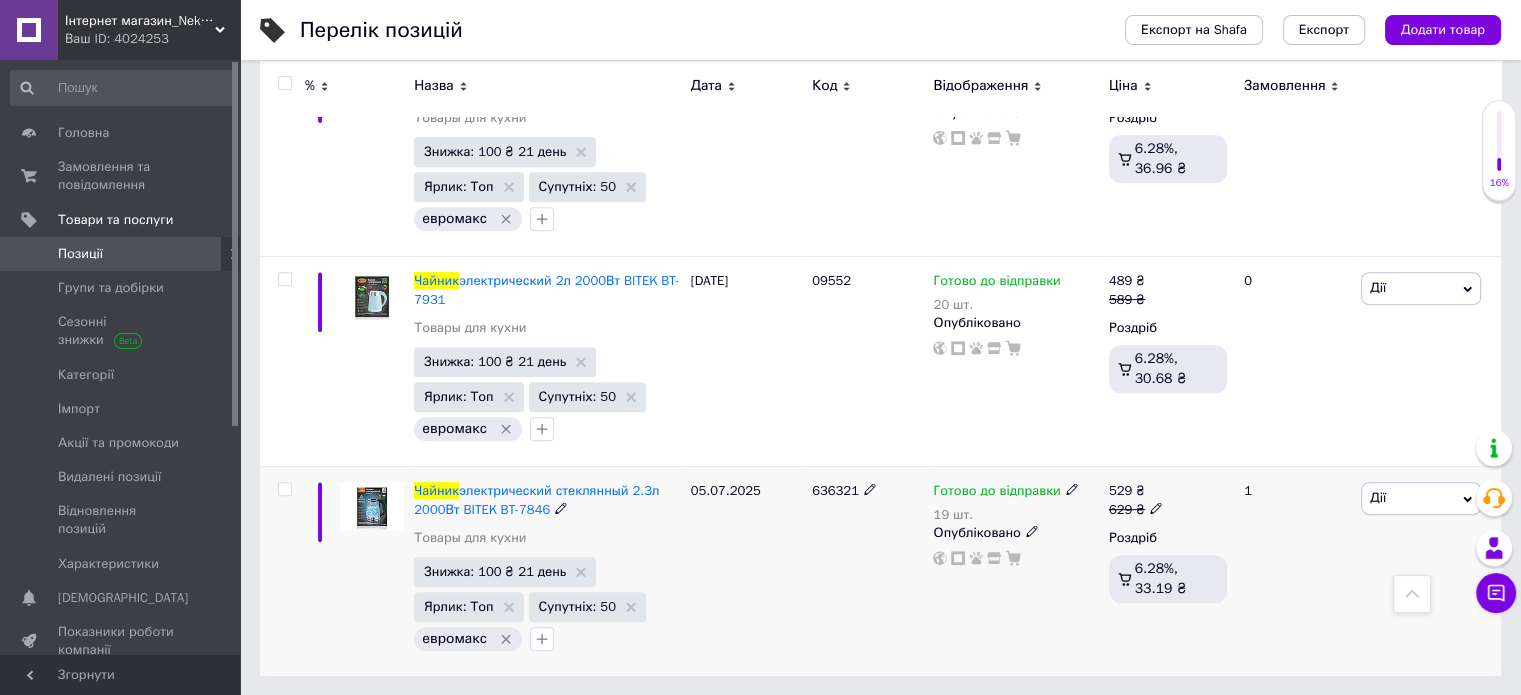 type on "чайник" 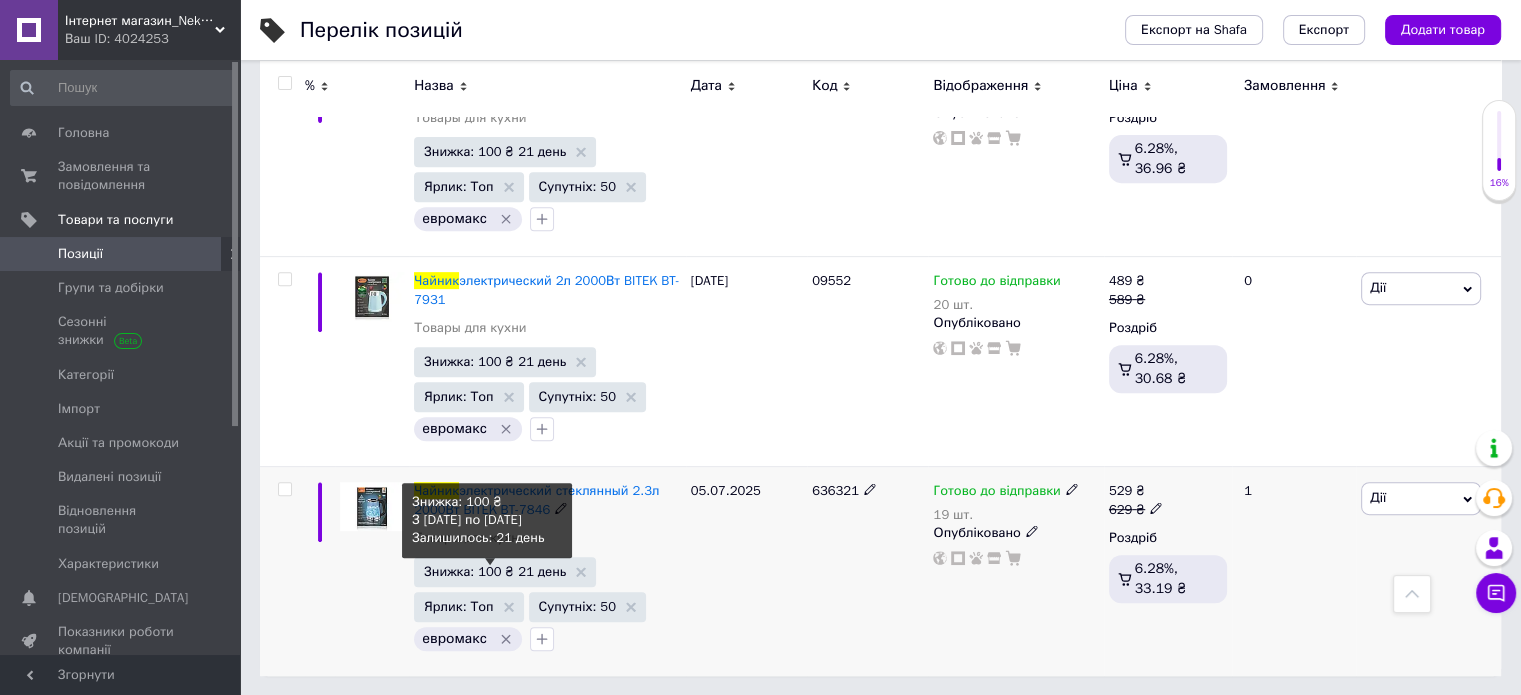 click on "Знижка: 100 ₴ 21 день" at bounding box center (495, 571) 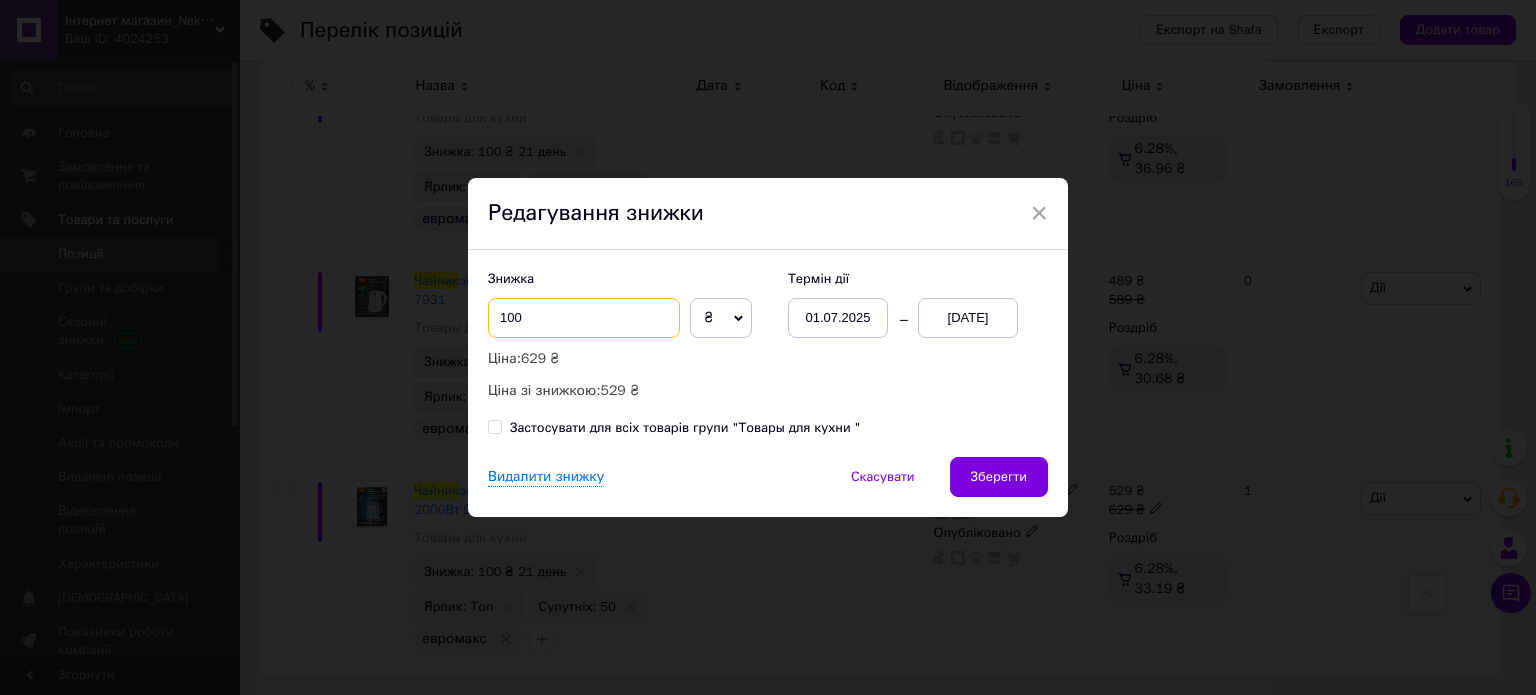 drag, startPoint x: 558, startPoint y: 314, endPoint x: 487, endPoint y: 309, distance: 71.17584 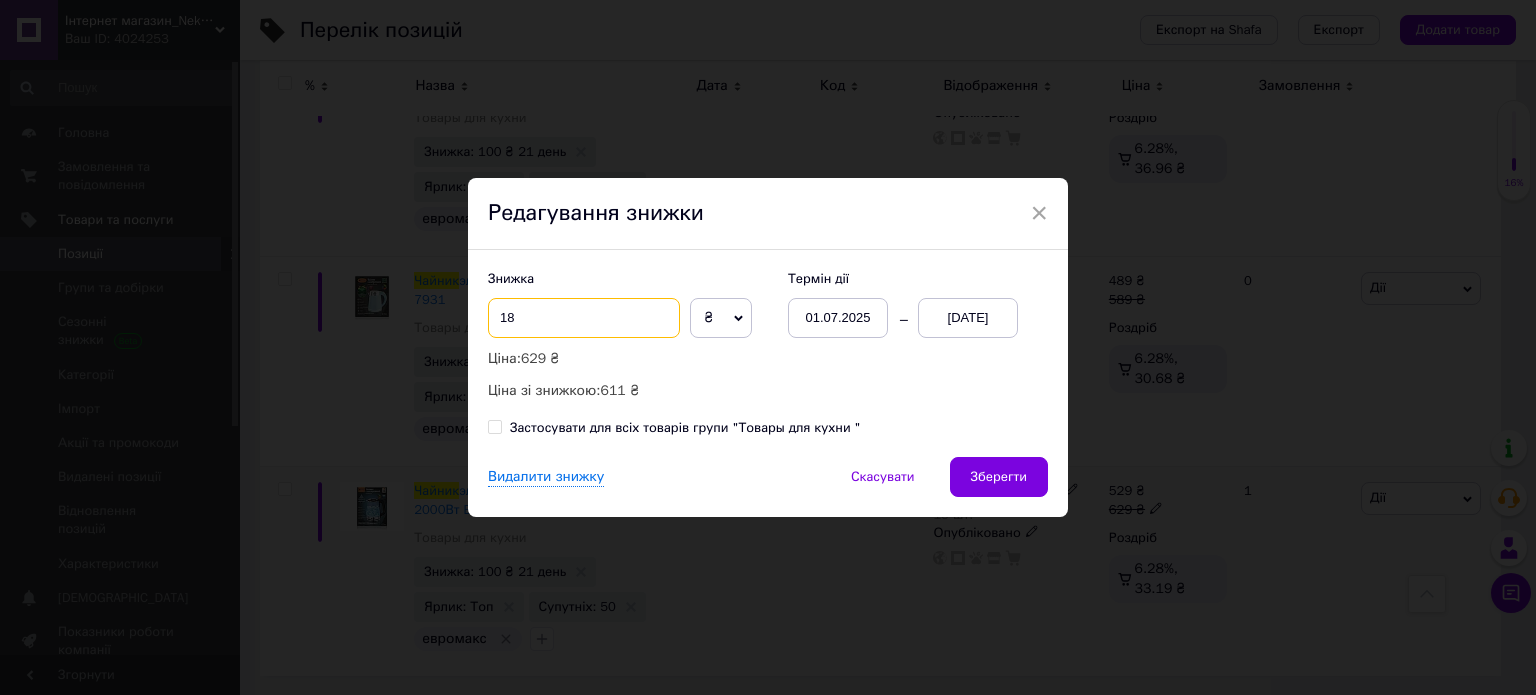 type on "1" 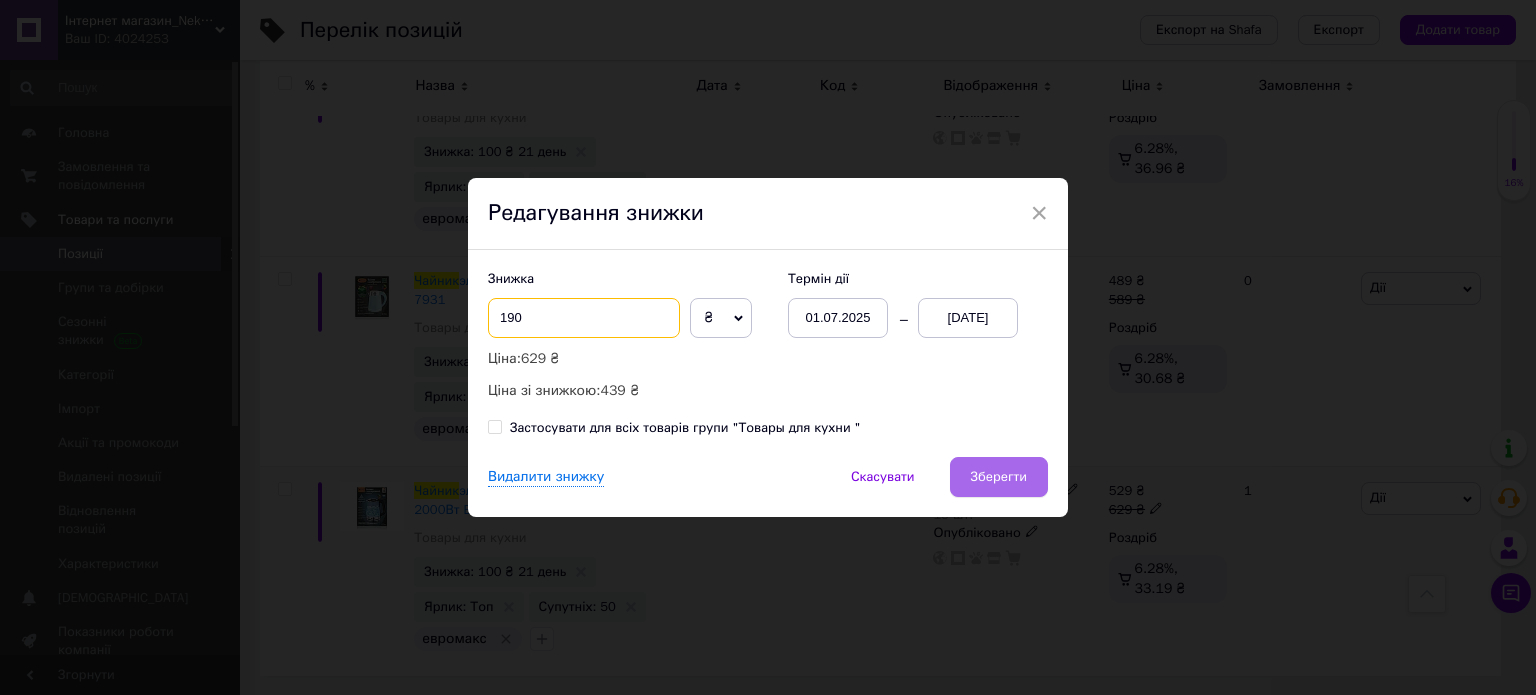 type on "190" 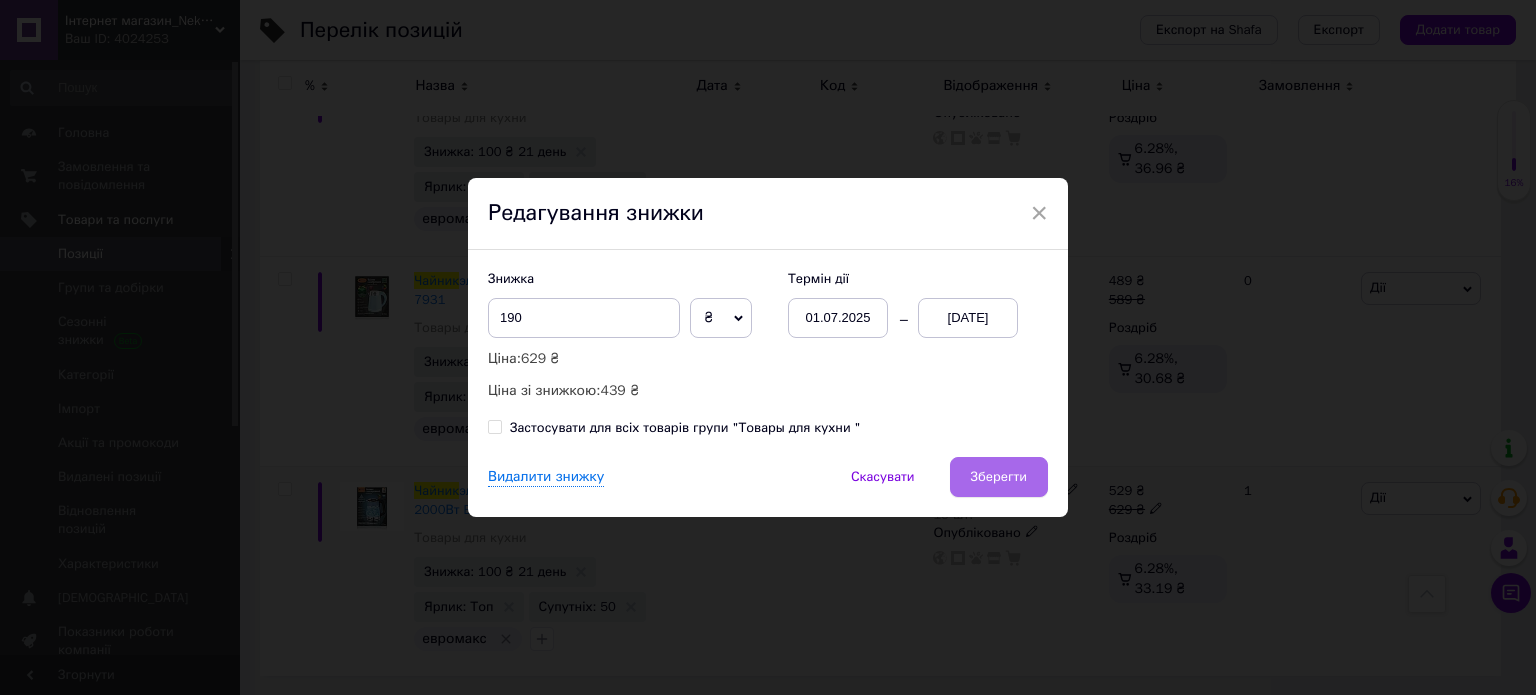 click on "Зберегти" at bounding box center (999, 477) 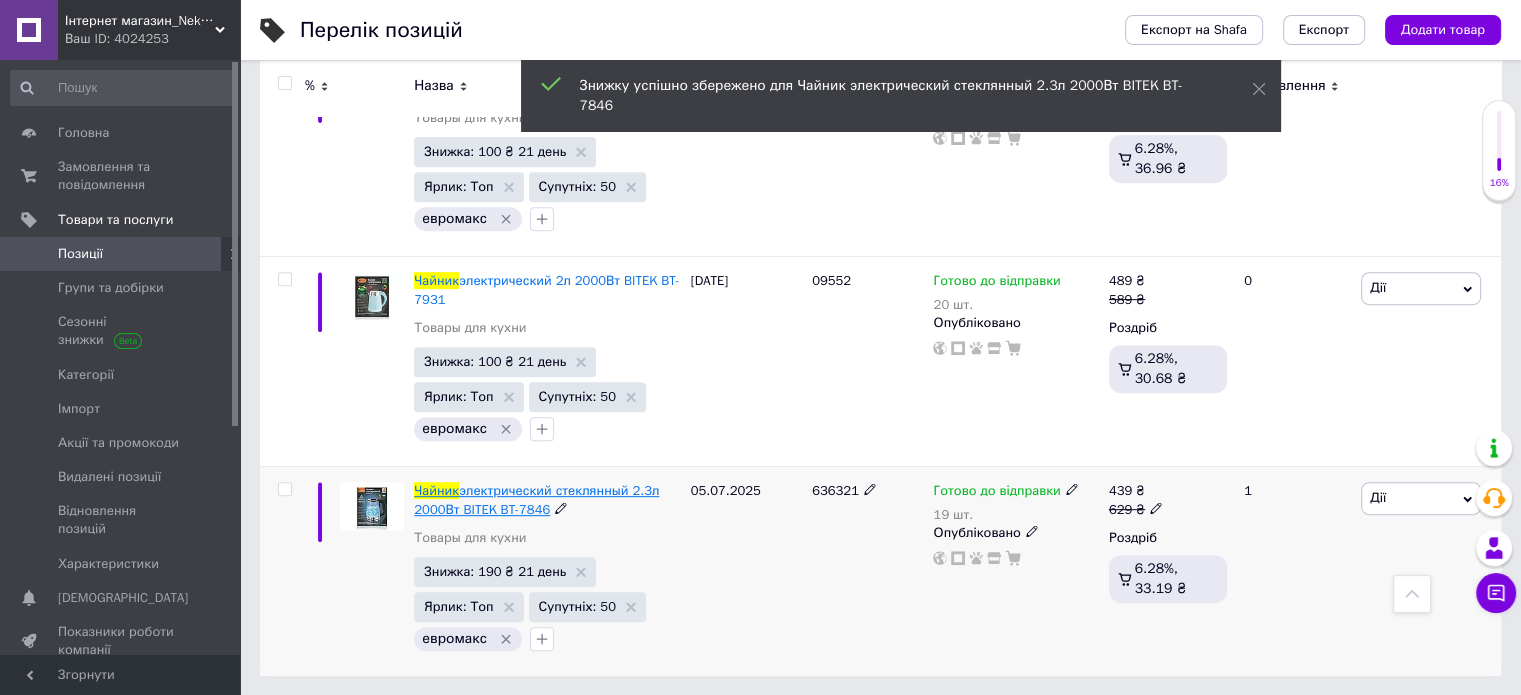 click on "электрический стеклянный 2.3л 2000Вт BITEK BT-7846" at bounding box center [536, 499] 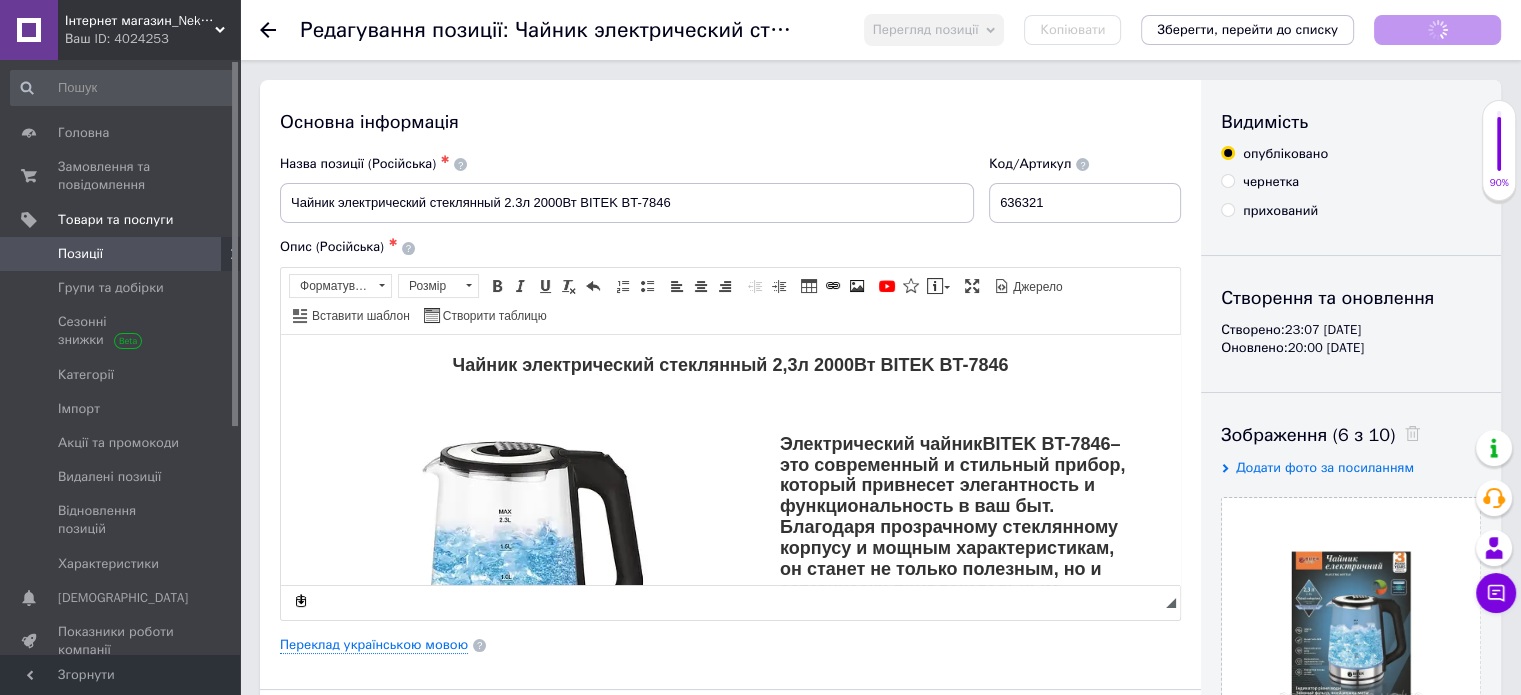 scroll, scrollTop: 0, scrollLeft: 0, axis: both 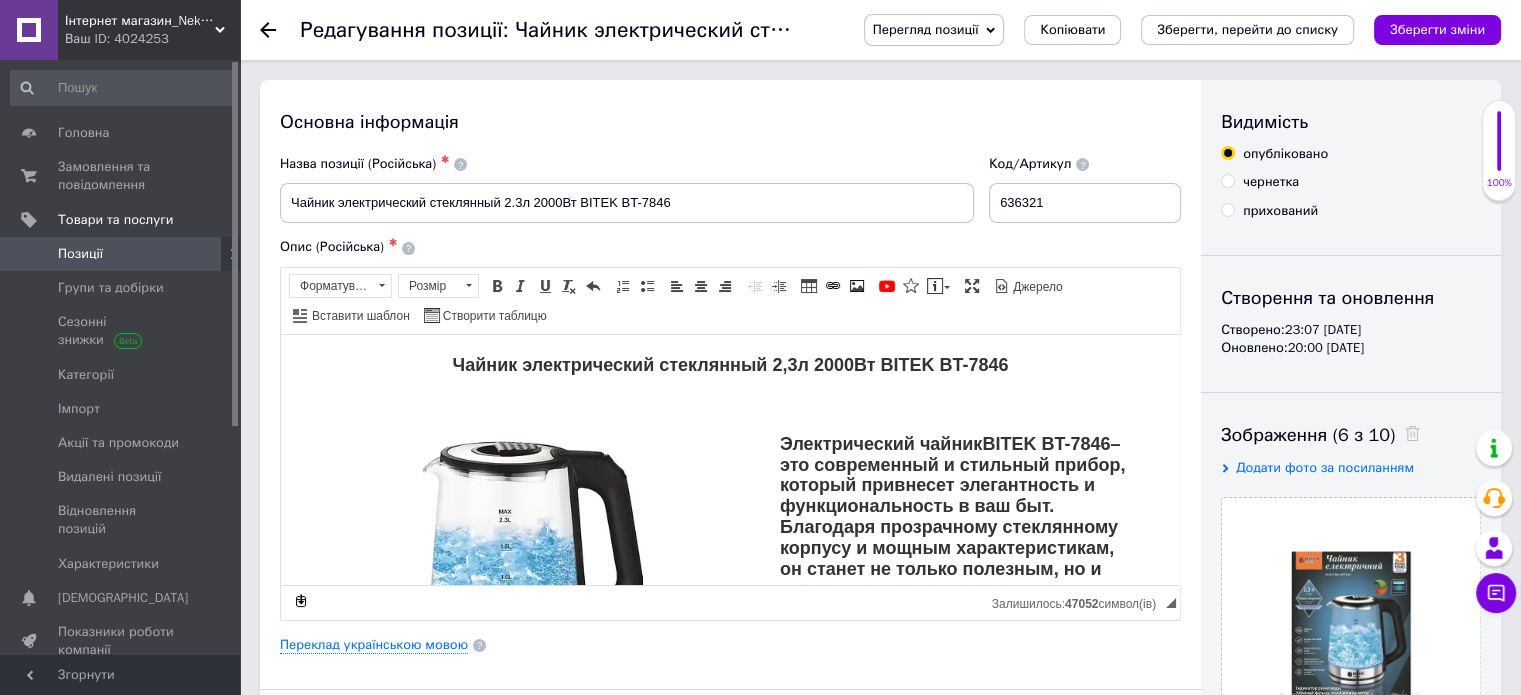 click on "Назва позиції (Російська) ✱ Чайник электрический стеклянный 2.3л 2000Вт BITEK BT-7846" at bounding box center [627, 189] 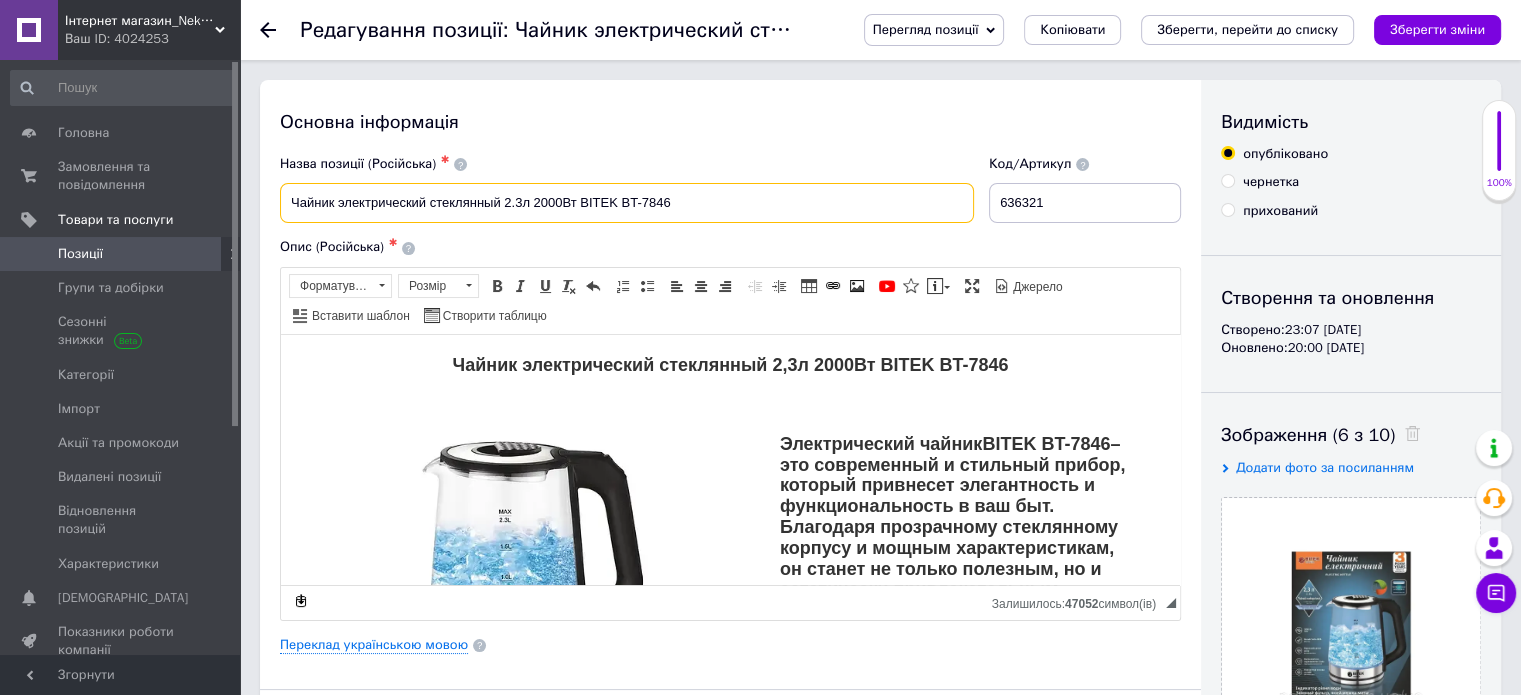 click on "Чайник электрический стеклянный 2.3л 2000Вт BITEK BT-7846" at bounding box center [627, 203] 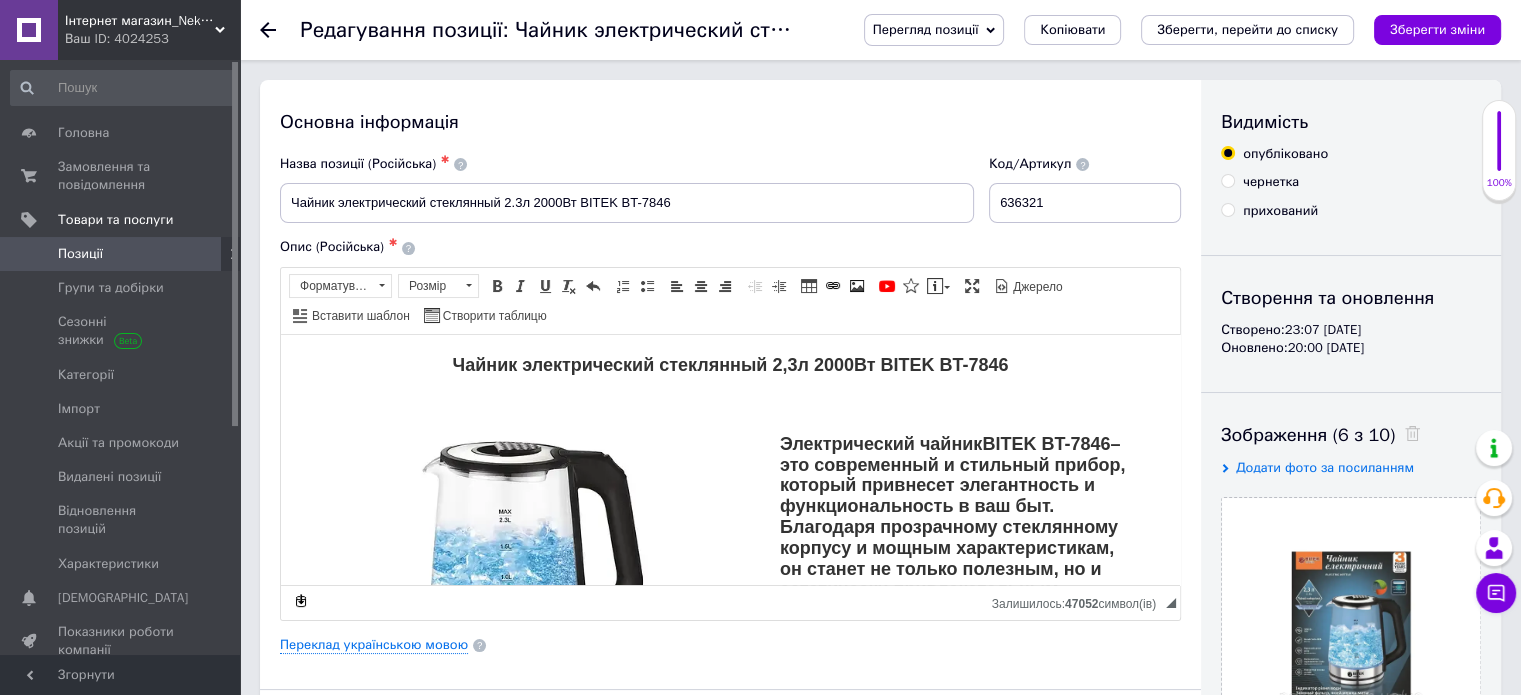 click on "Перегляд позиції" at bounding box center (926, 29) 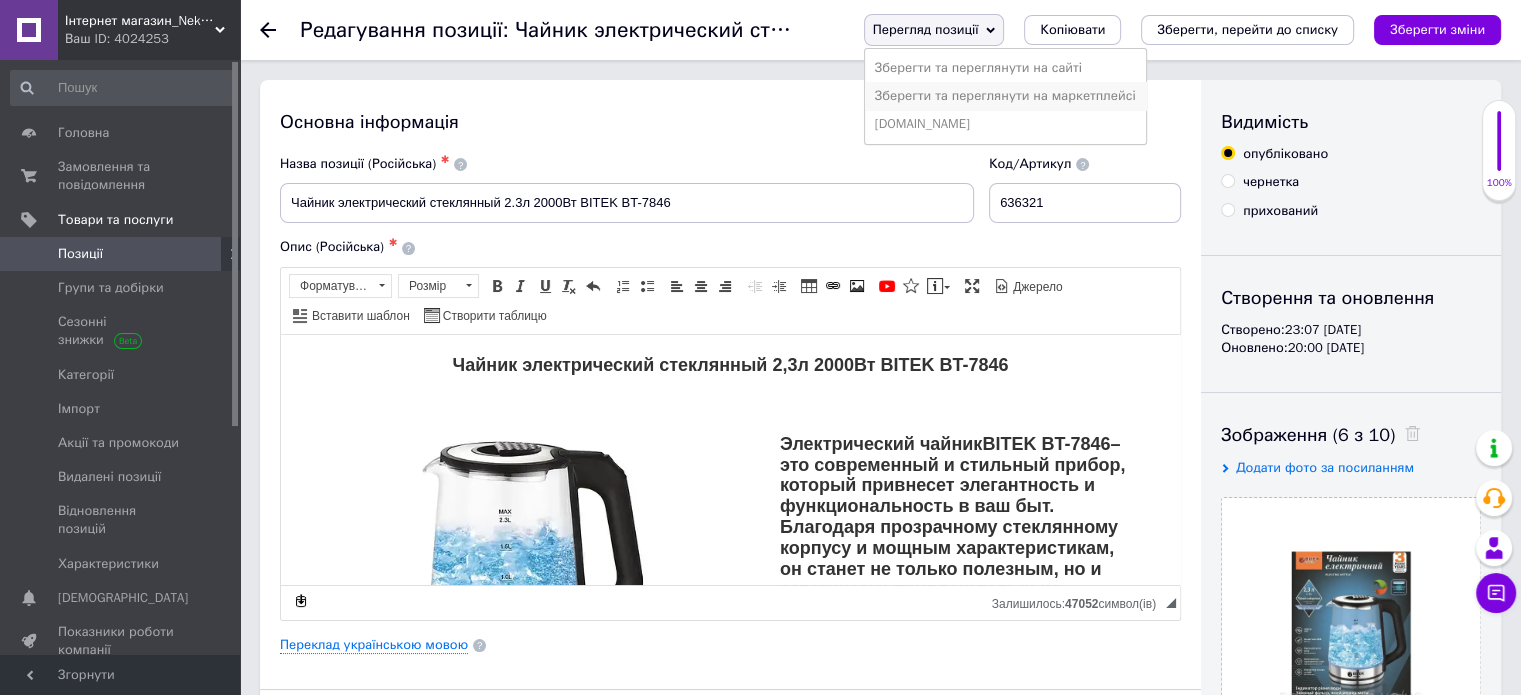 click on "Зберегти та переглянути на маркетплейсі" at bounding box center (1005, 96) 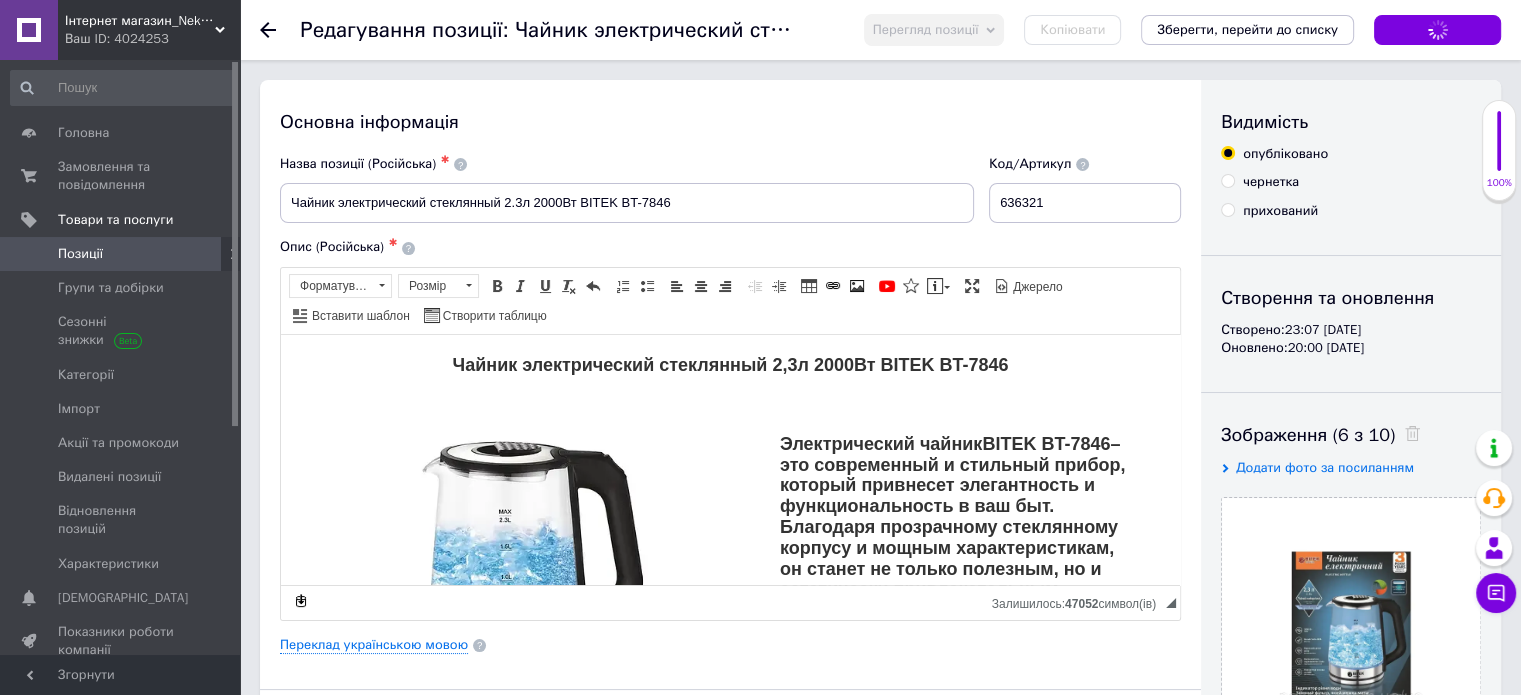 click 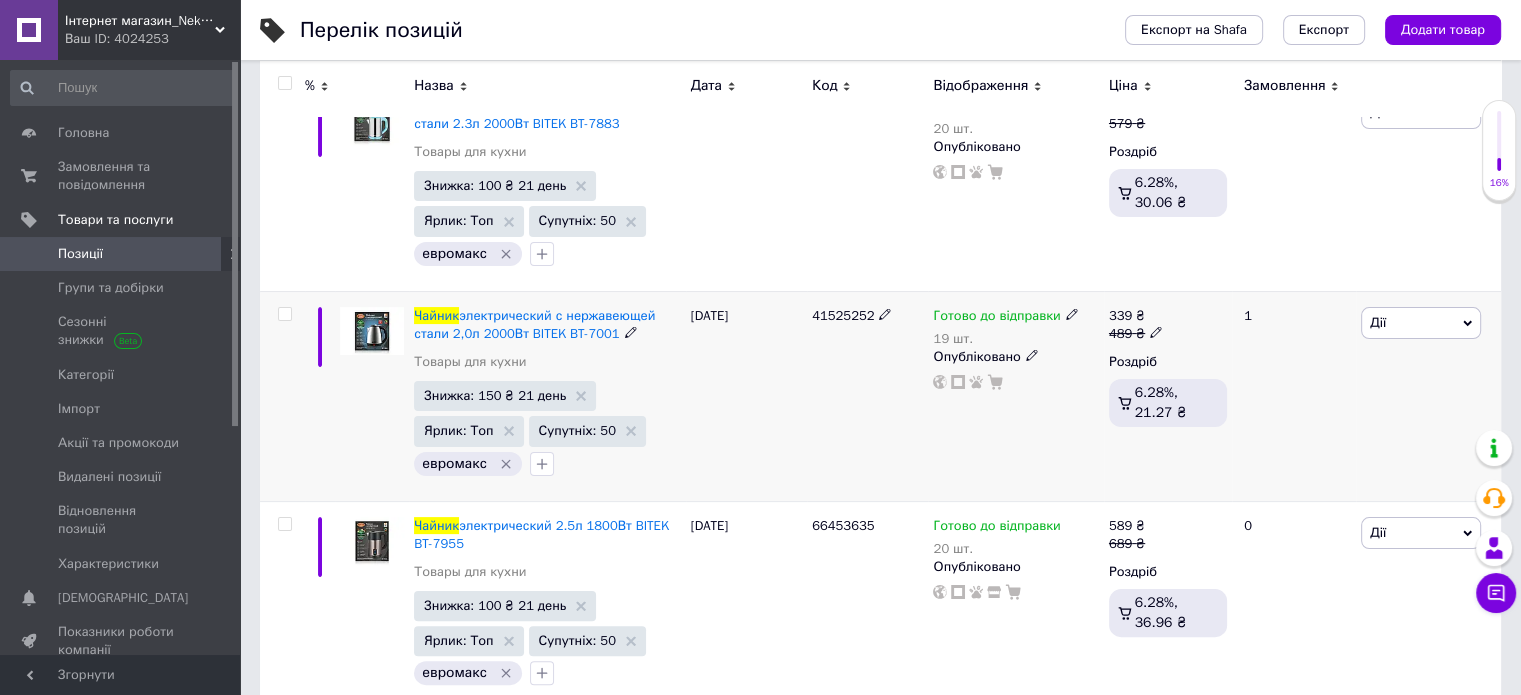 scroll, scrollTop: 804, scrollLeft: 0, axis: vertical 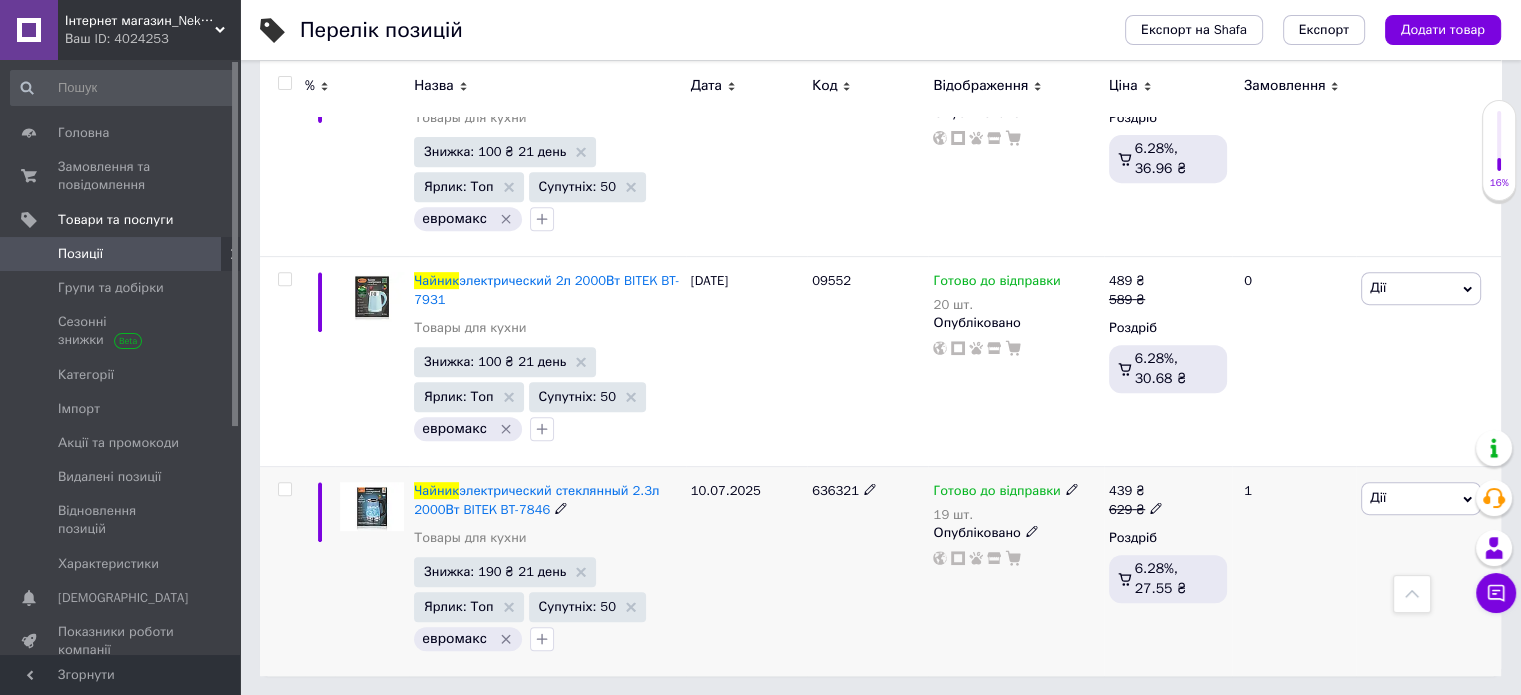 click on "Чайник  электрический стеклянный 2.3л 2000Вт BITEK BT-7846 Товары для кухни  Знижка: 190 ₴ 21 день Ярлик: Топ Супутніх: 50 евромакс" at bounding box center [547, 571] 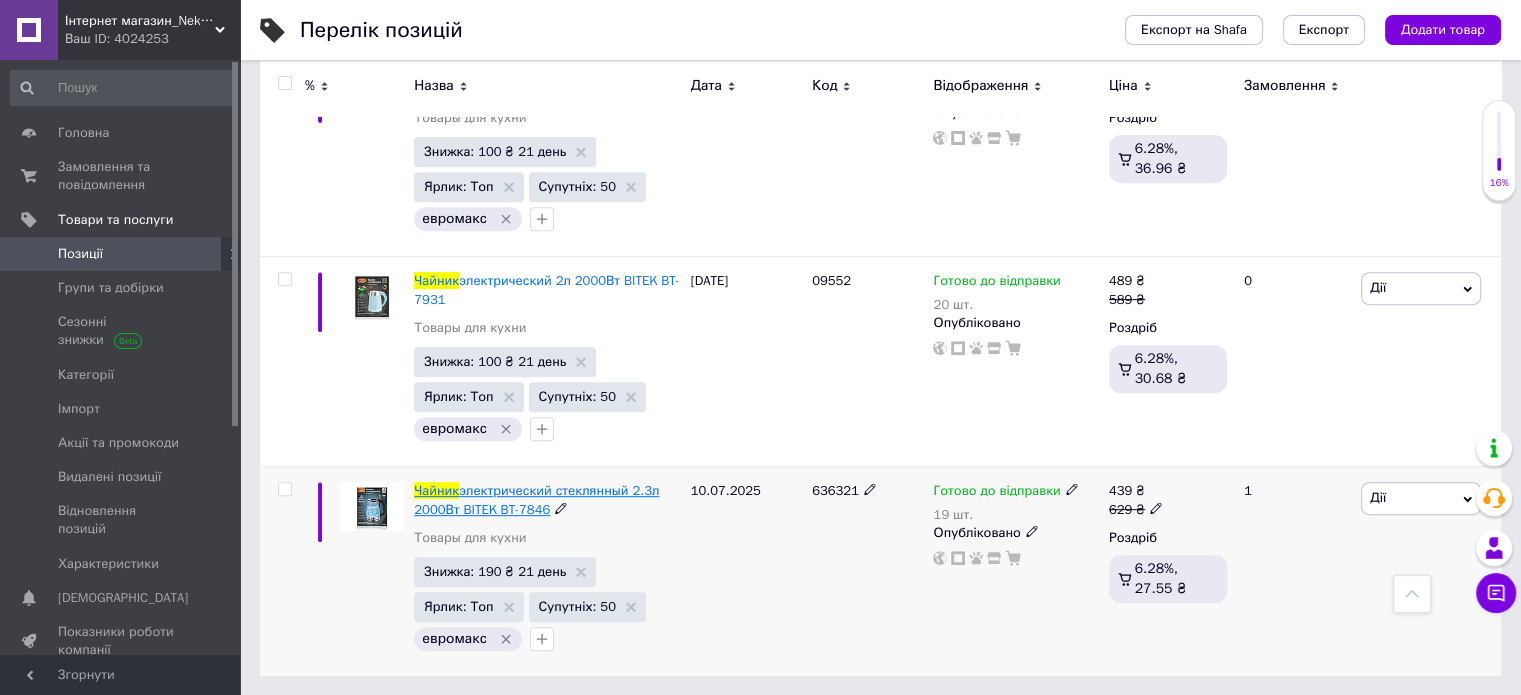 click on "электрический стеклянный 2.3л 2000Вт BITEK BT-7846" at bounding box center [536, 499] 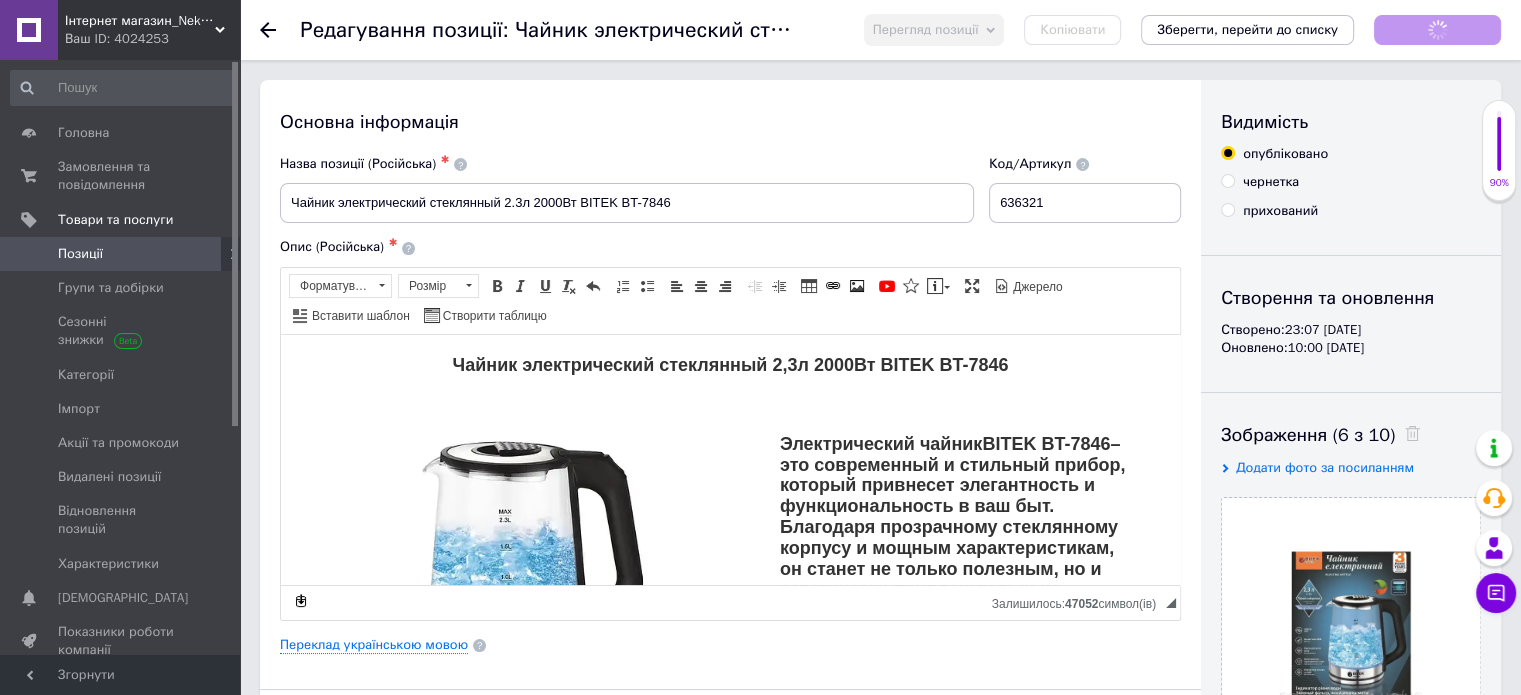 scroll, scrollTop: 0, scrollLeft: 0, axis: both 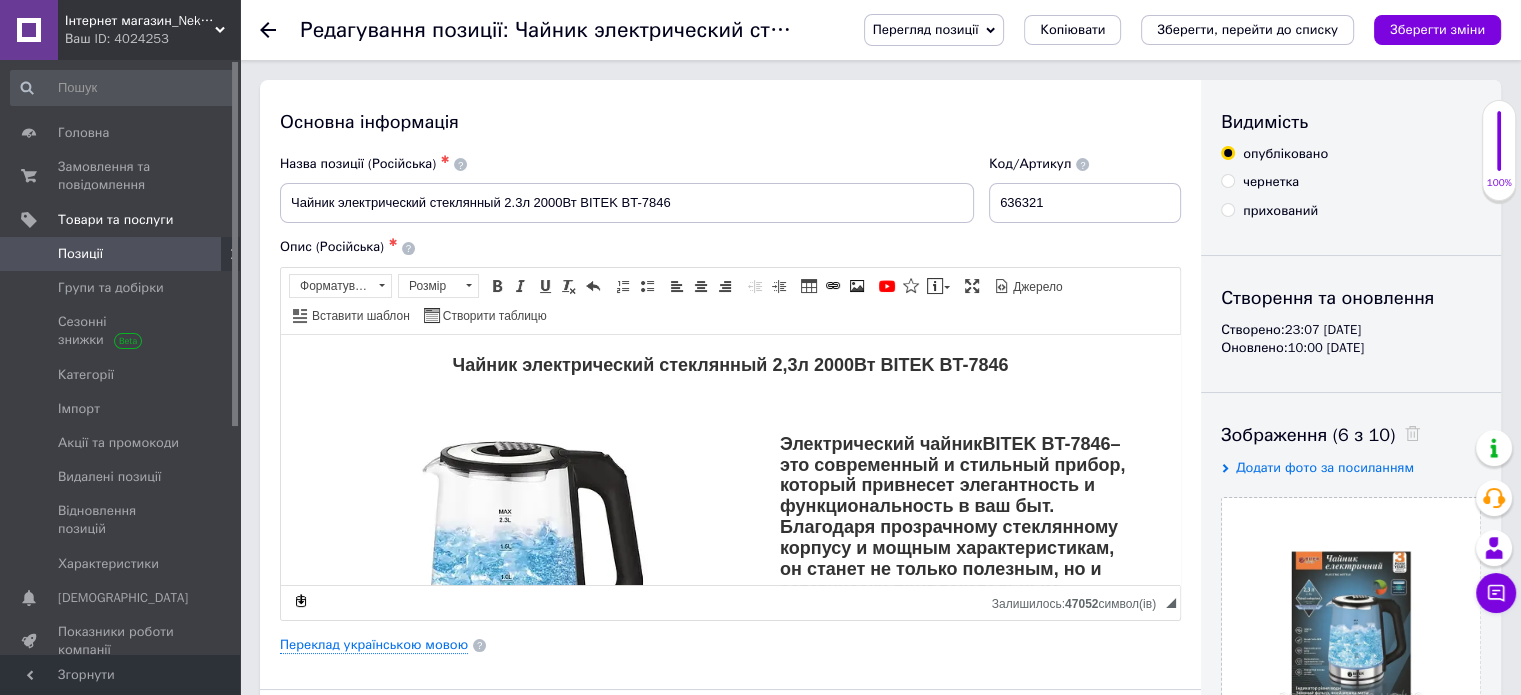 click on "Перегляд позиції" at bounding box center [926, 29] 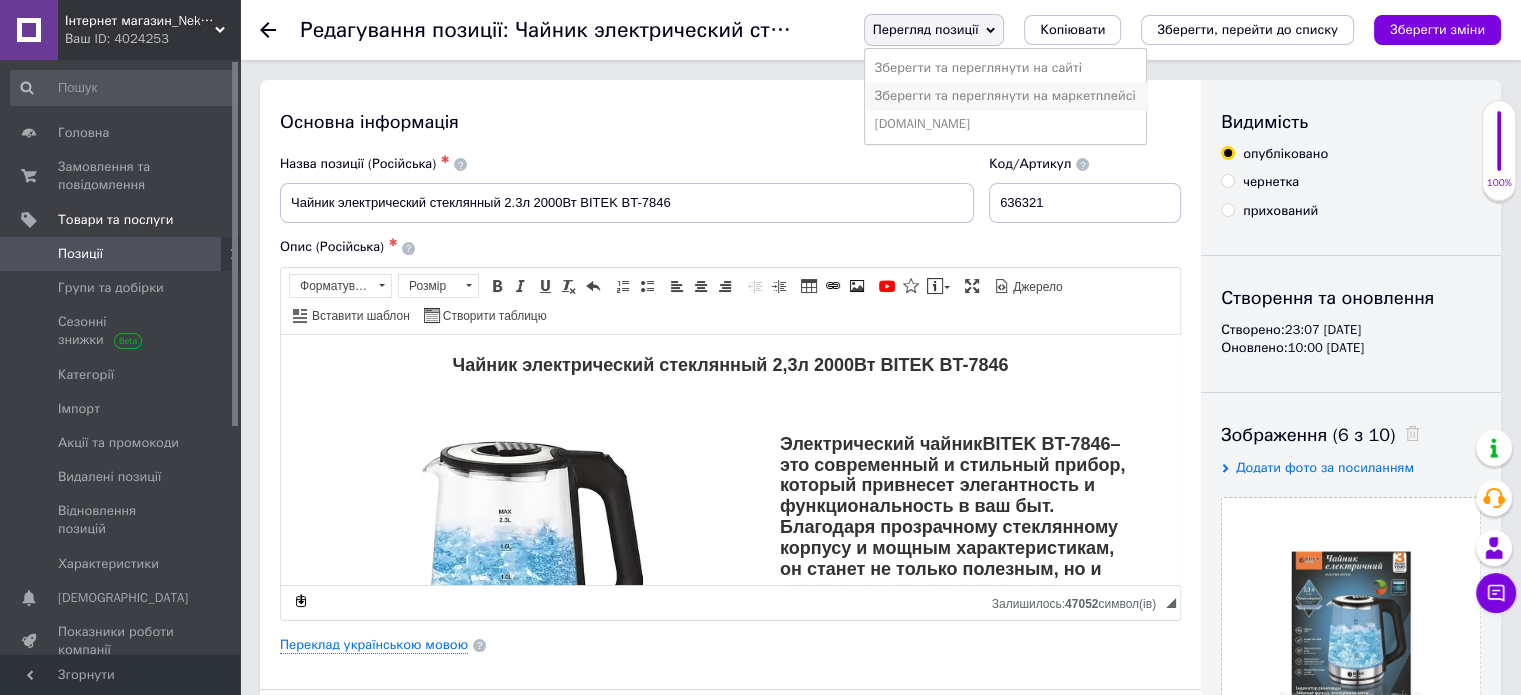click on "Зберегти та переглянути на маркетплейсі" at bounding box center (1005, 96) 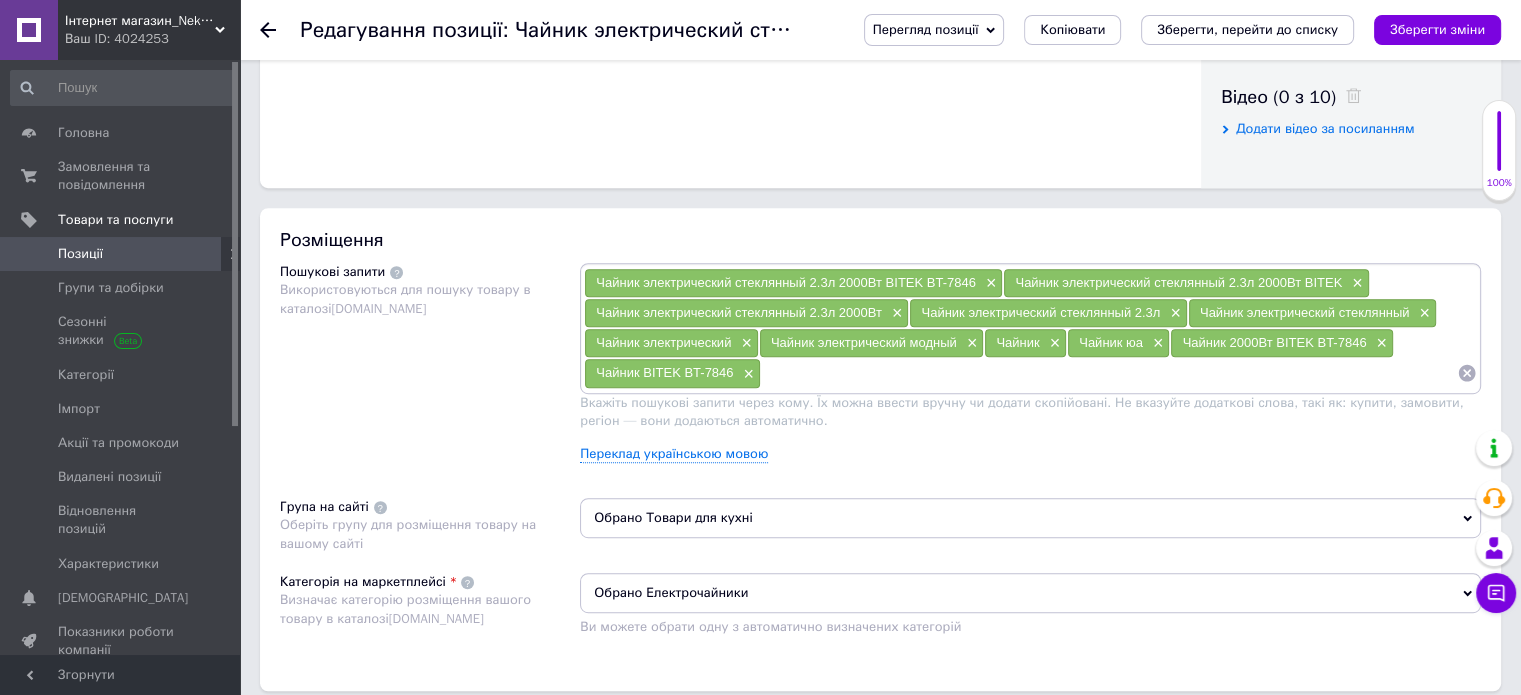 scroll, scrollTop: 1000, scrollLeft: 0, axis: vertical 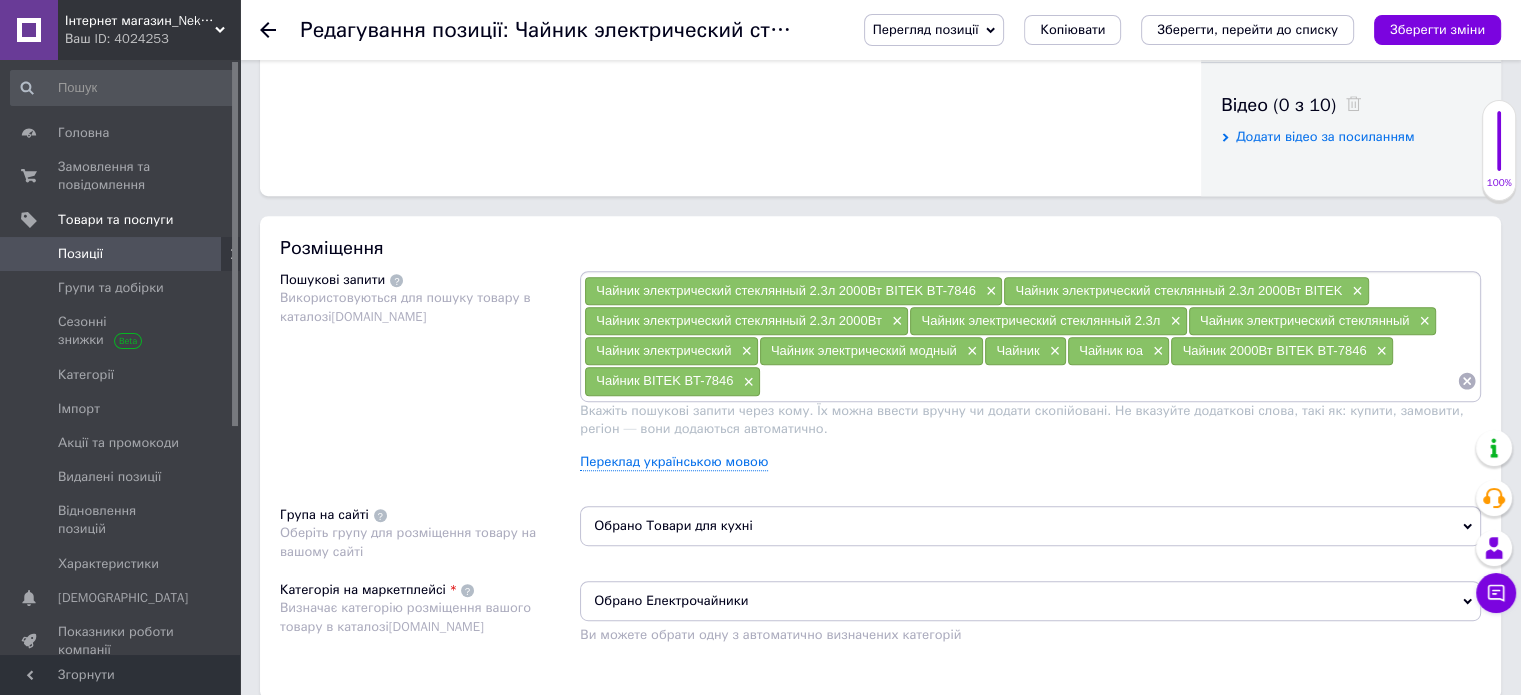 click at bounding box center [1109, 381] 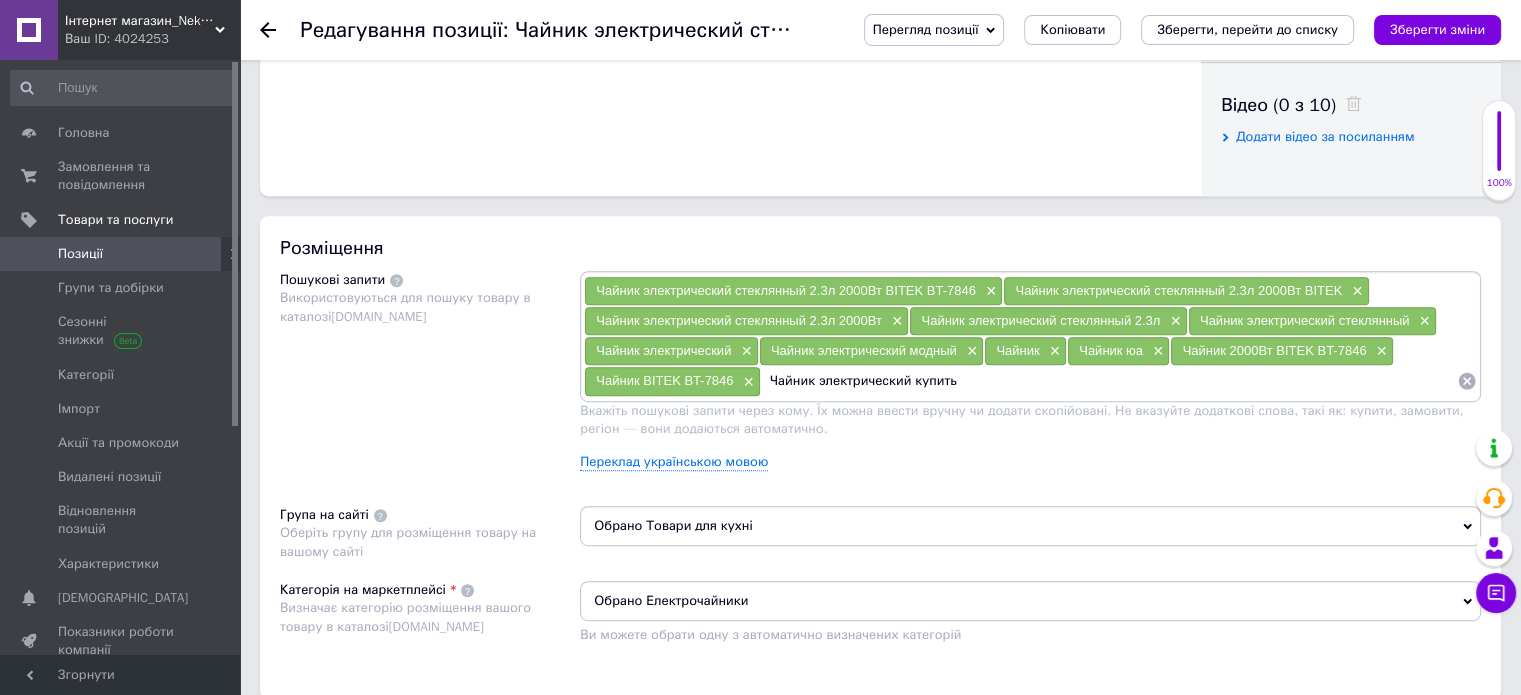 type on "Чайник электрический купить" 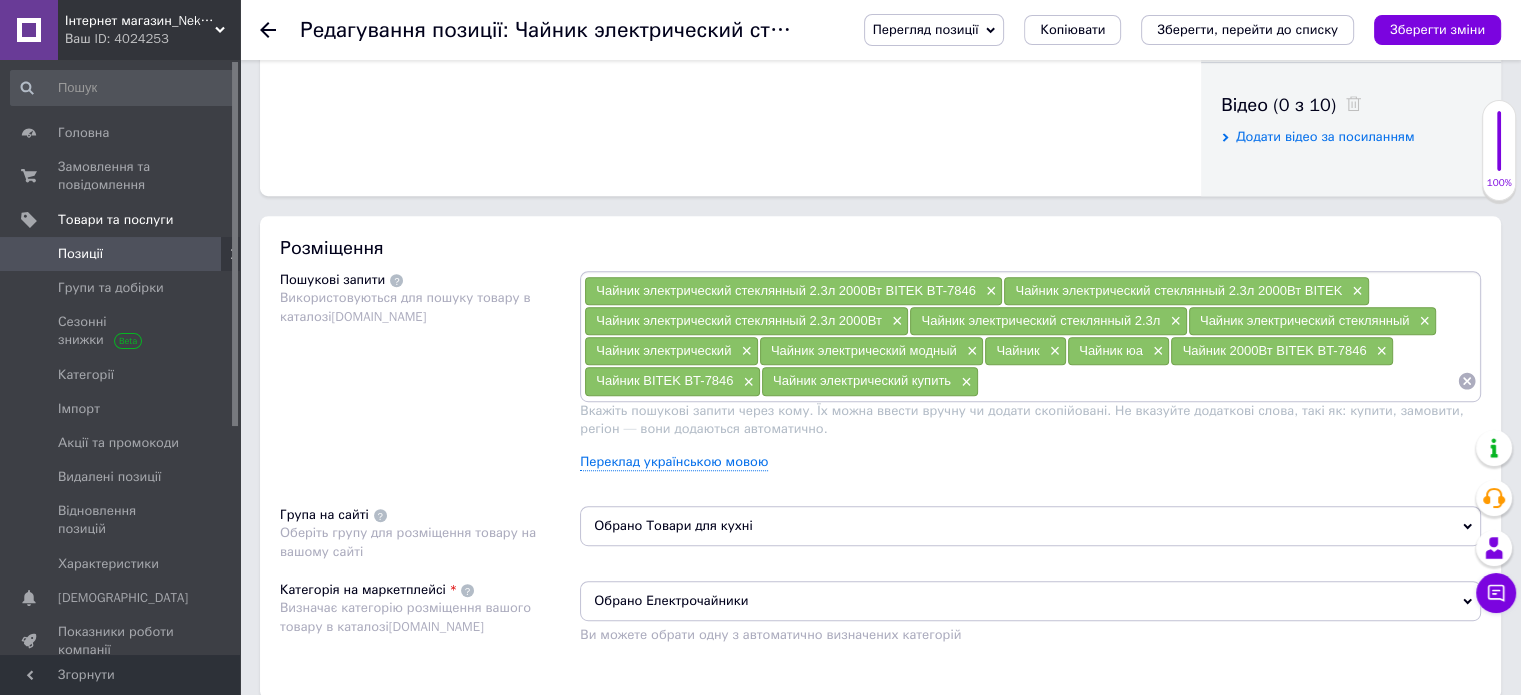 paste on "Чайник электрический стеклянный 2.3л 2000Вт BITEK BT-7846" 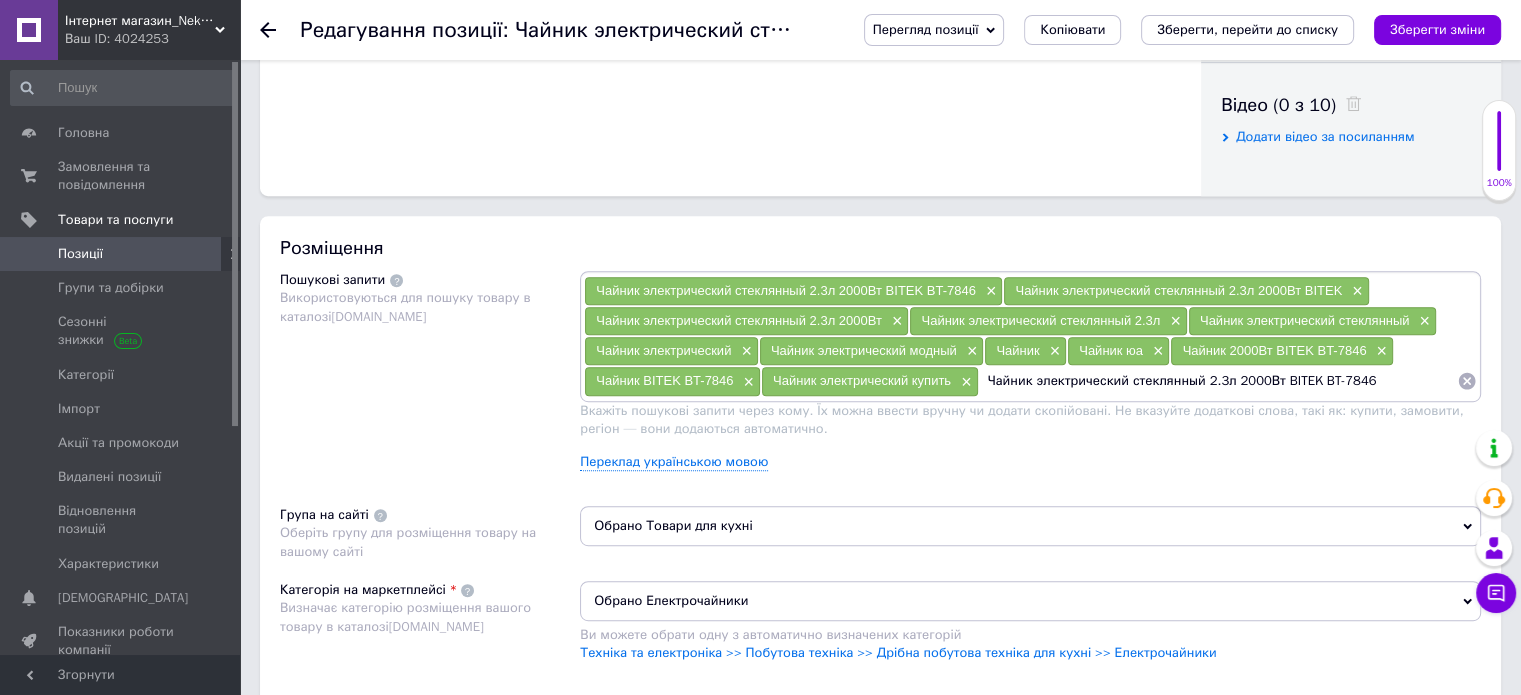 drag, startPoint x: 1198, startPoint y: 380, endPoint x: 1418, endPoint y: 376, distance: 220.03636 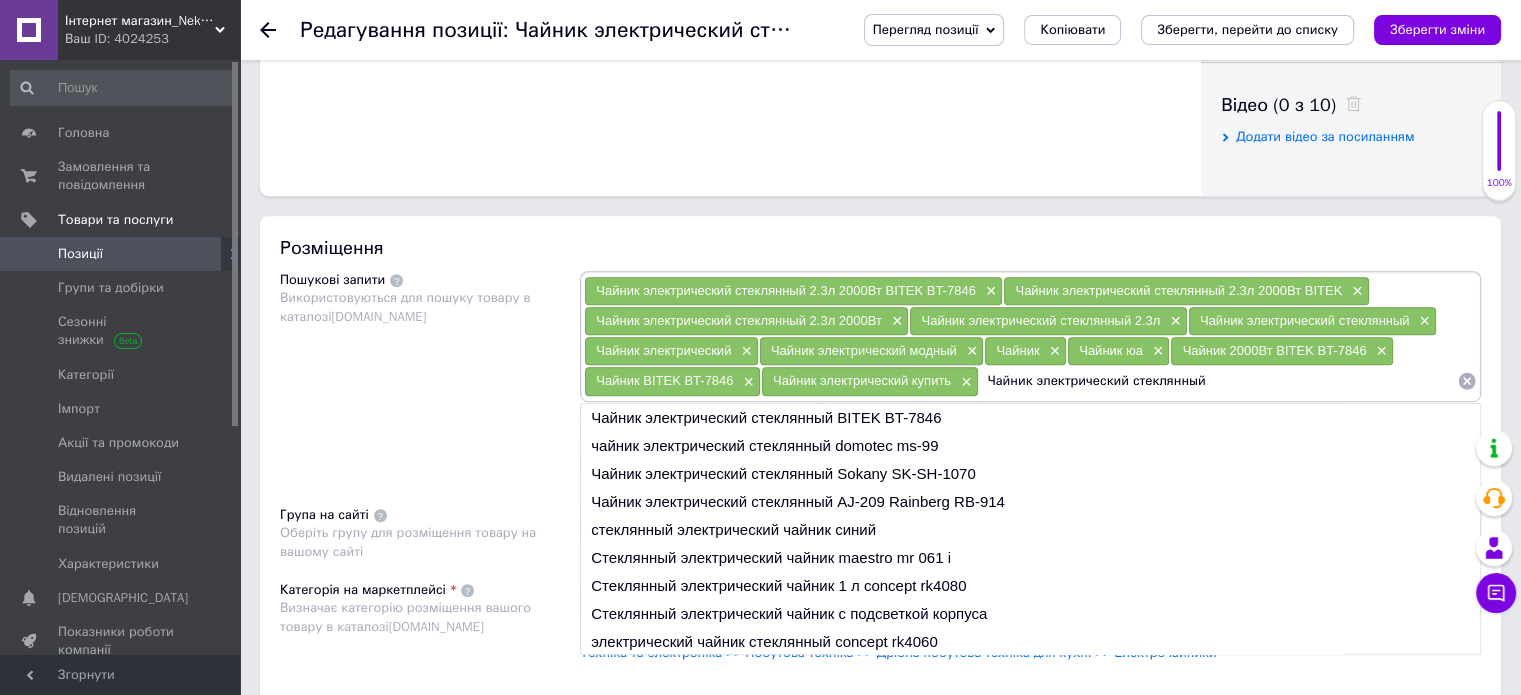 drag, startPoint x: 1206, startPoint y: 379, endPoint x: 1126, endPoint y: 376, distance: 80.05623 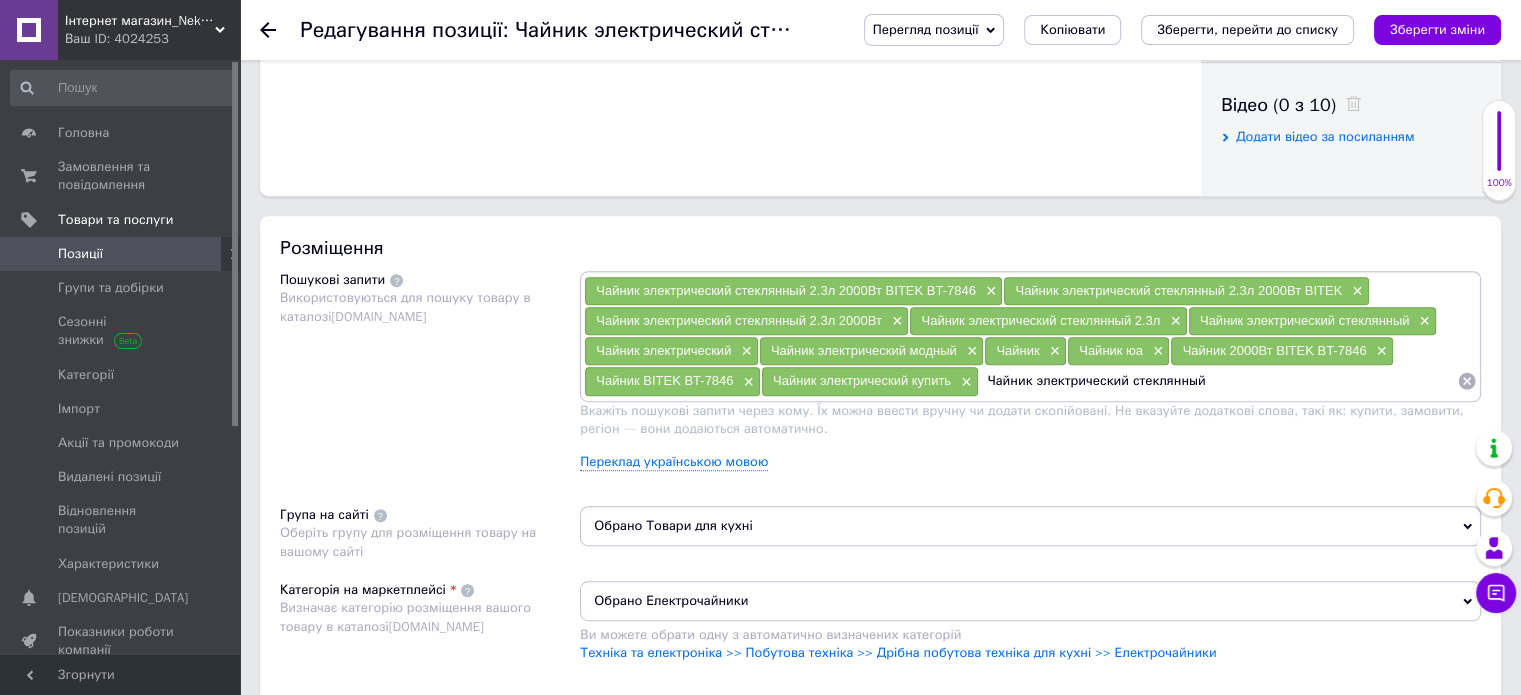 click on "Чайник электрический стеклянный" at bounding box center (1218, 381) 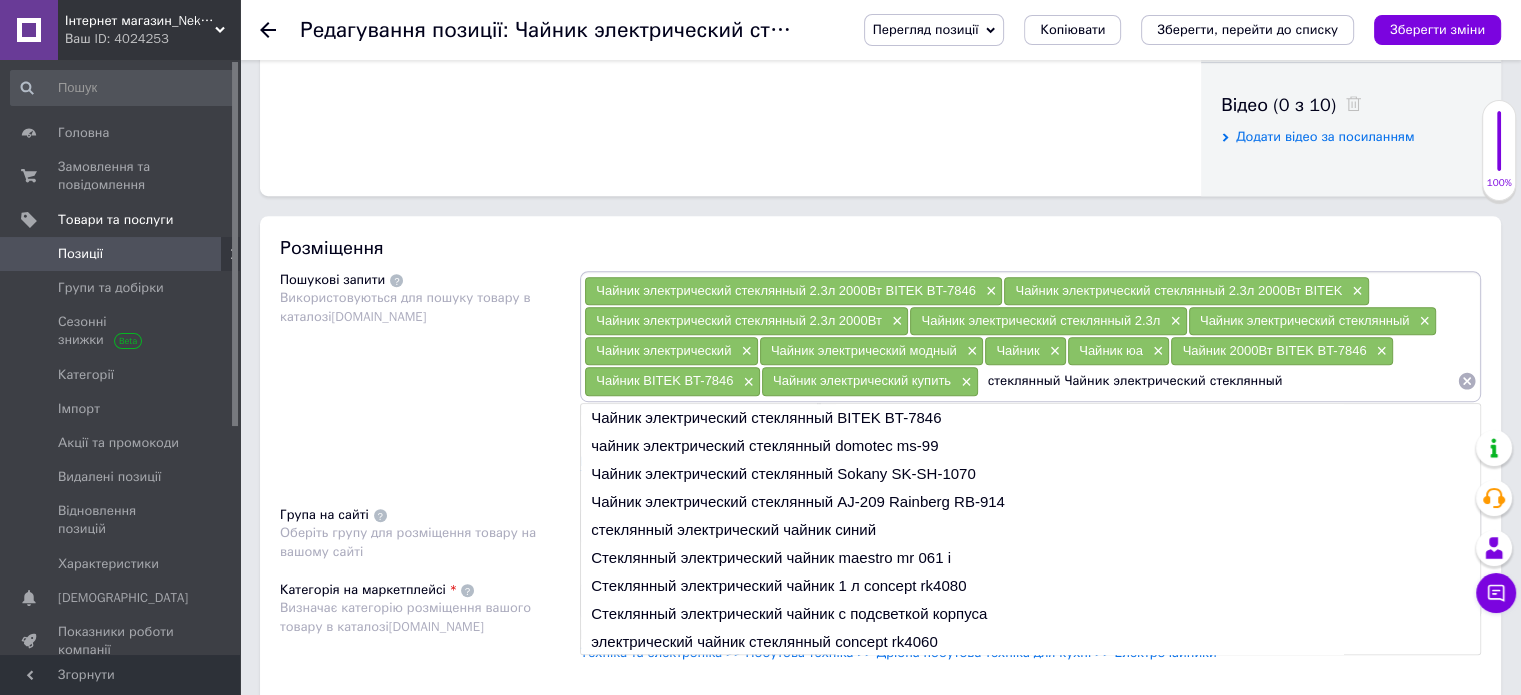 drag, startPoint x: 992, startPoint y: 375, endPoint x: 979, endPoint y: 375, distance: 13 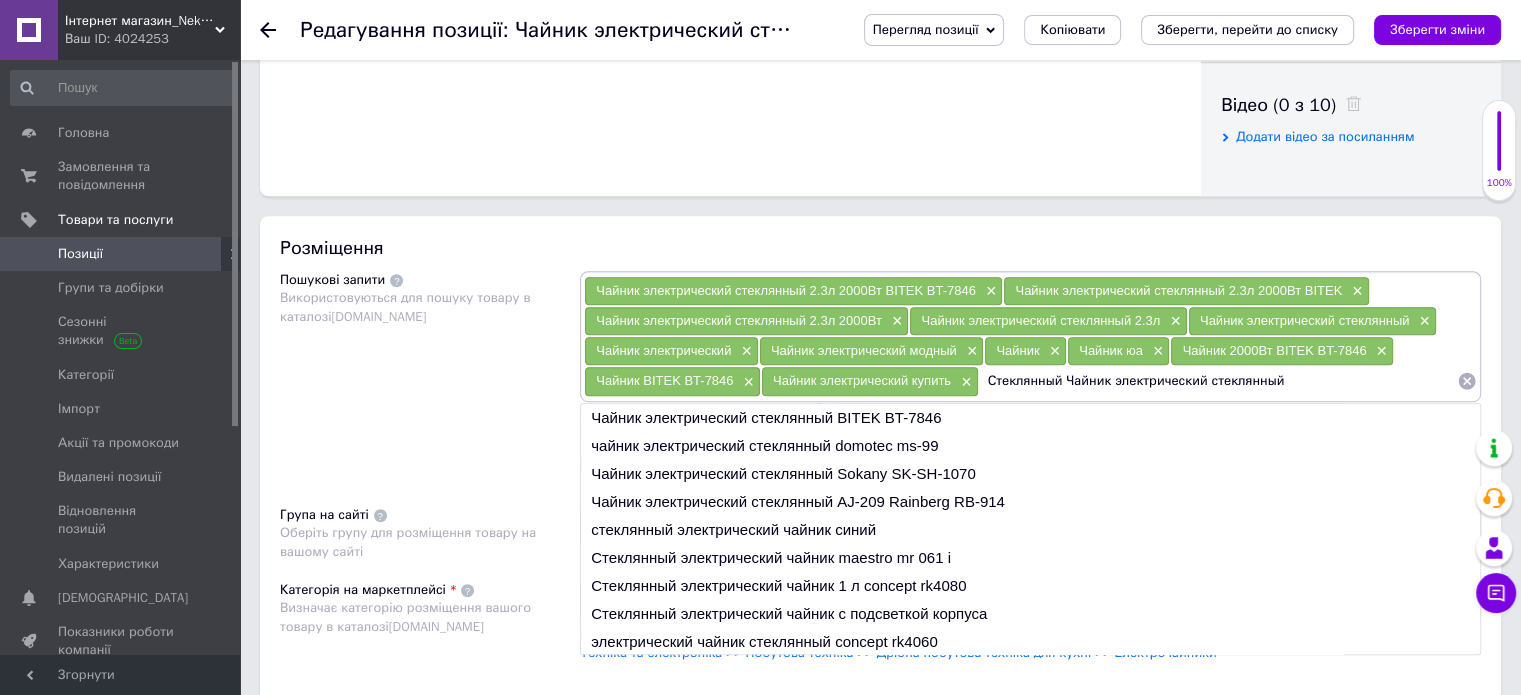 click on "Стеклянный Чайник электрический стеклянный" at bounding box center (1218, 381) 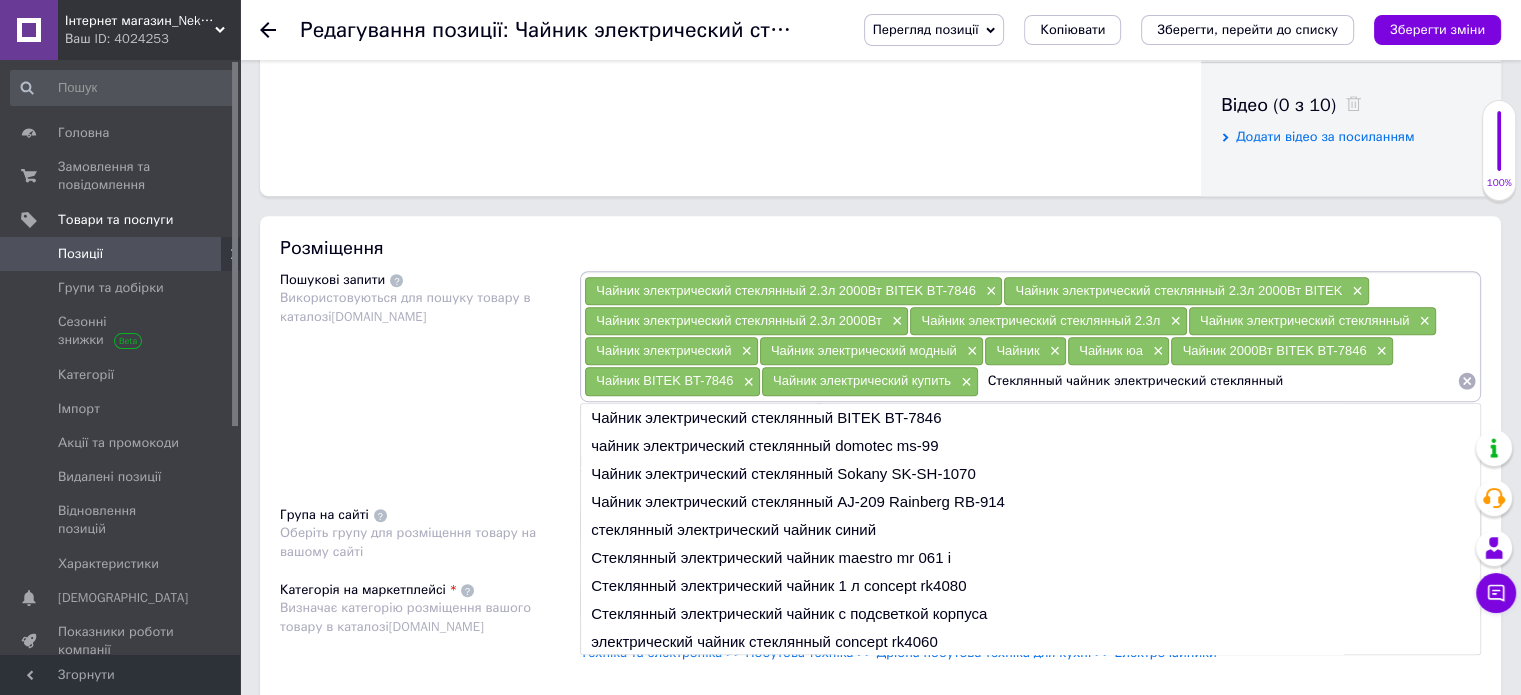 drag, startPoint x: 1256, startPoint y: 377, endPoint x: 1200, endPoint y: 374, distance: 56.0803 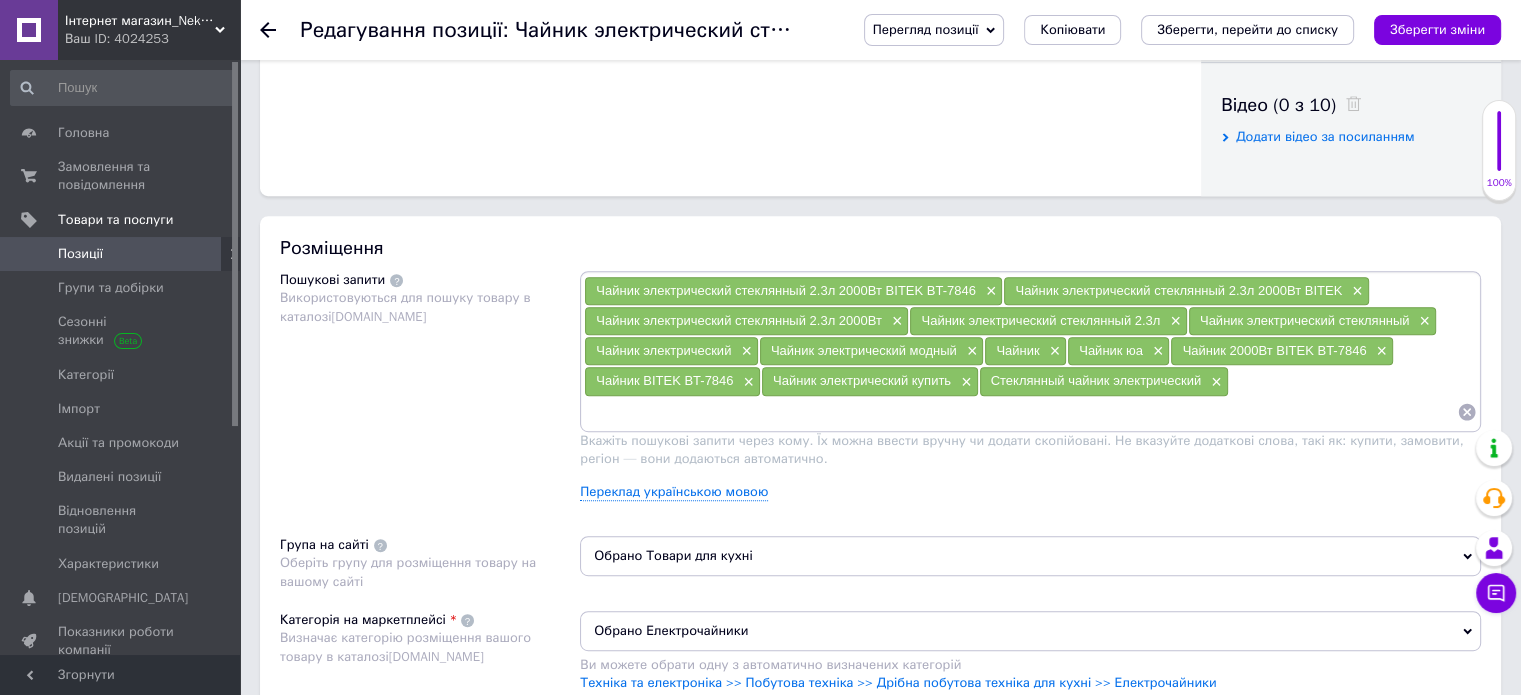 type on "Стеклянный чайник электрический" 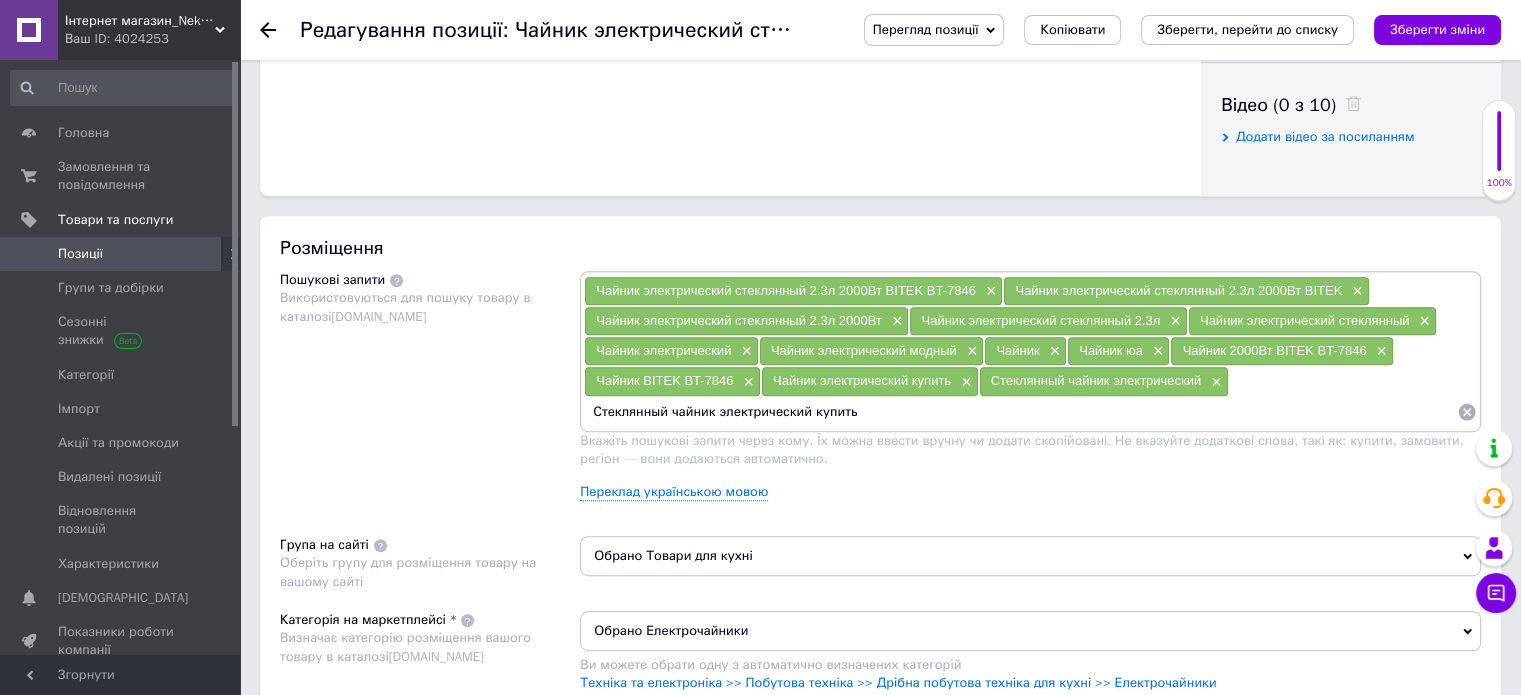 type on "Стеклянный чайник электрический купить" 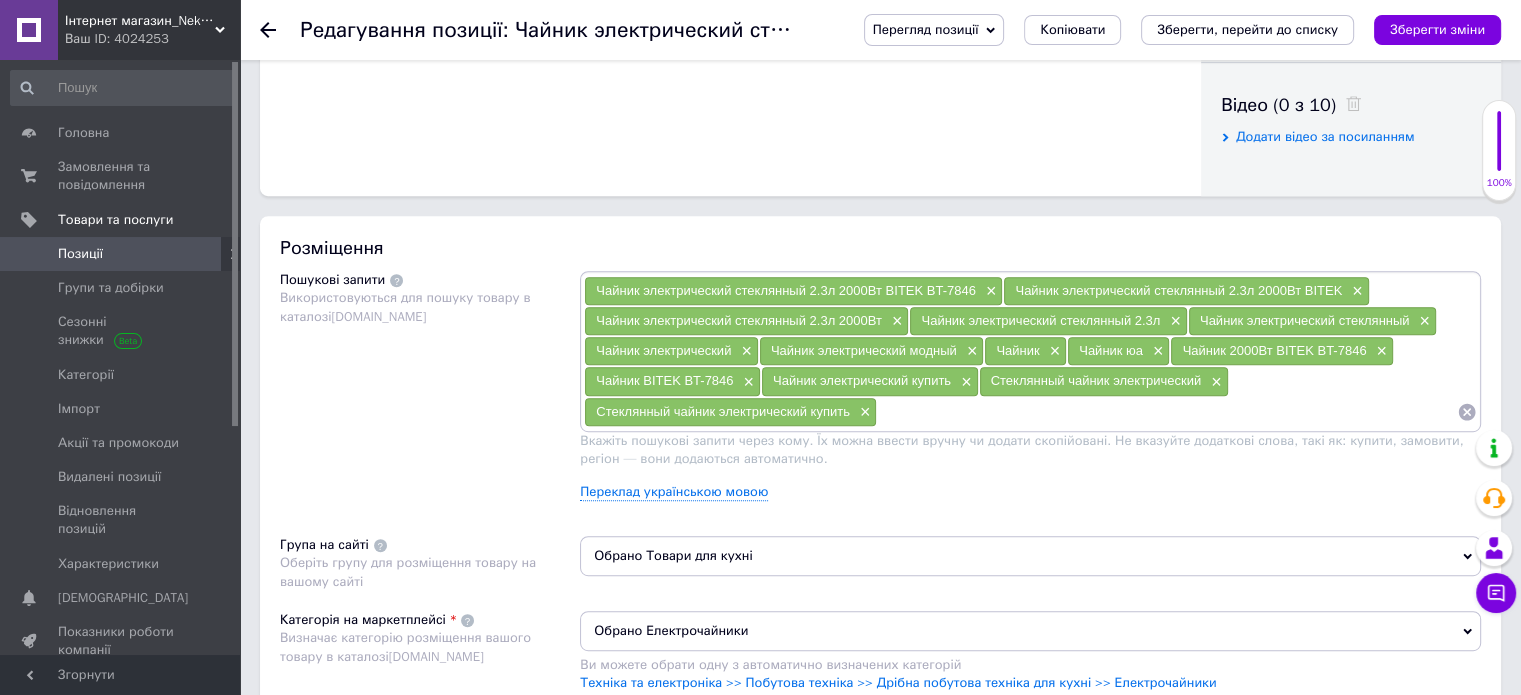 type on "л" 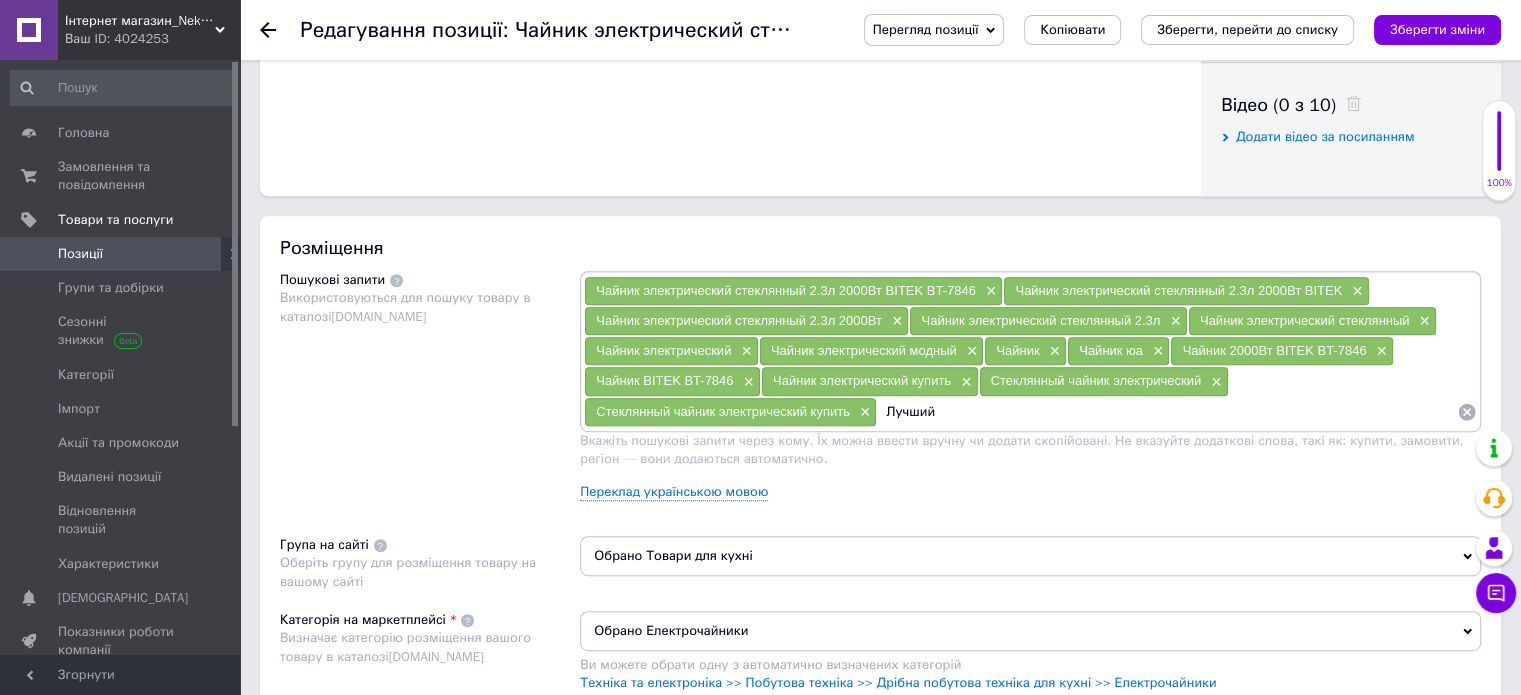 paste on "Стеклянный чайник электрический" 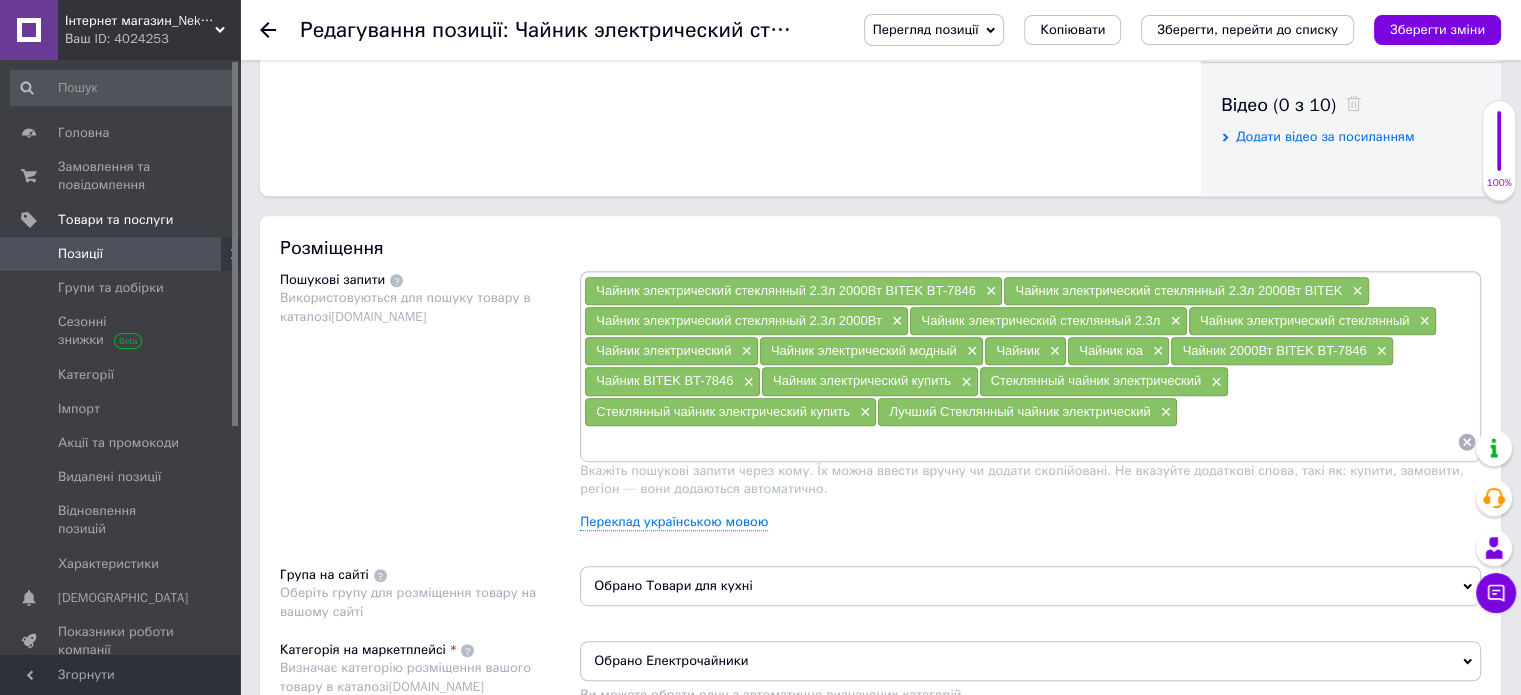paste on "Стеклянный чайник электрический" 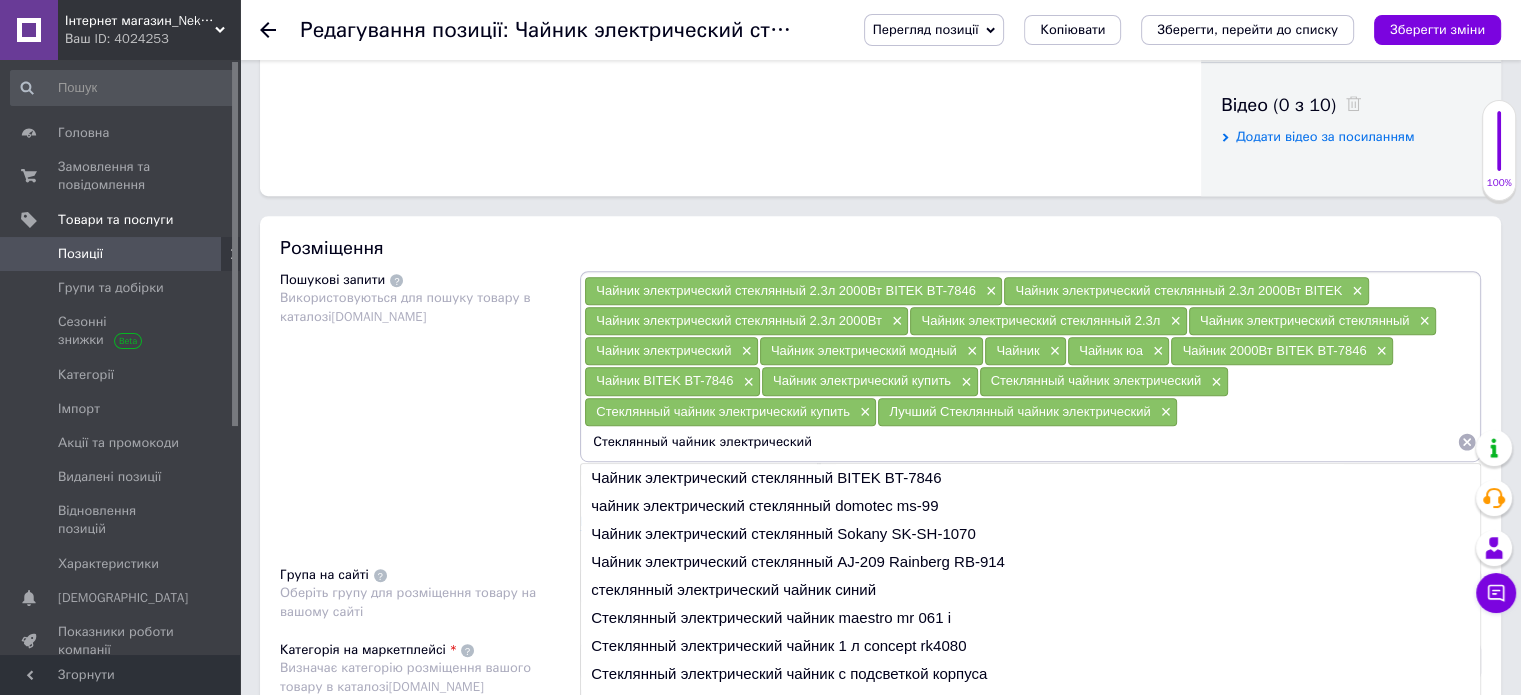 scroll, scrollTop: 29, scrollLeft: 0, axis: vertical 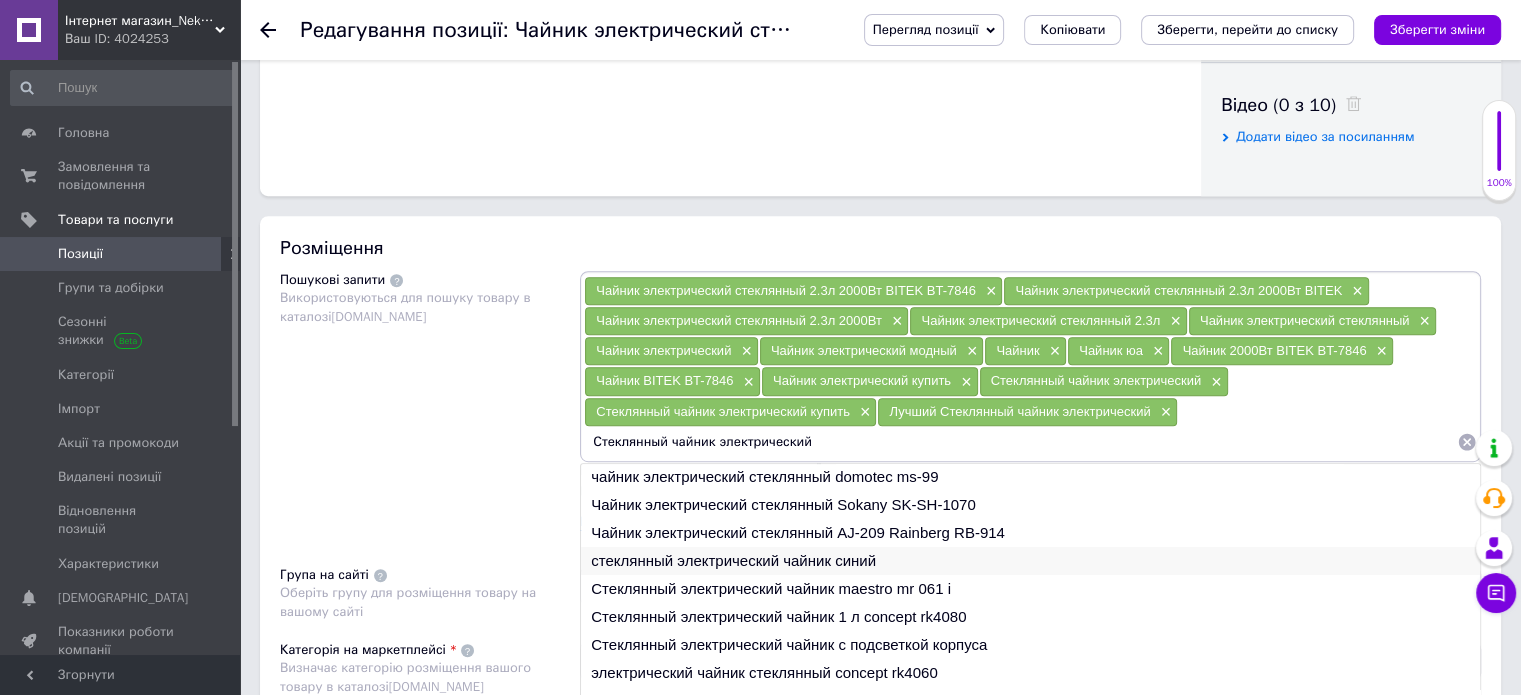 type on "Стеклянный чайник электрический" 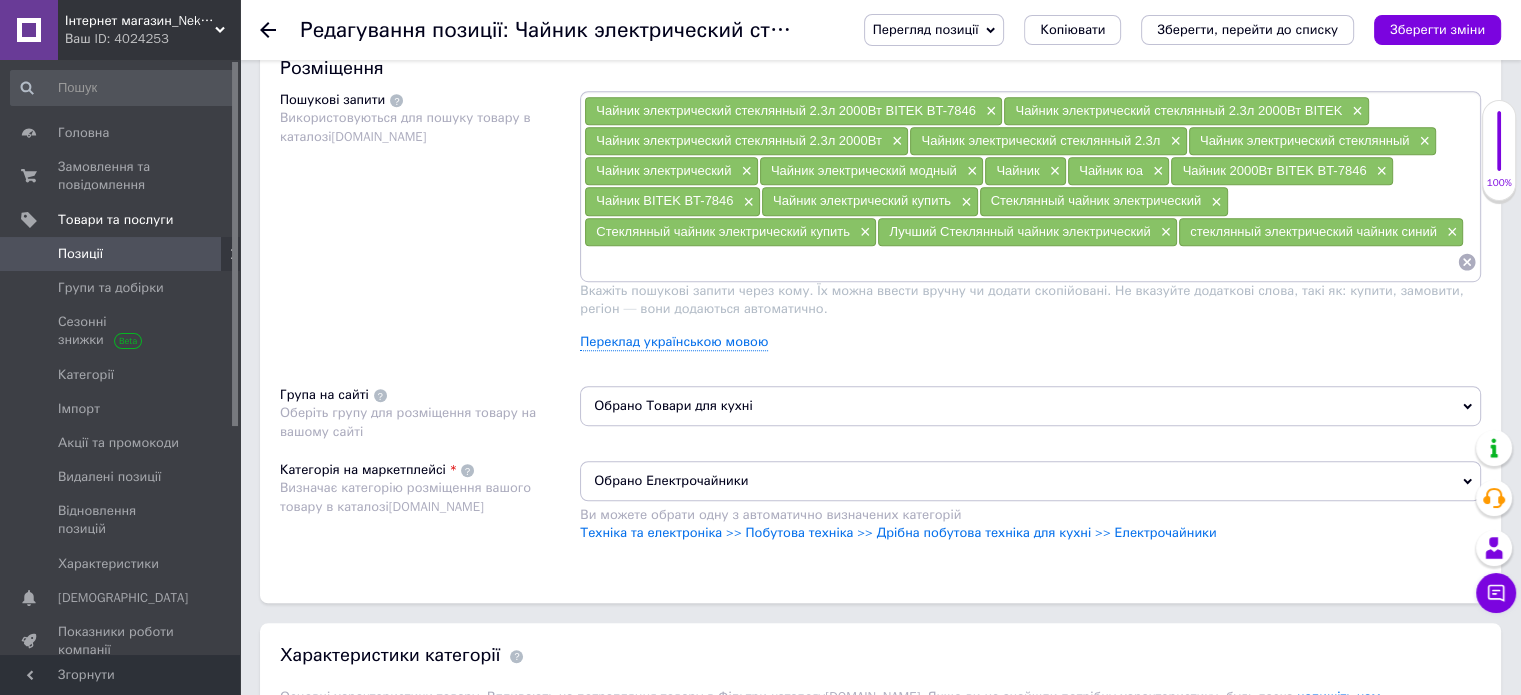 scroll, scrollTop: 1200, scrollLeft: 0, axis: vertical 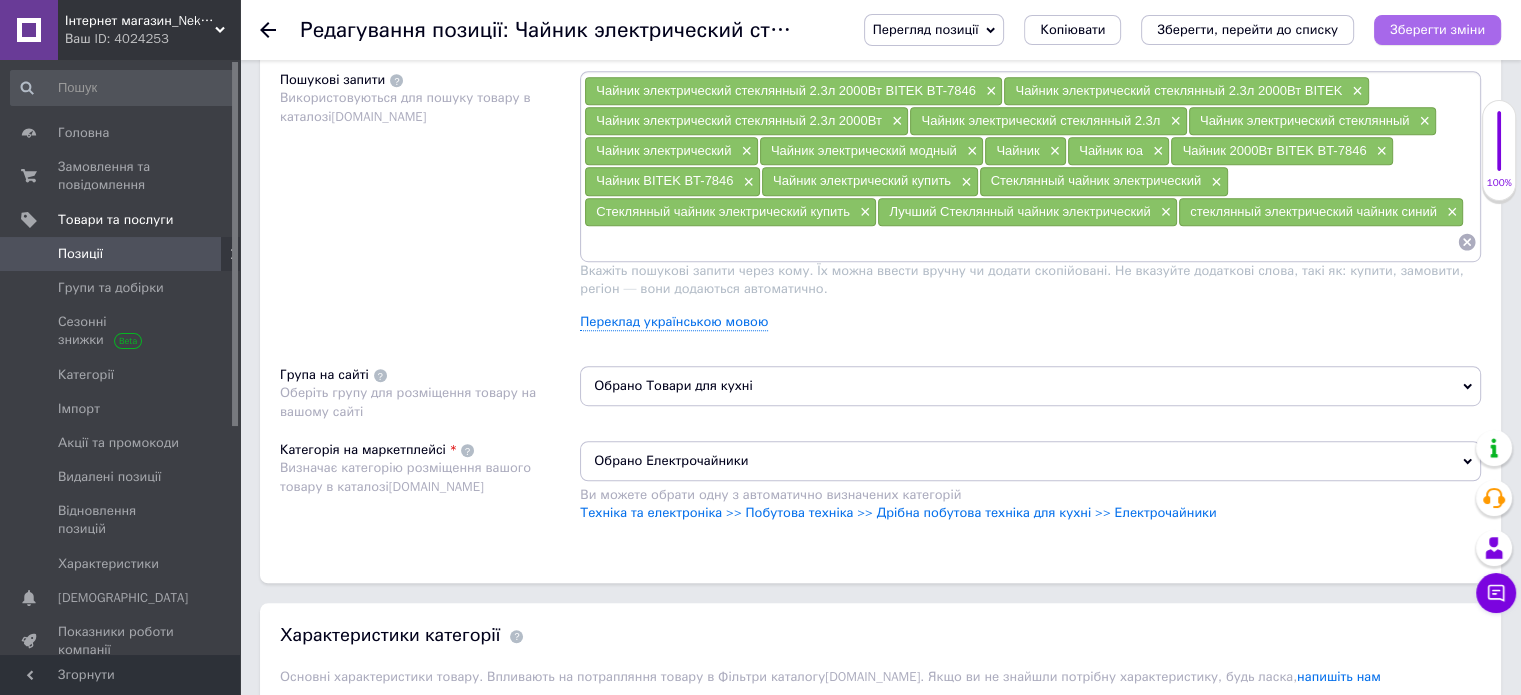 click on "Зберегти зміни" at bounding box center [1437, 29] 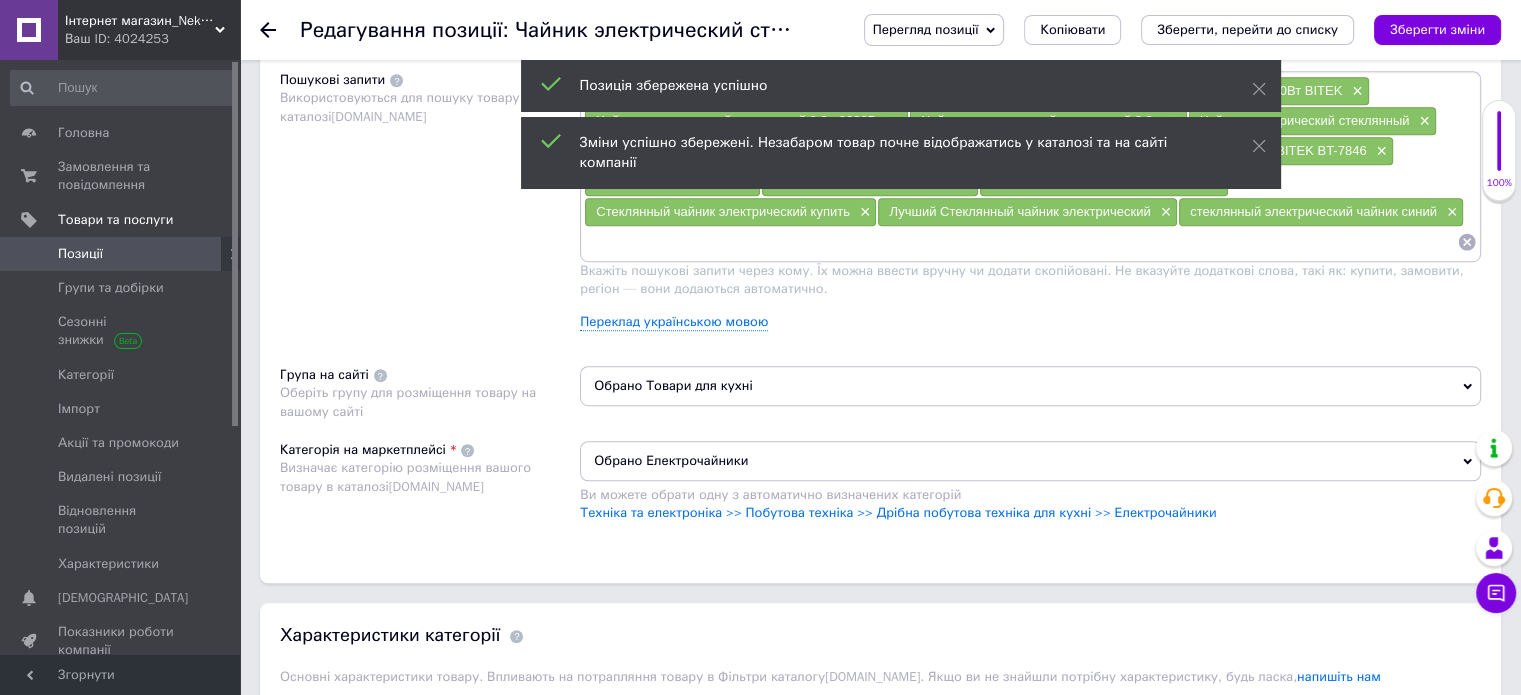 click 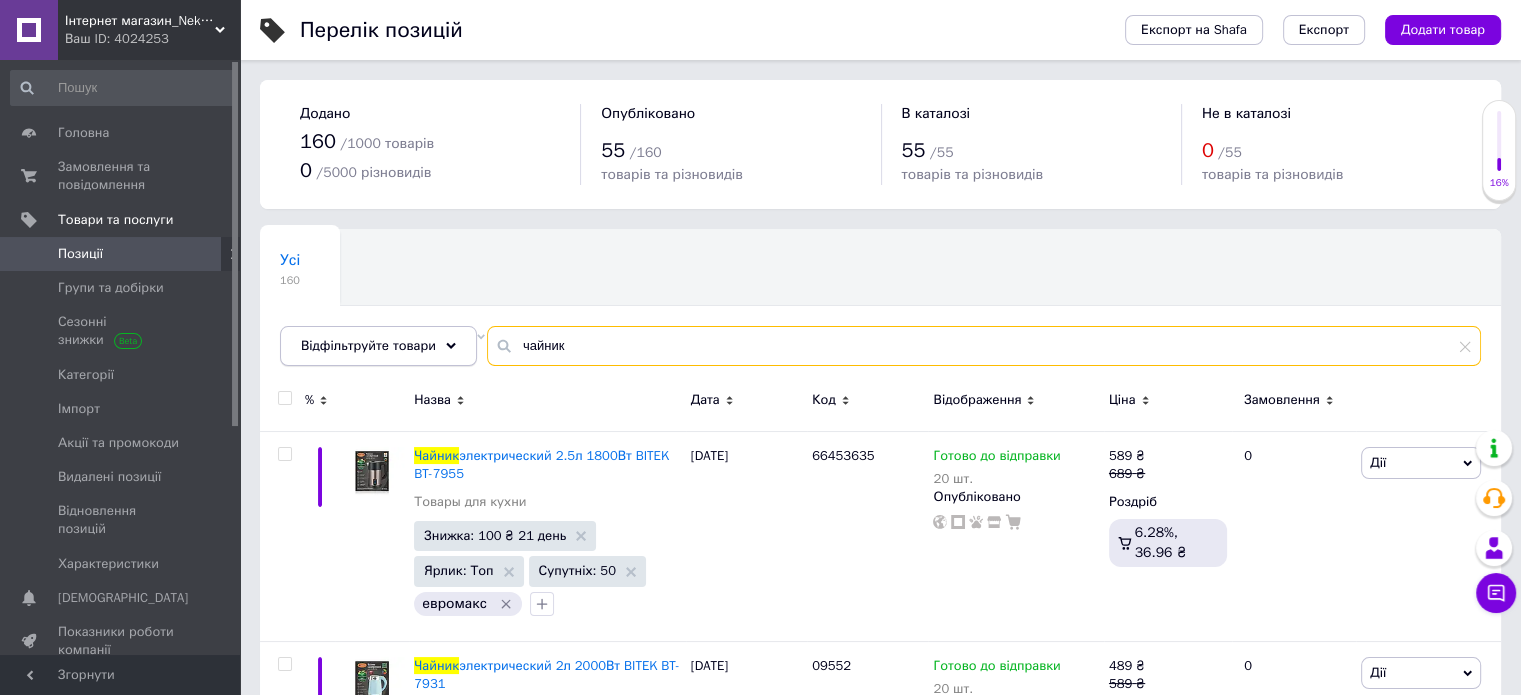 drag, startPoint x: 595, startPoint y: 343, endPoint x: 348, endPoint y: 343, distance: 247 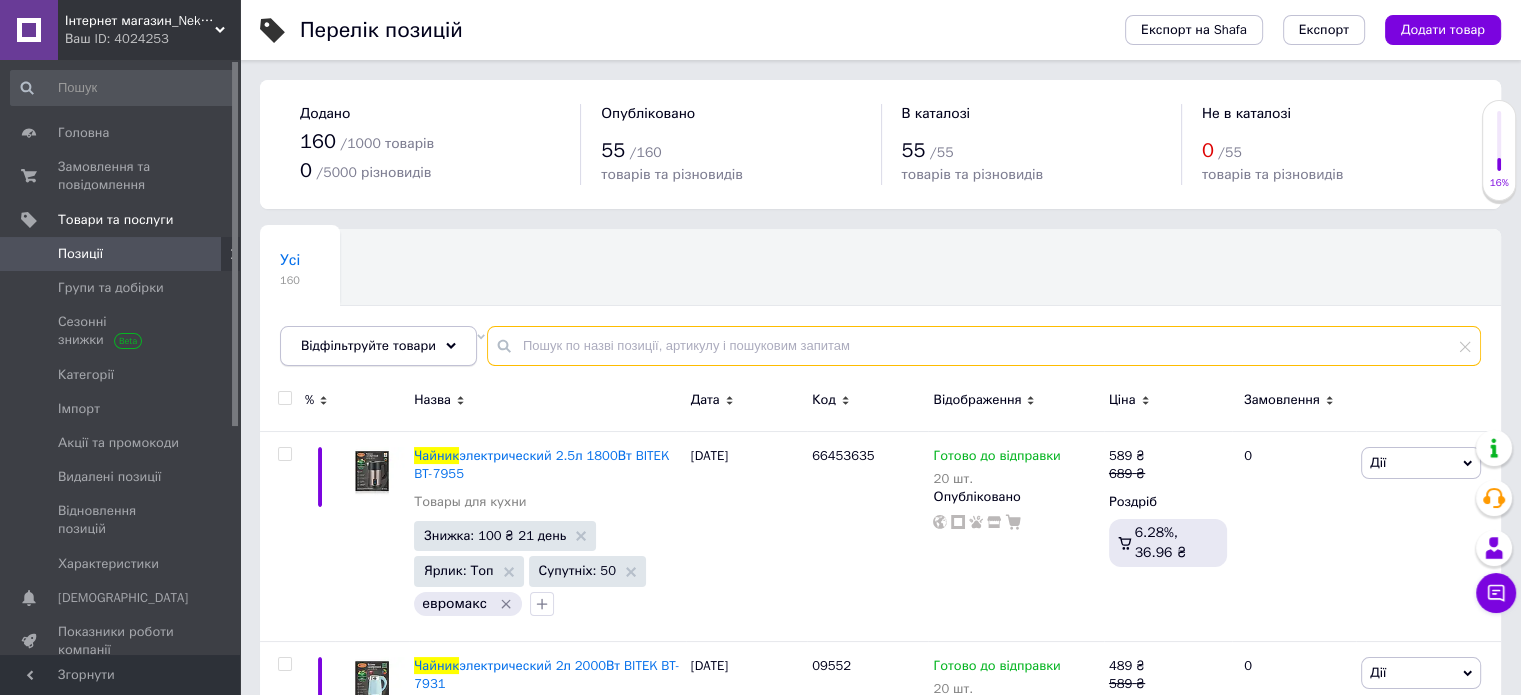 type 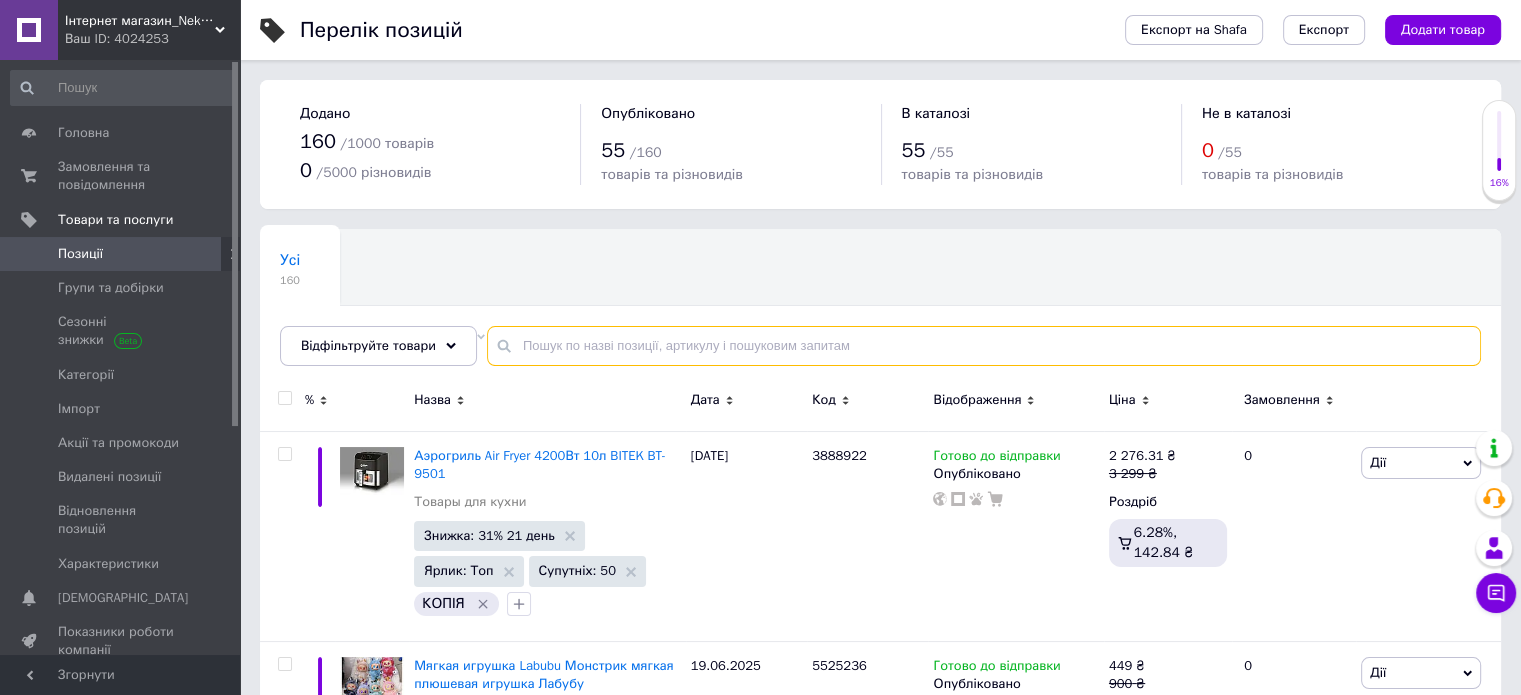 scroll, scrollTop: 200, scrollLeft: 0, axis: vertical 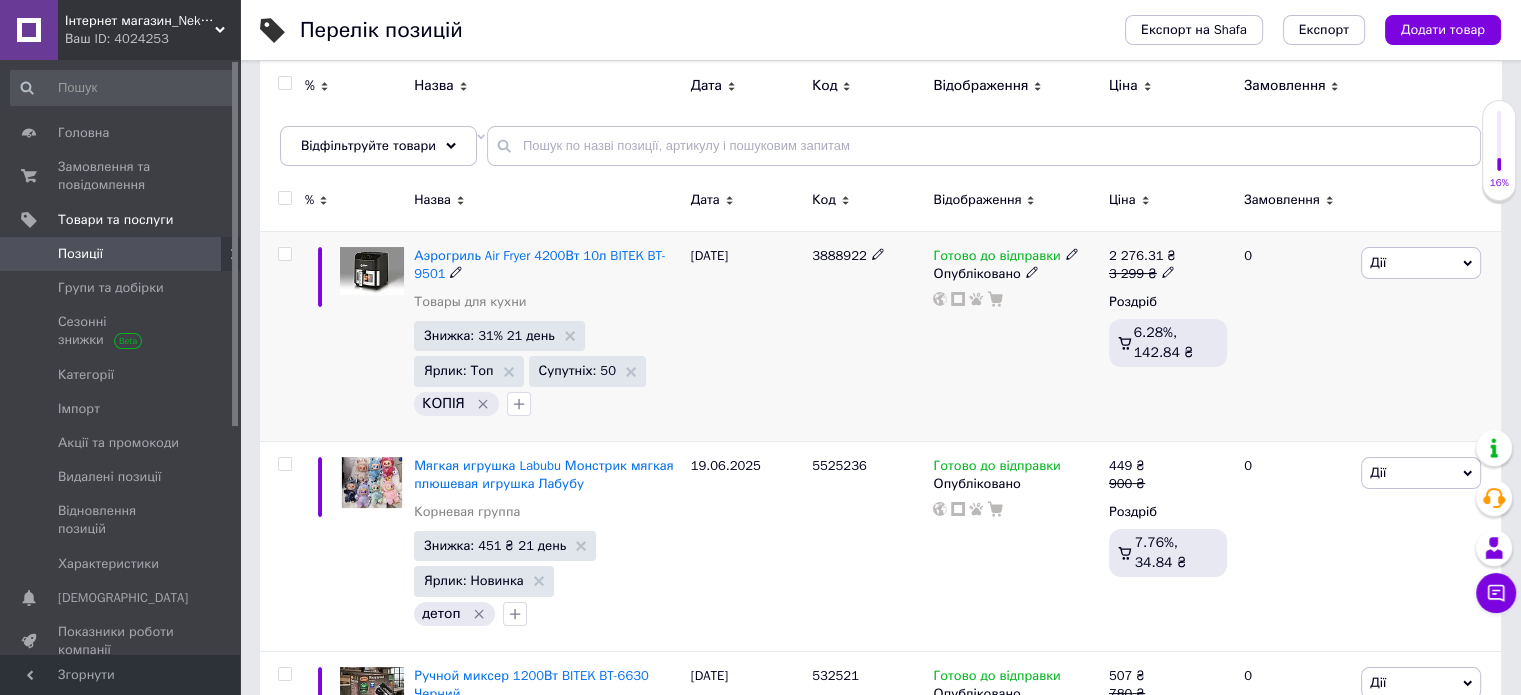 click on "Знижка: 31% 21 день" at bounding box center [499, 336] 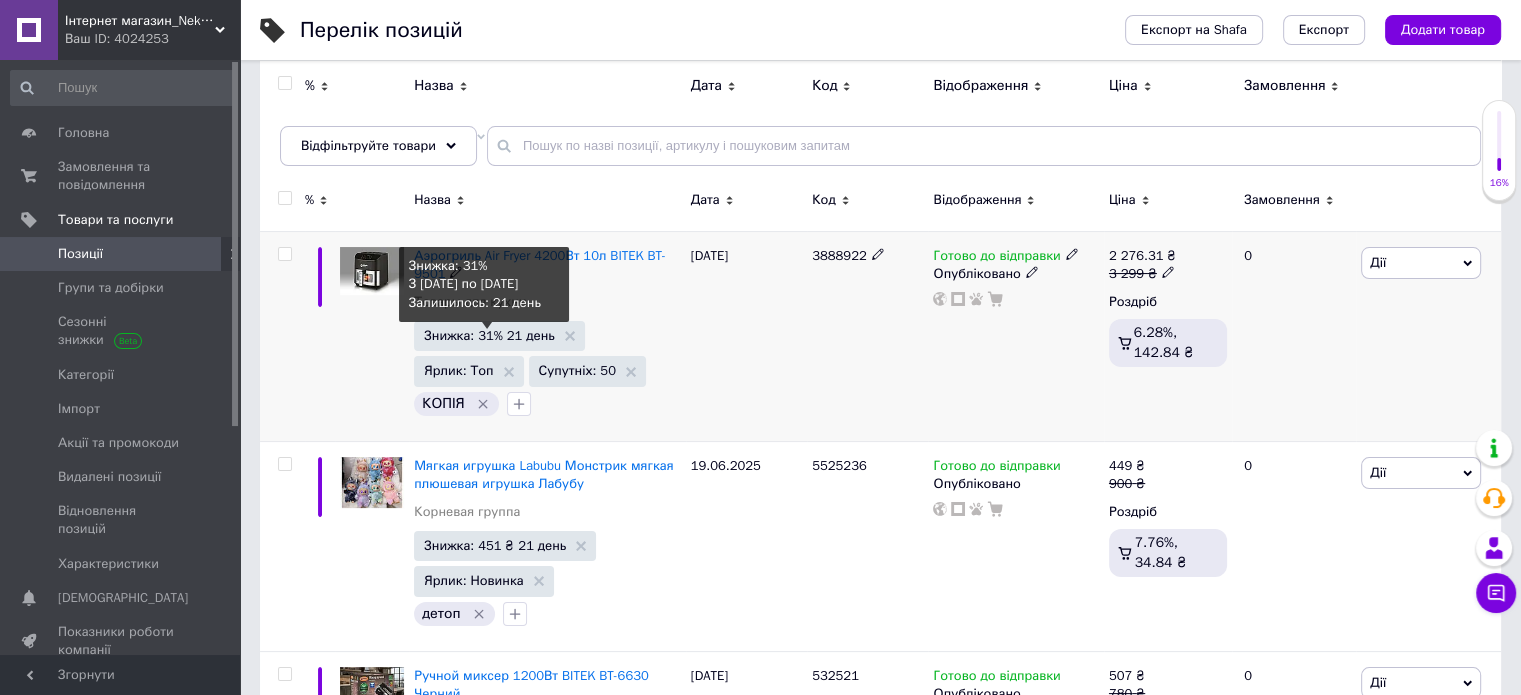 click on "Знижка: 31% 21 день" at bounding box center [489, 335] 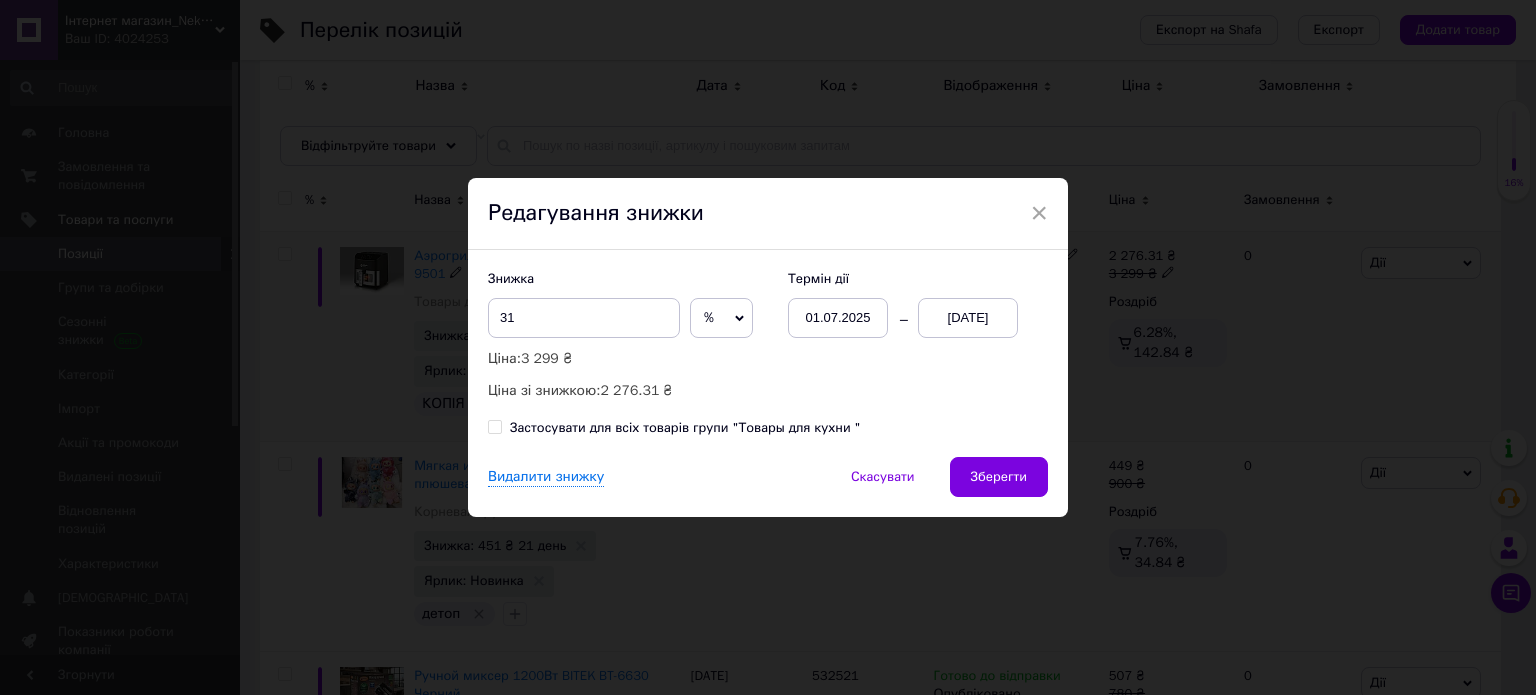 click on "%" at bounding box center [721, 318] 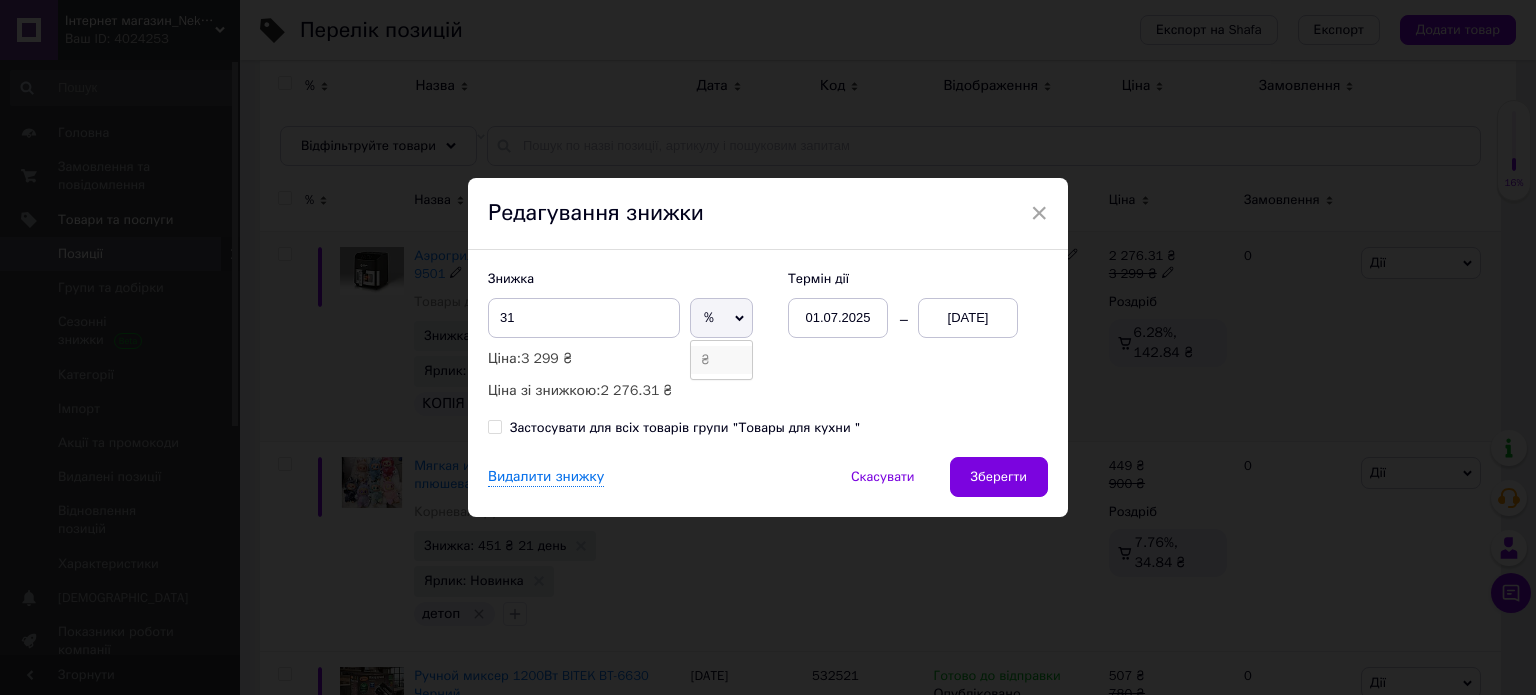 click on "₴" at bounding box center [721, 360] 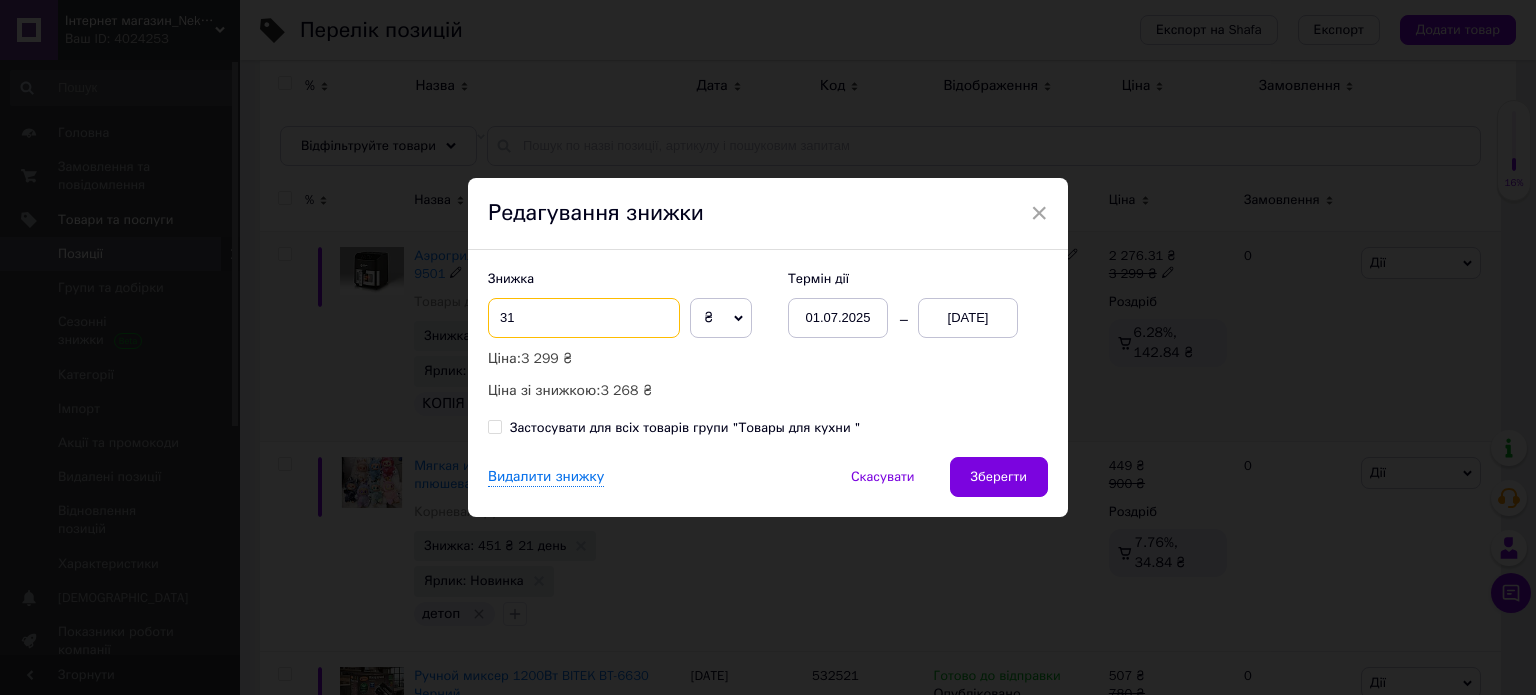 click on "31" at bounding box center [584, 318] 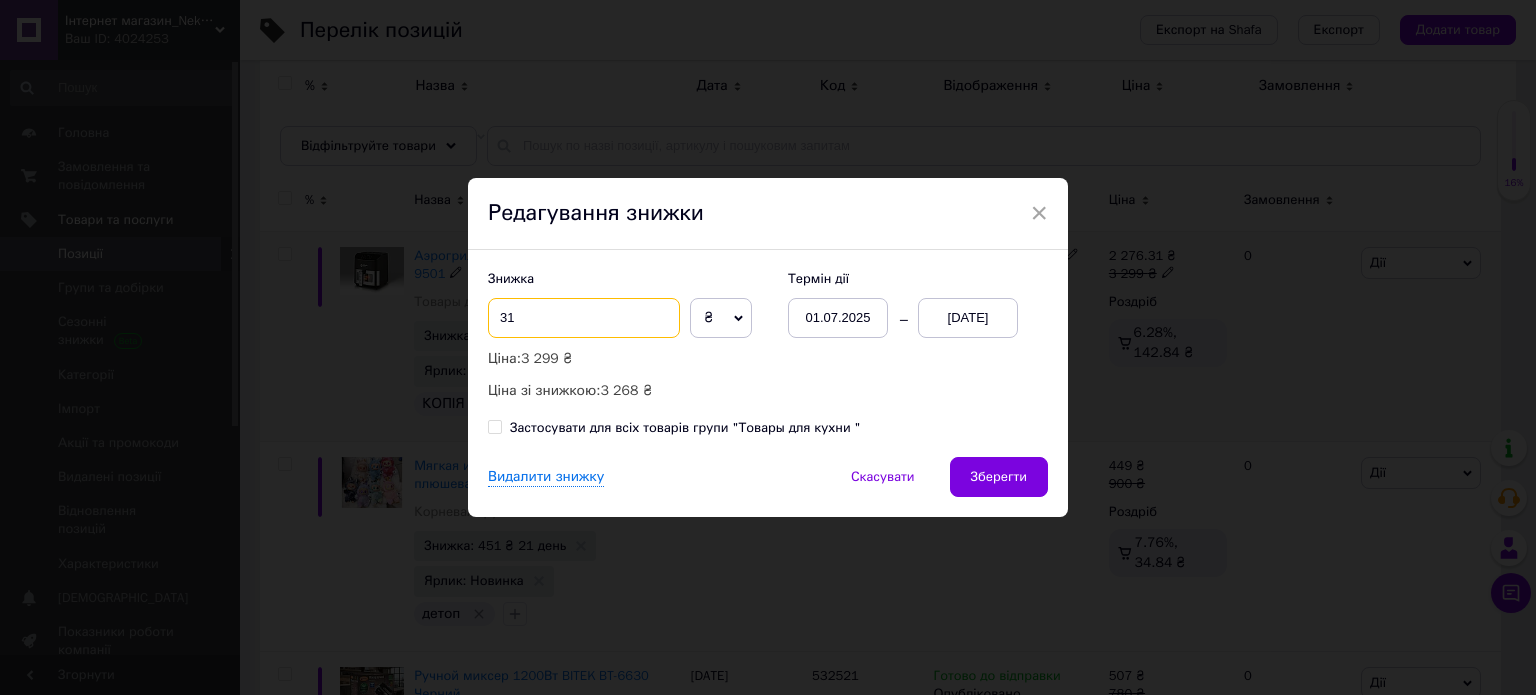 type on "3" 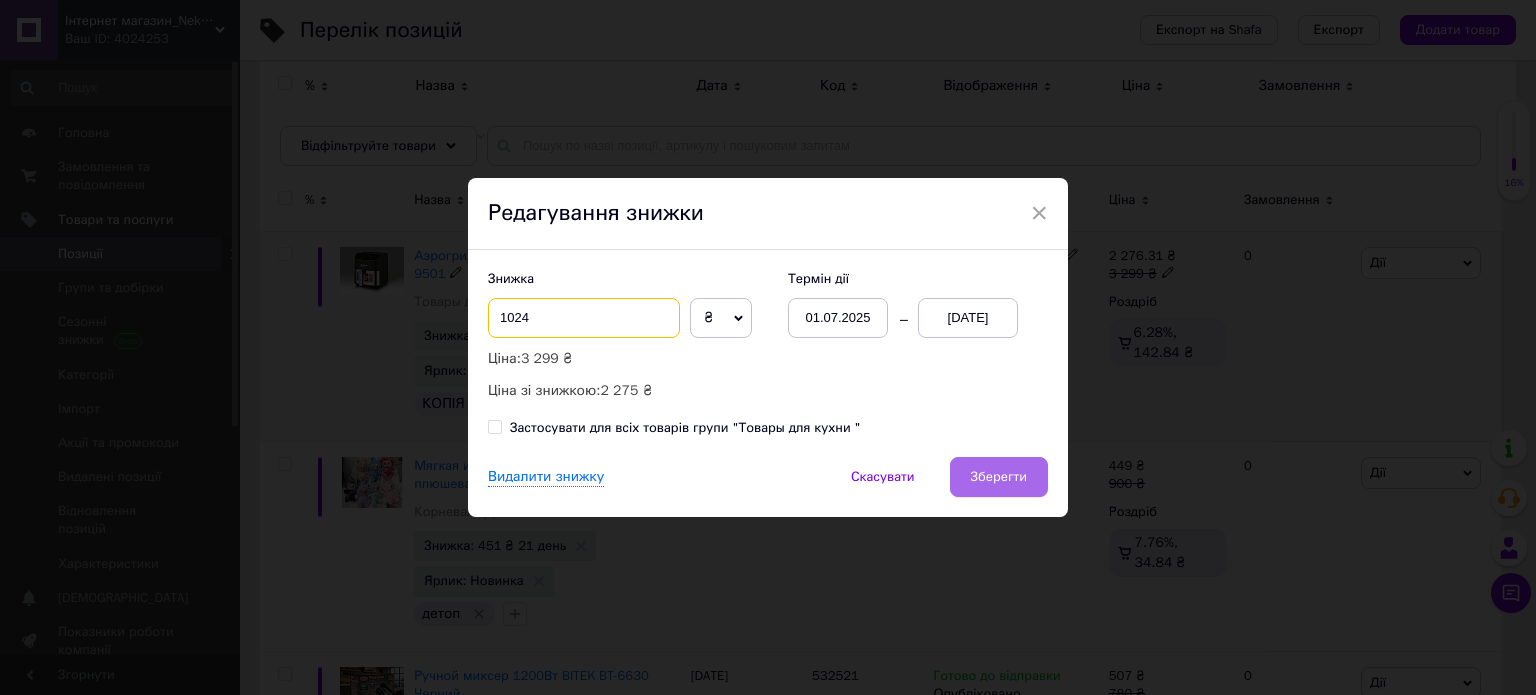 type on "1024" 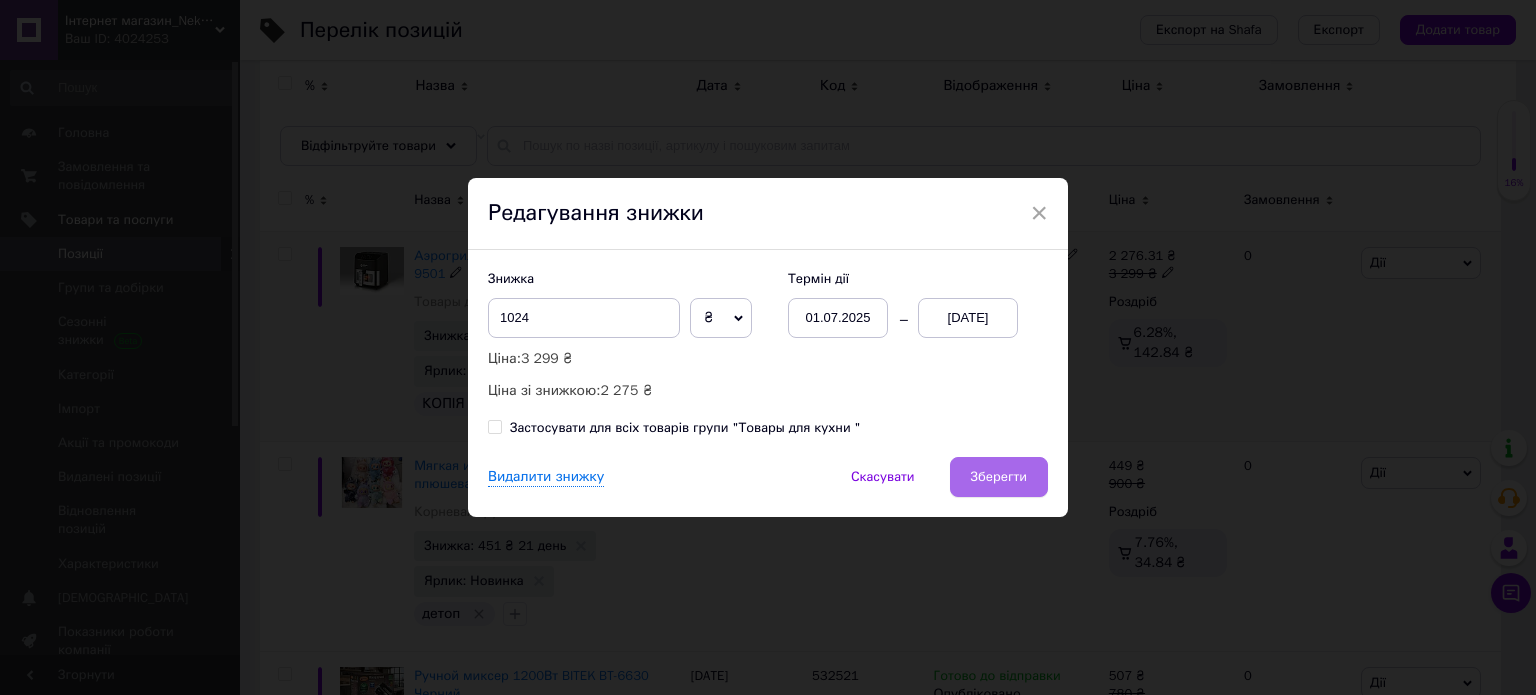 click on "Зберегти" at bounding box center (999, 477) 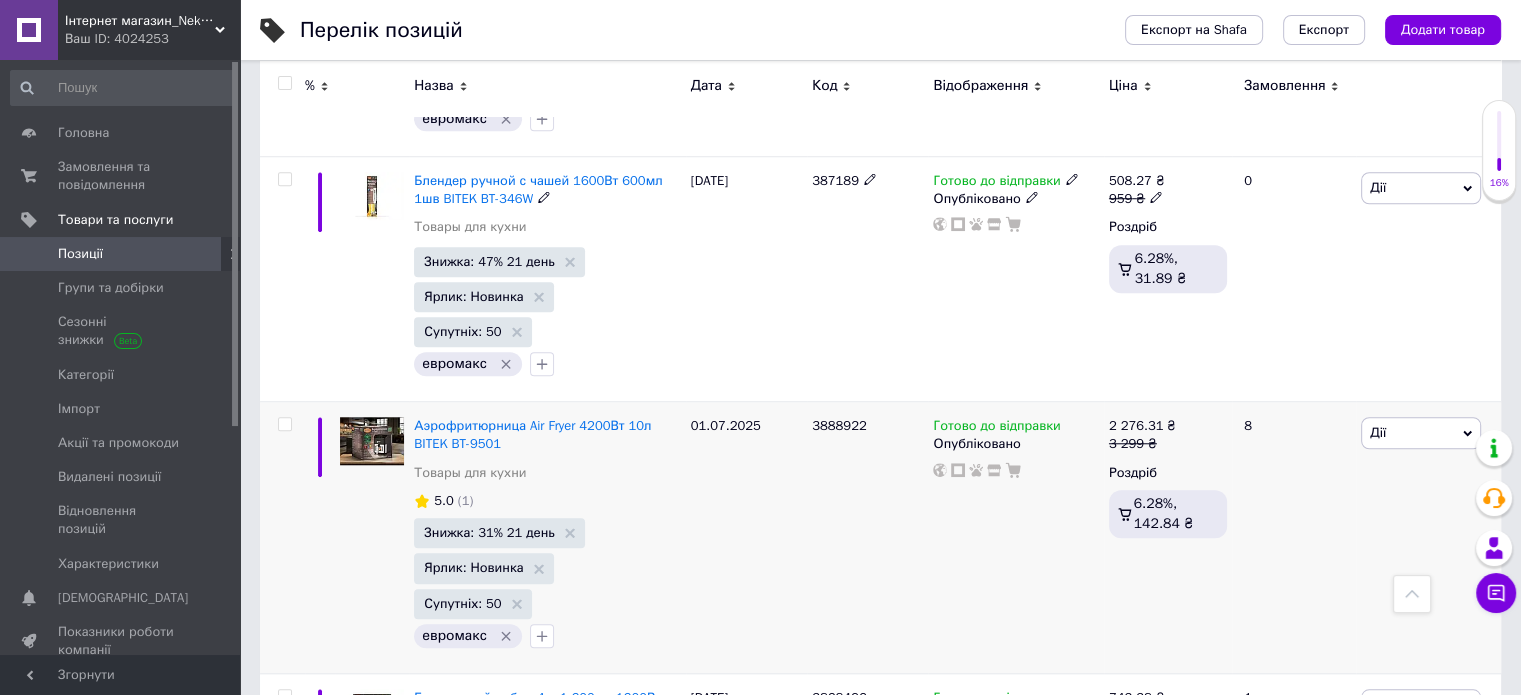 scroll, scrollTop: 1700, scrollLeft: 0, axis: vertical 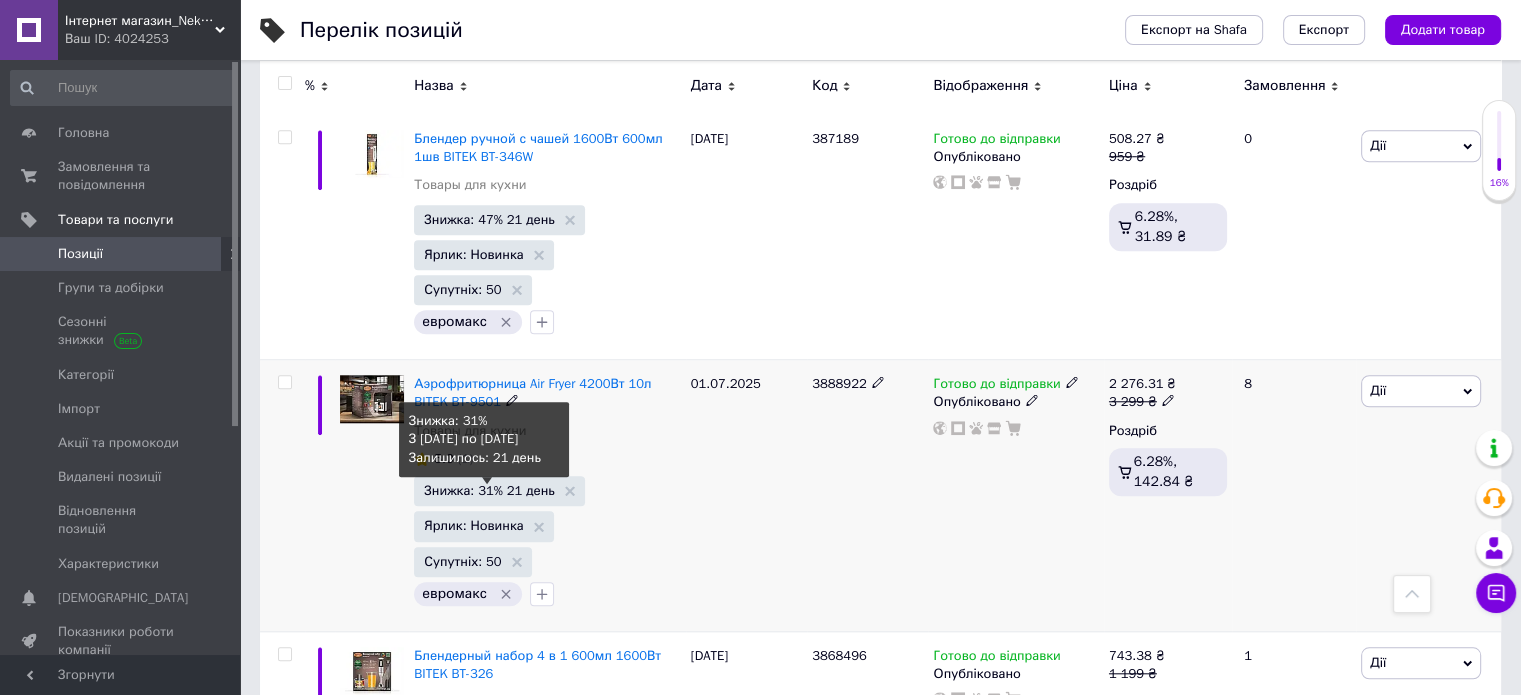 click on "Знижка: 31% 21 день" at bounding box center [489, 490] 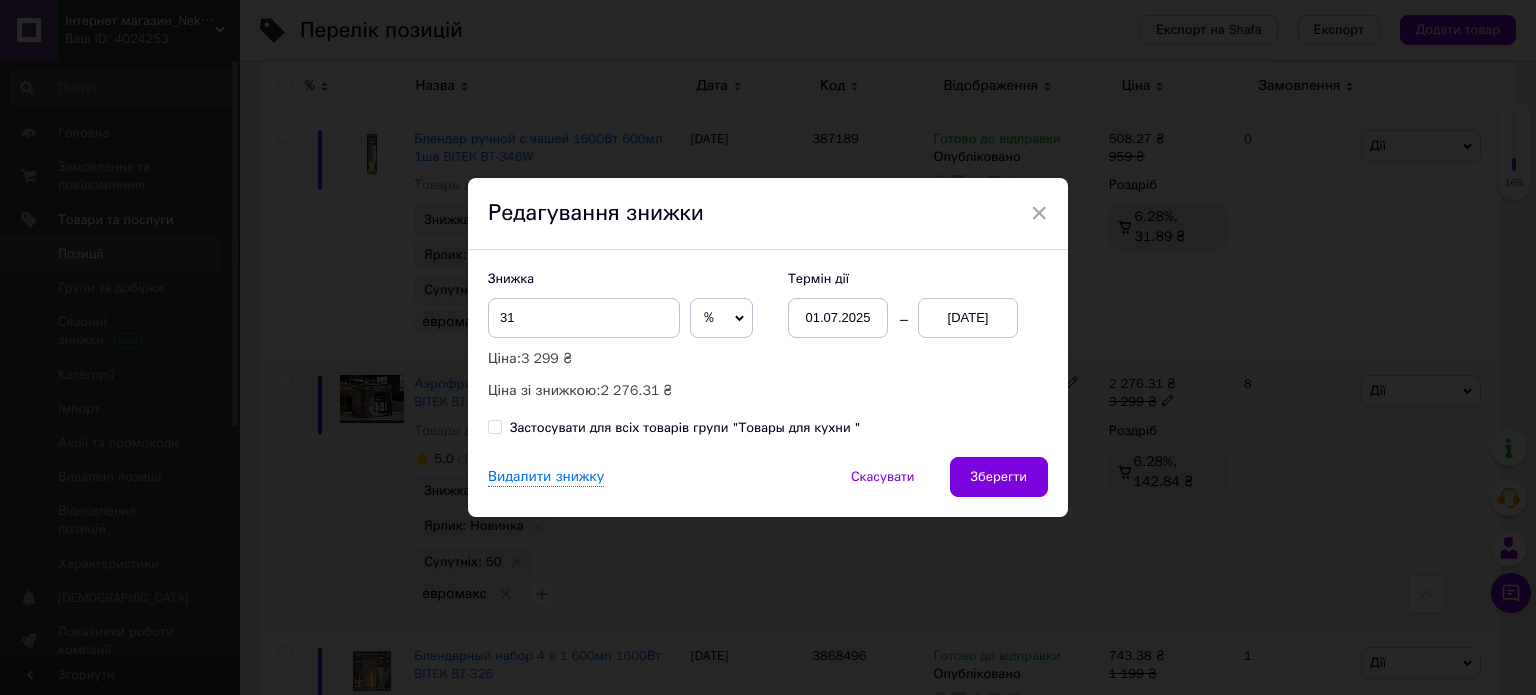 click on "%" at bounding box center (721, 318) 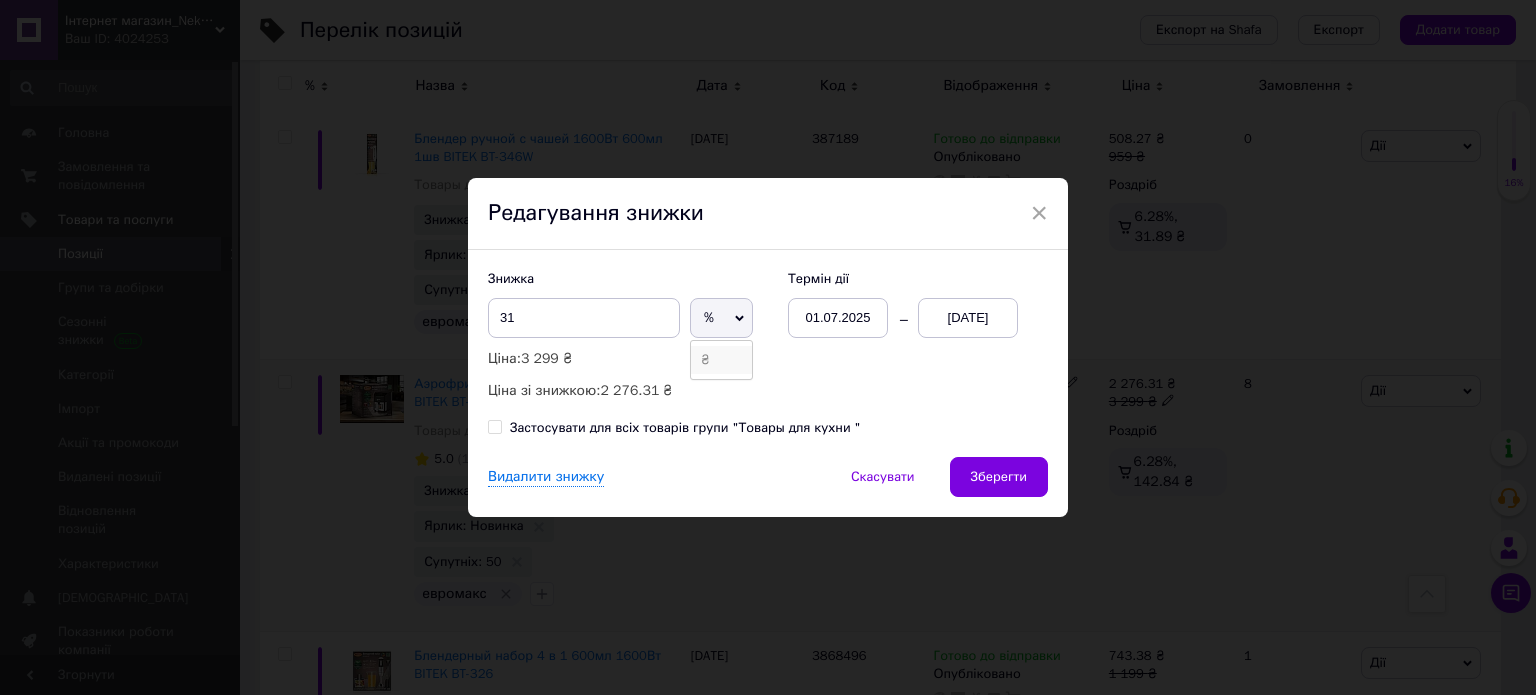 click on "₴" at bounding box center (721, 360) 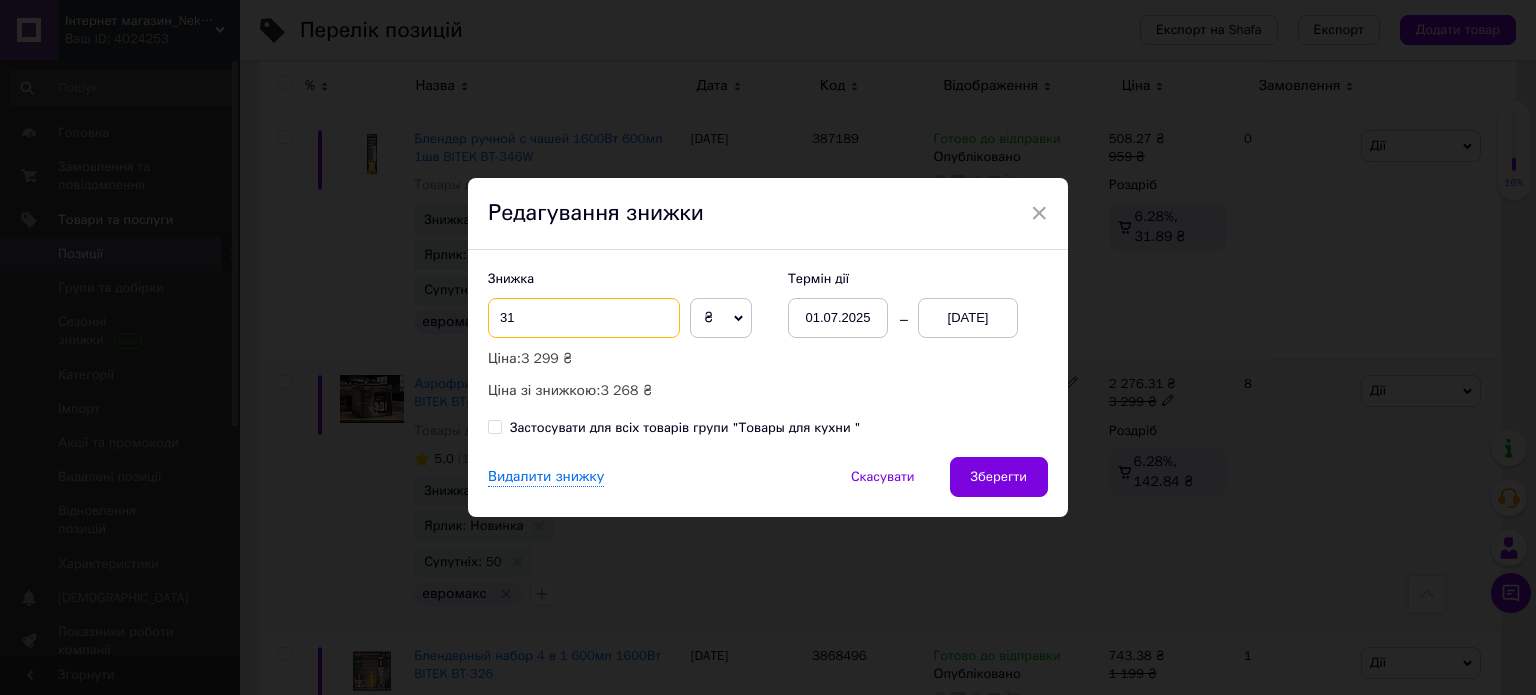 drag, startPoint x: 614, startPoint y: 320, endPoint x: 422, endPoint y: 320, distance: 192 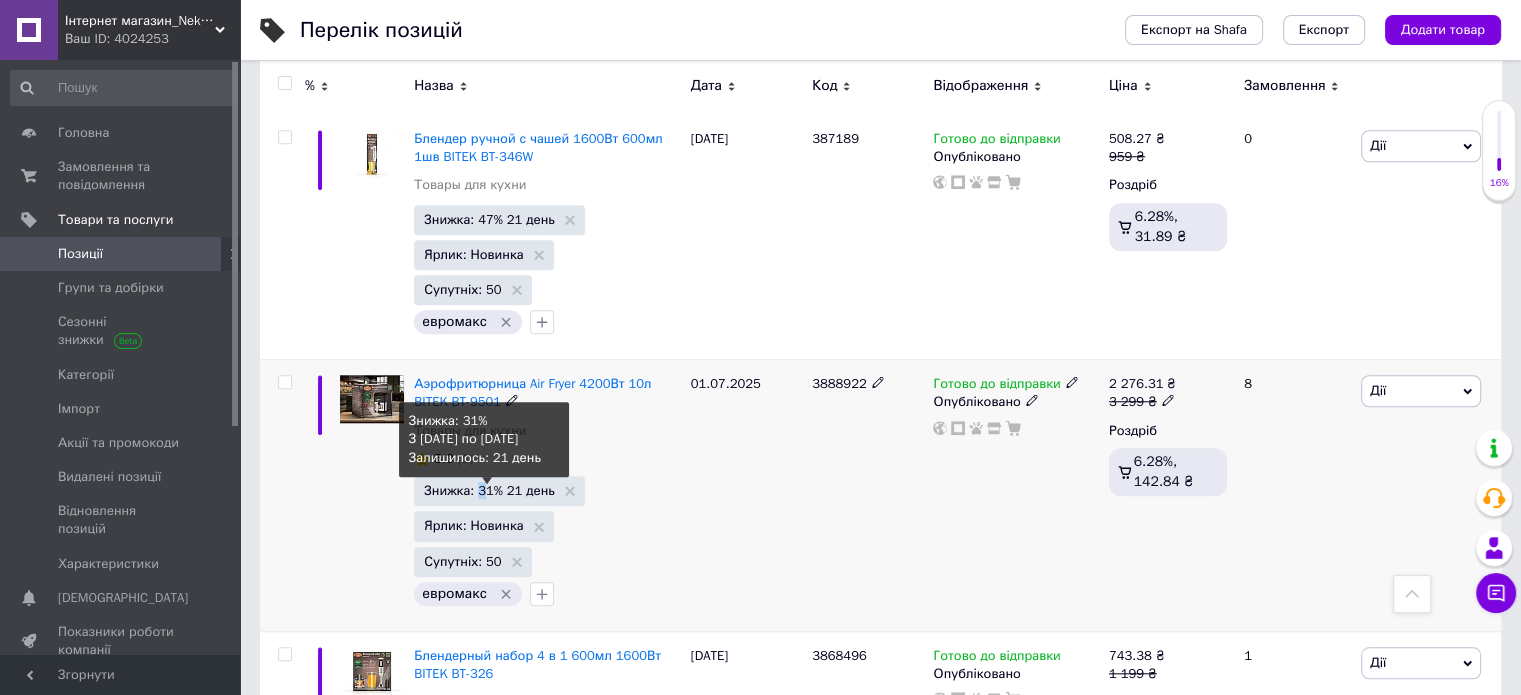 click on "Знижка: 31% 21 день" at bounding box center [489, 490] 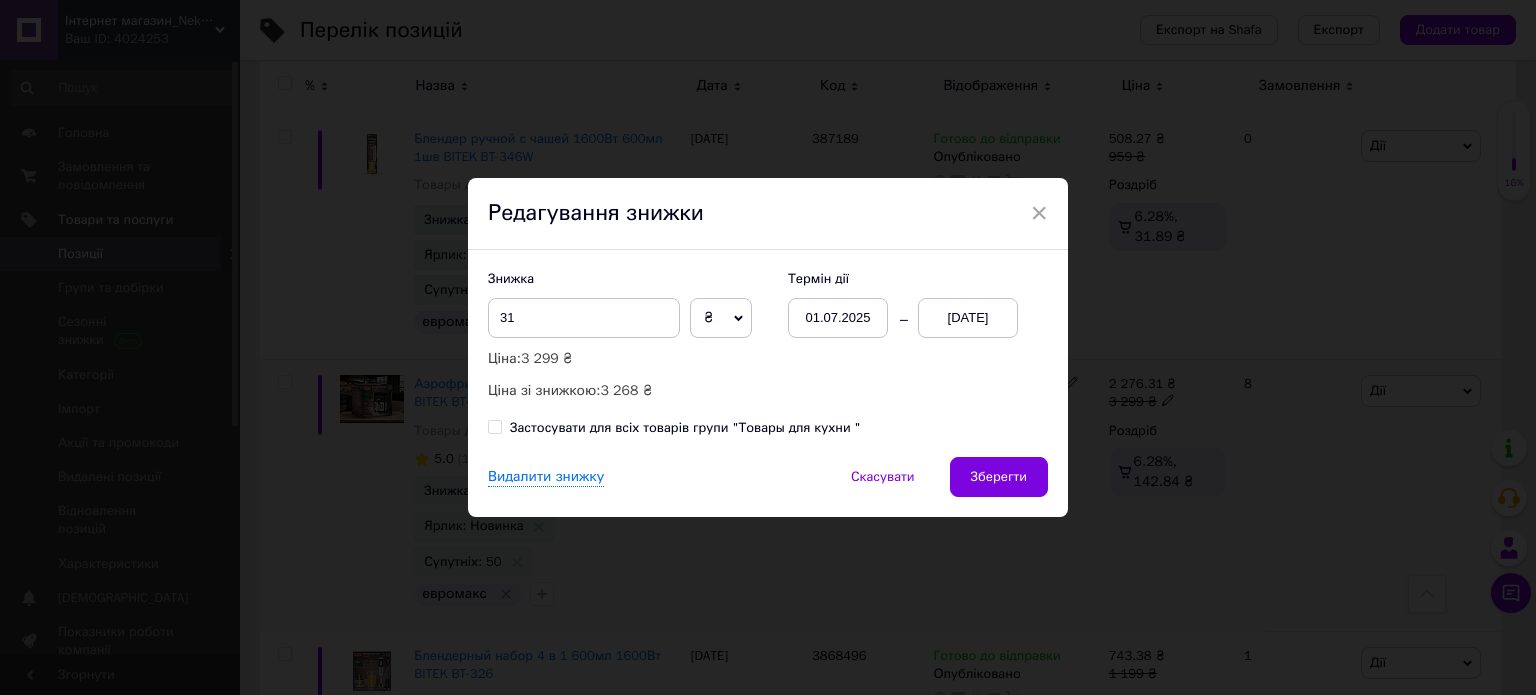 click on "₴" at bounding box center [708, 317] 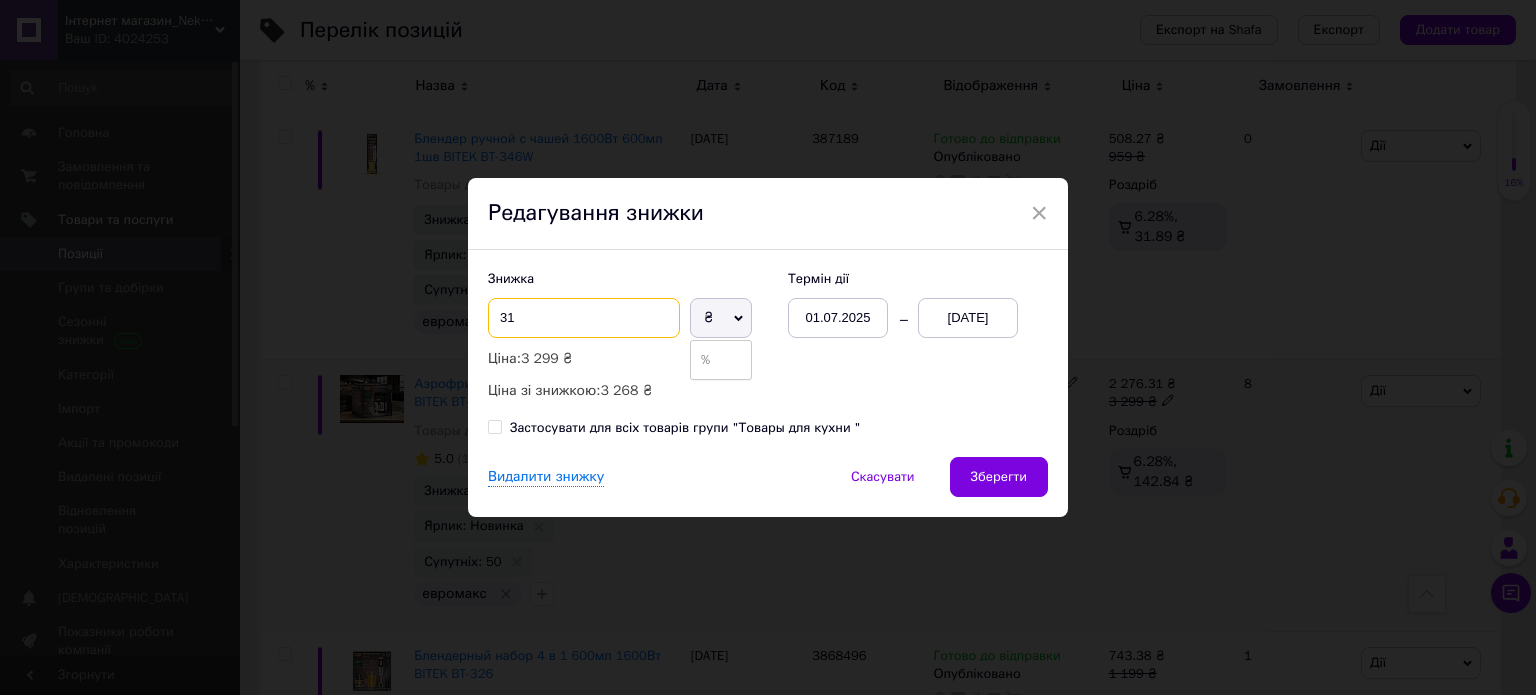 click on "31" at bounding box center [584, 318] 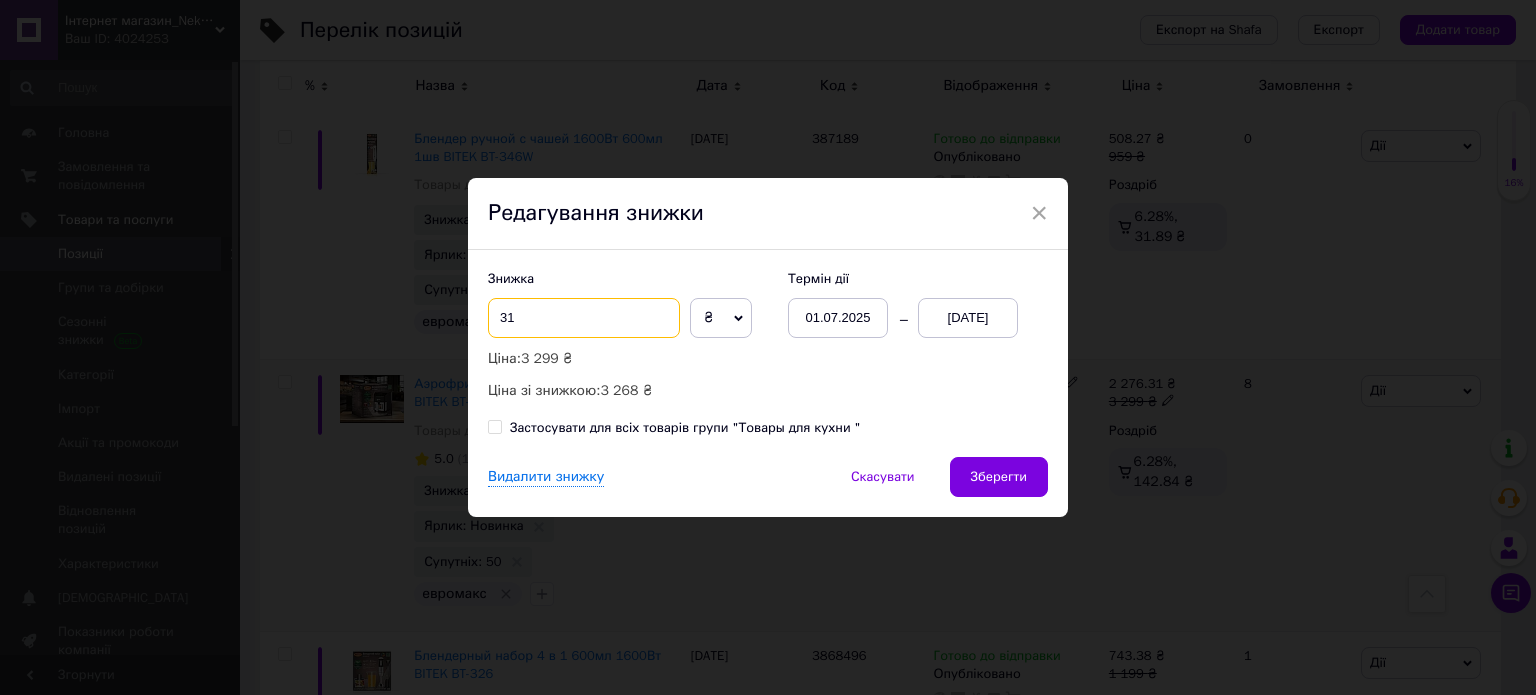 click on "31" at bounding box center (584, 318) 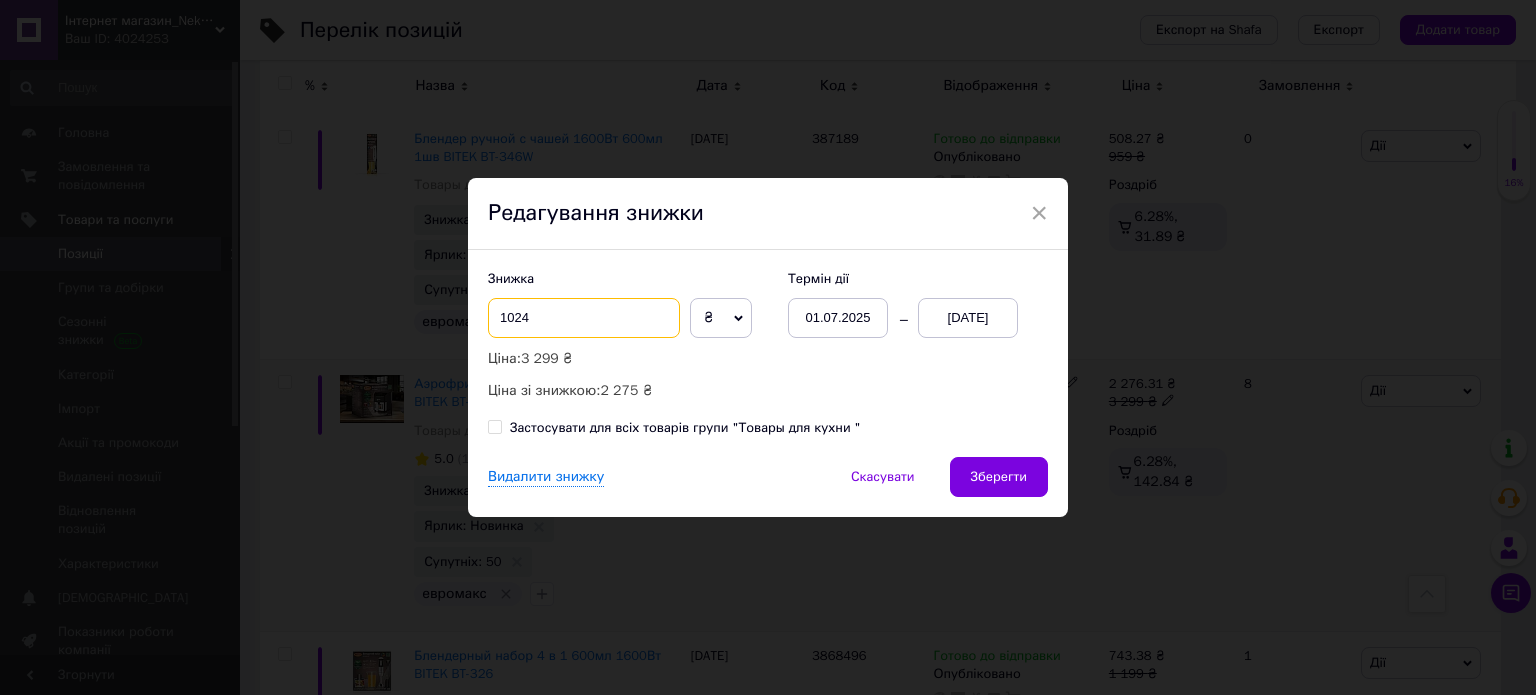 type on "1024" 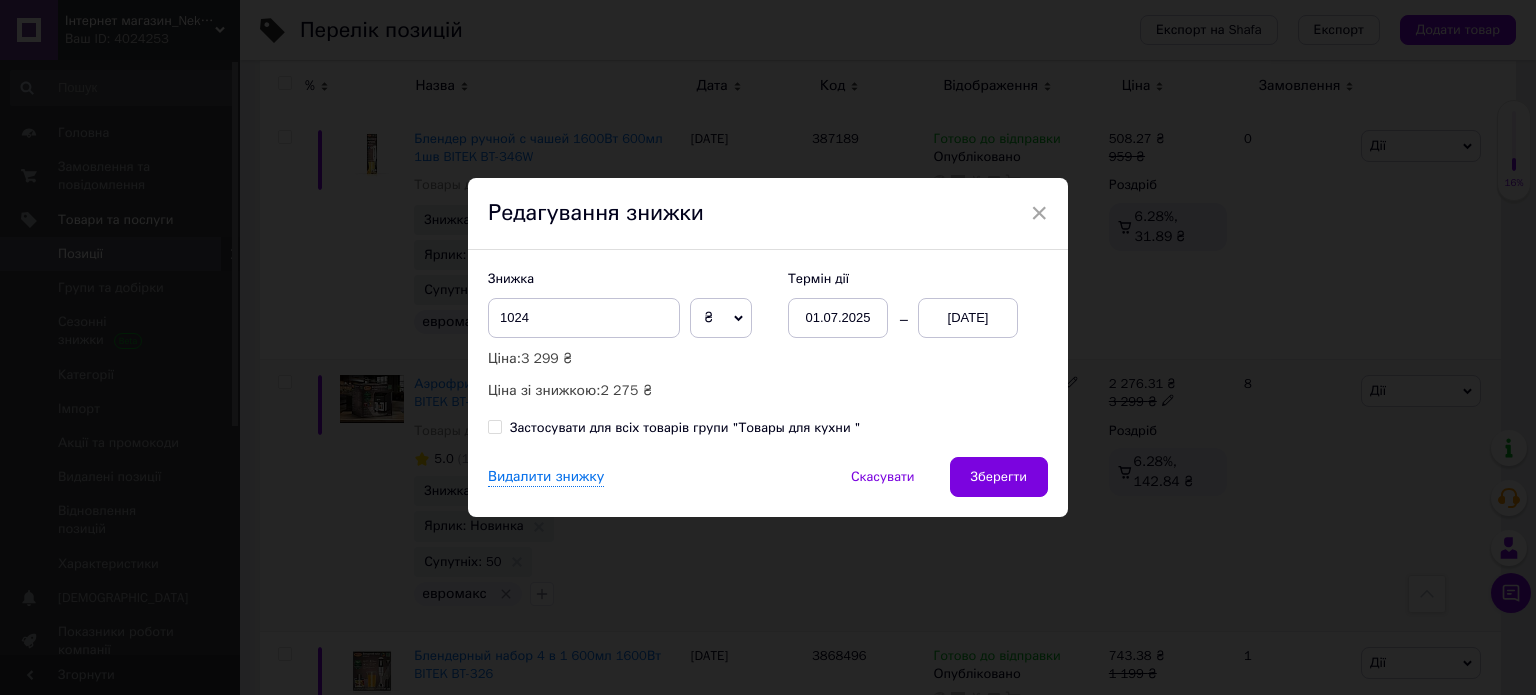 click on "Зберегти" at bounding box center [999, 477] 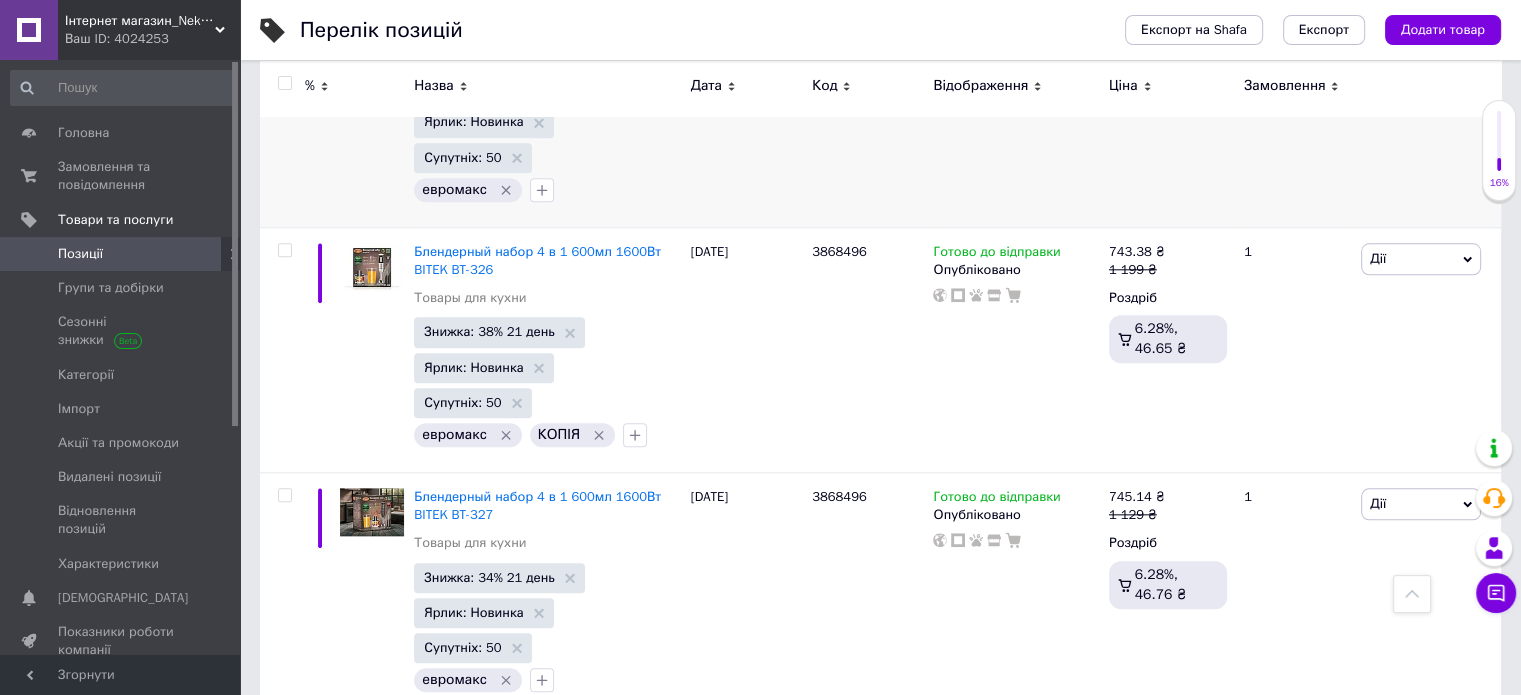 scroll, scrollTop: 2100, scrollLeft: 0, axis: vertical 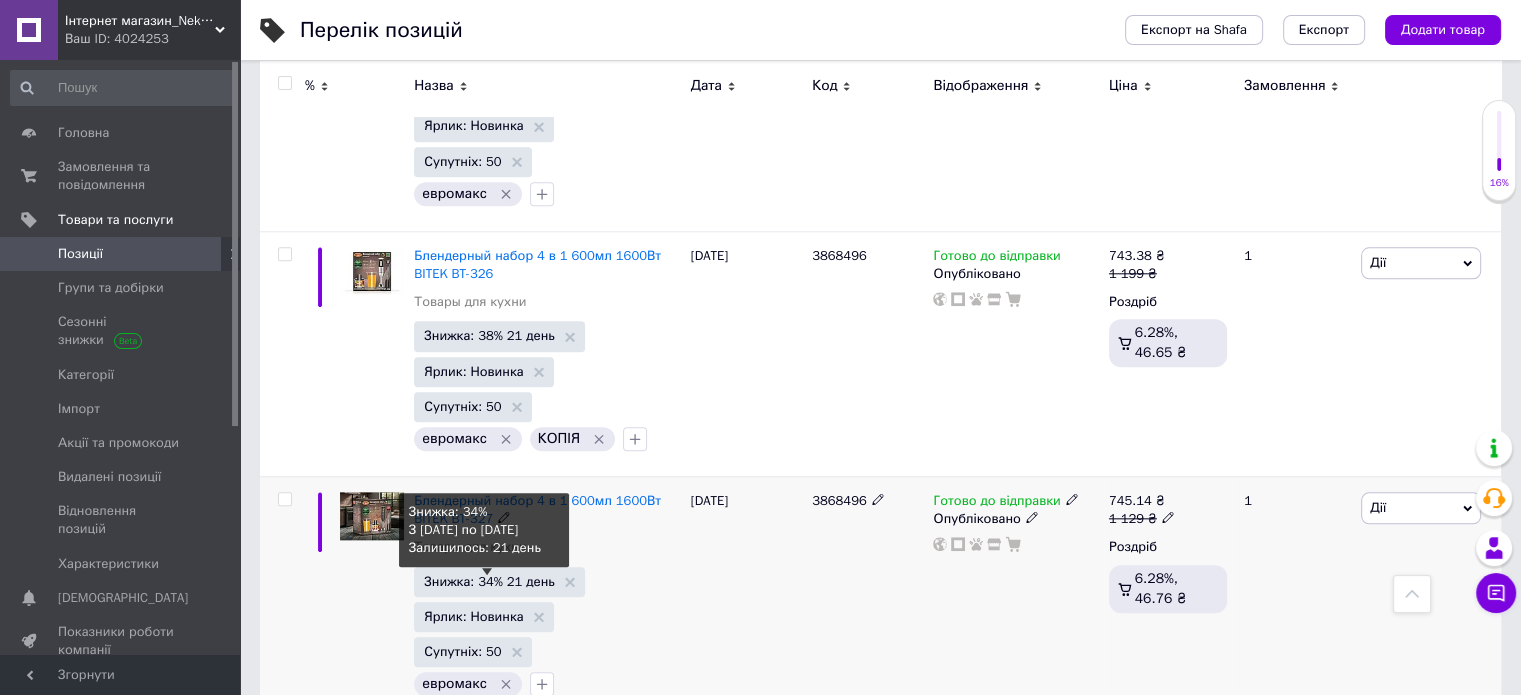click on "Знижка: 34% 21 день" at bounding box center (489, 581) 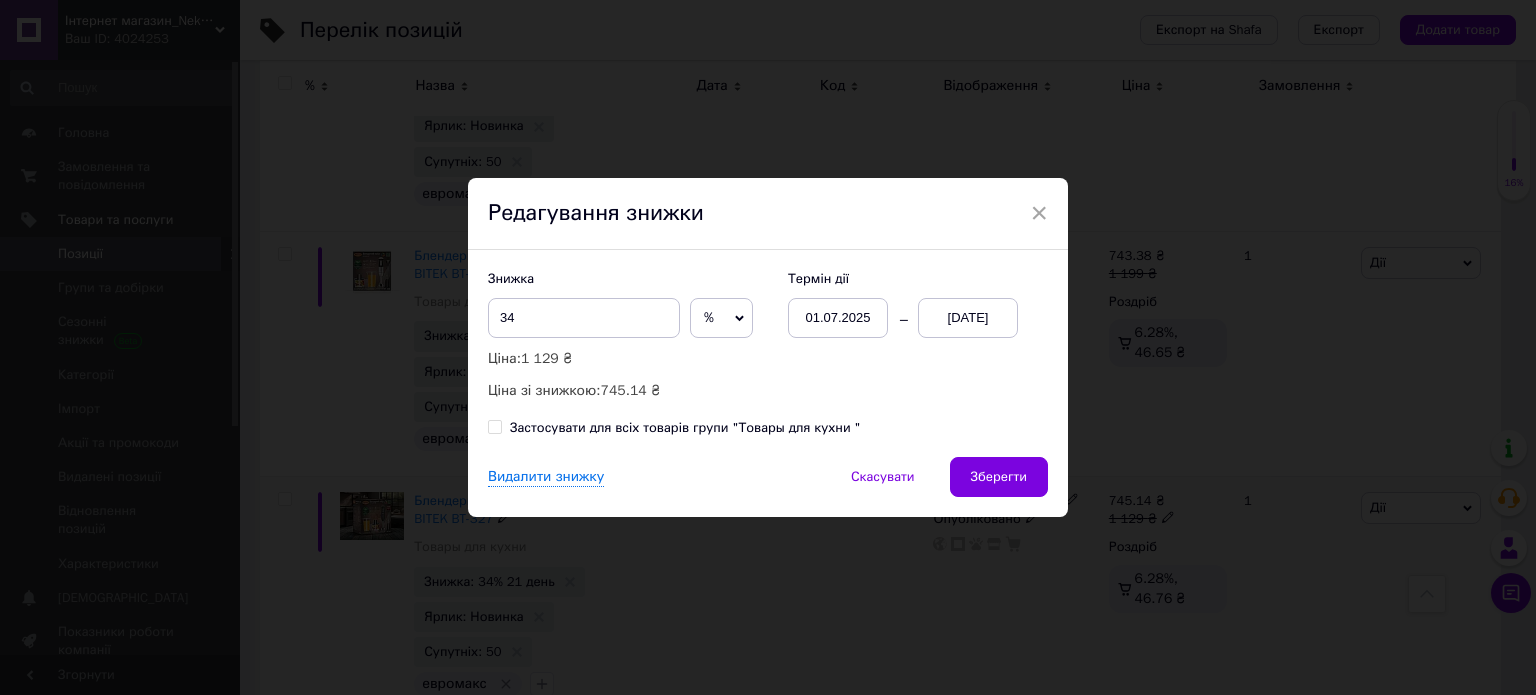 click on "%" at bounding box center (721, 318) 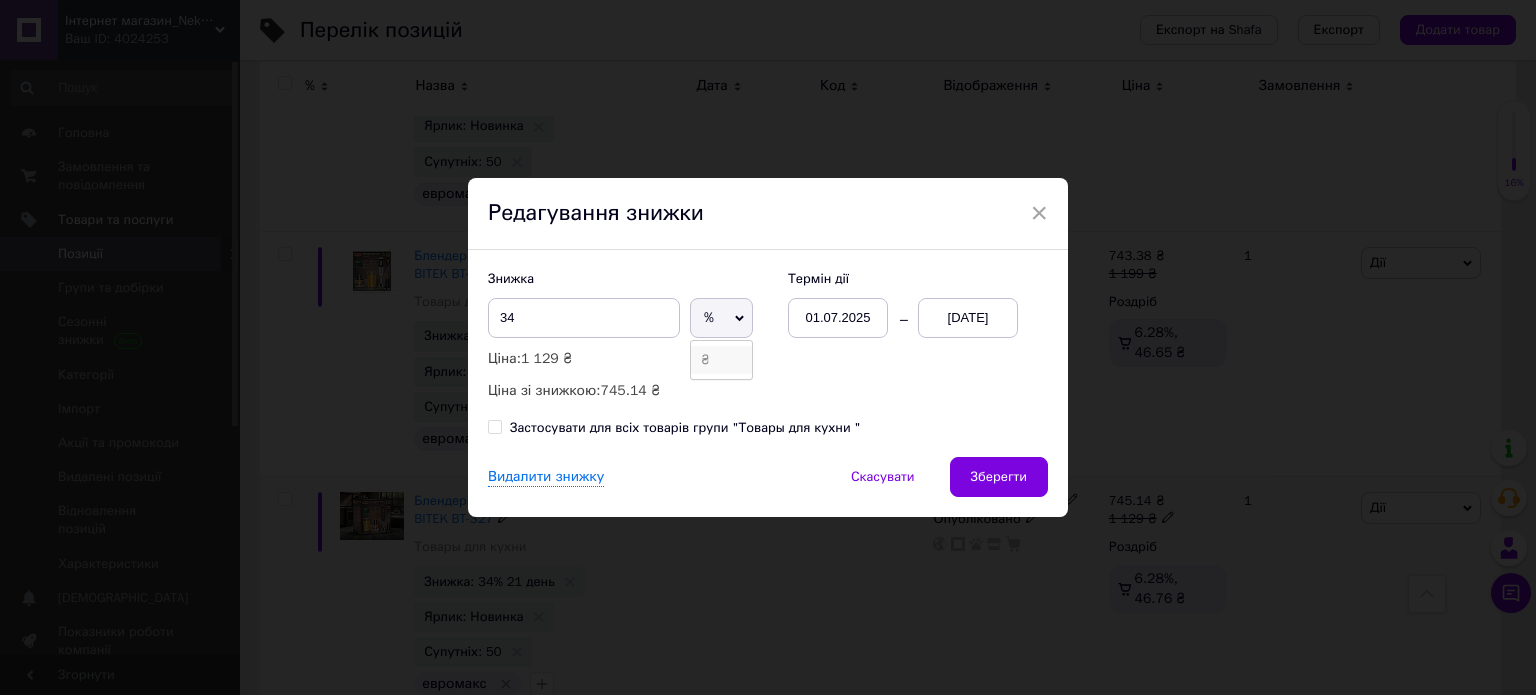 click on "₴" at bounding box center [721, 360] 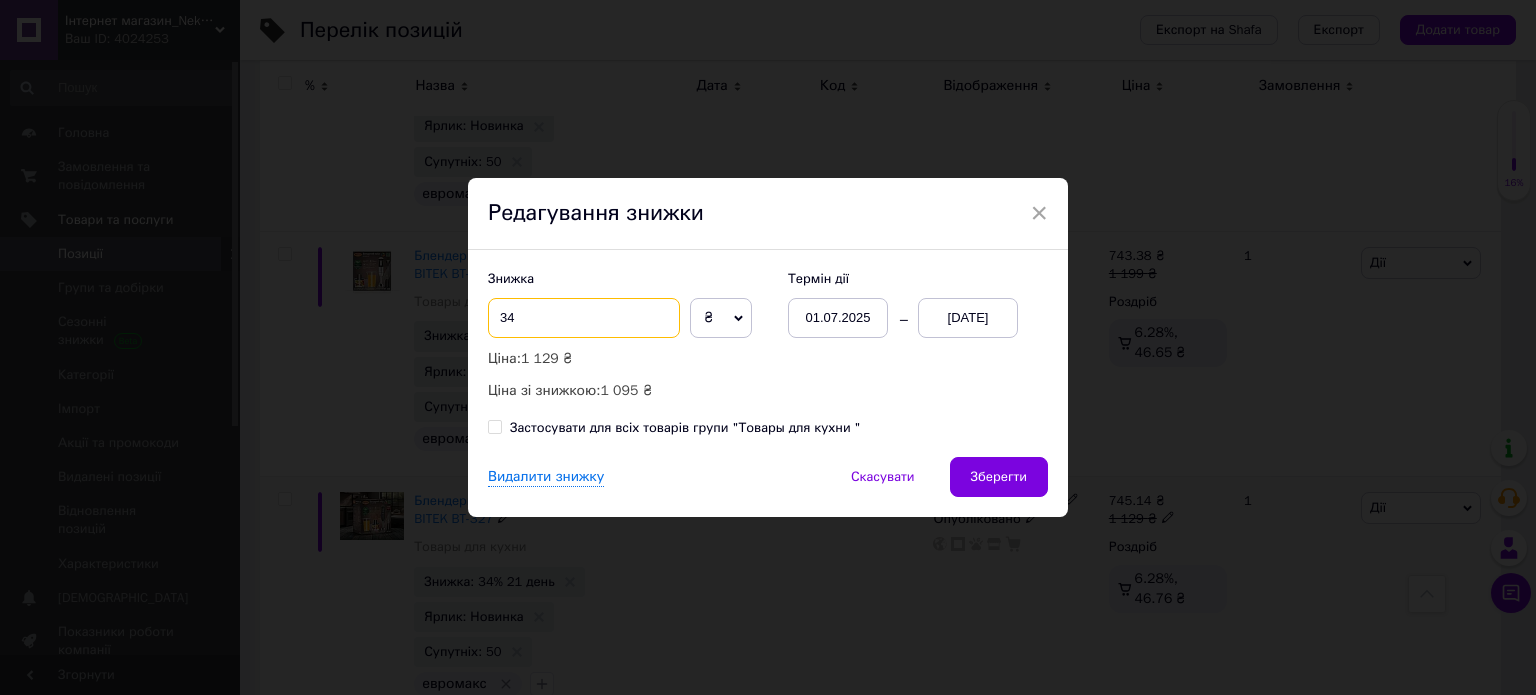 click on "34" at bounding box center (584, 318) 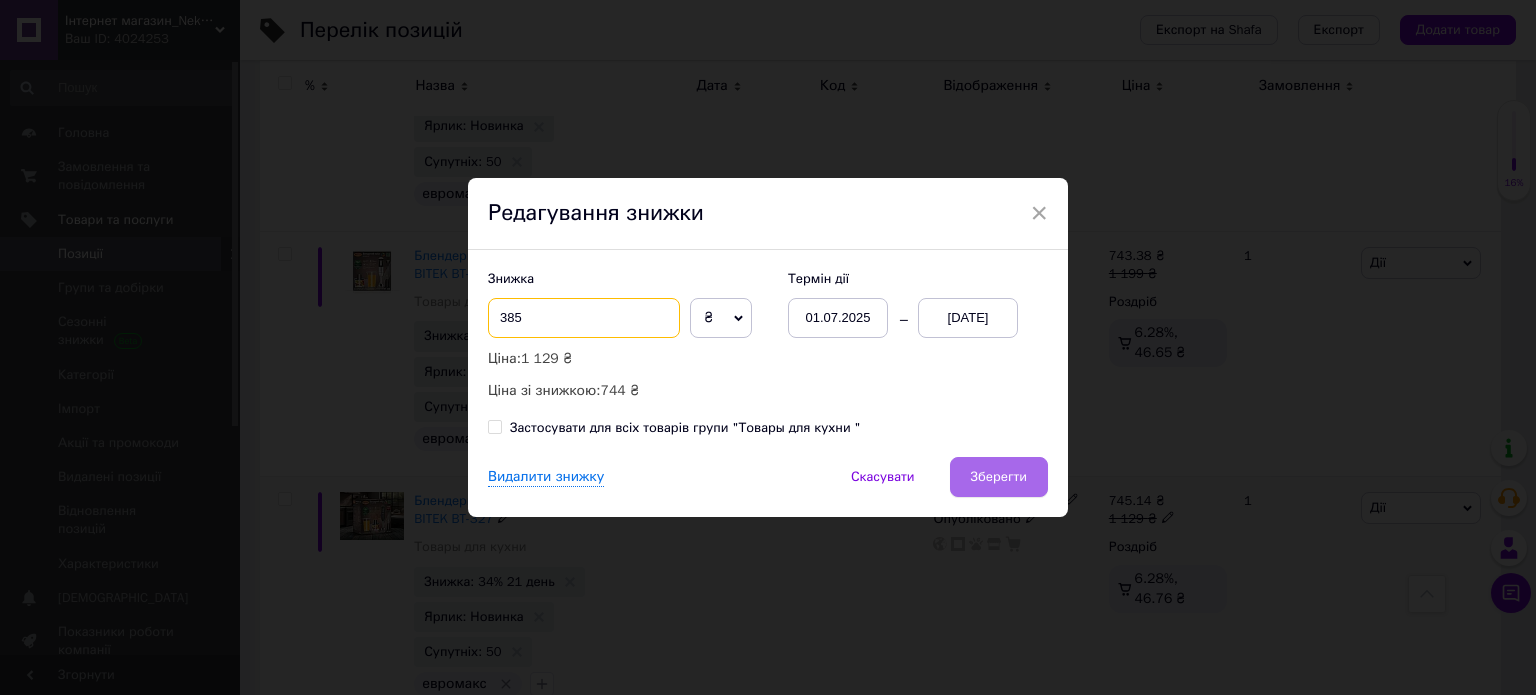 type on "385" 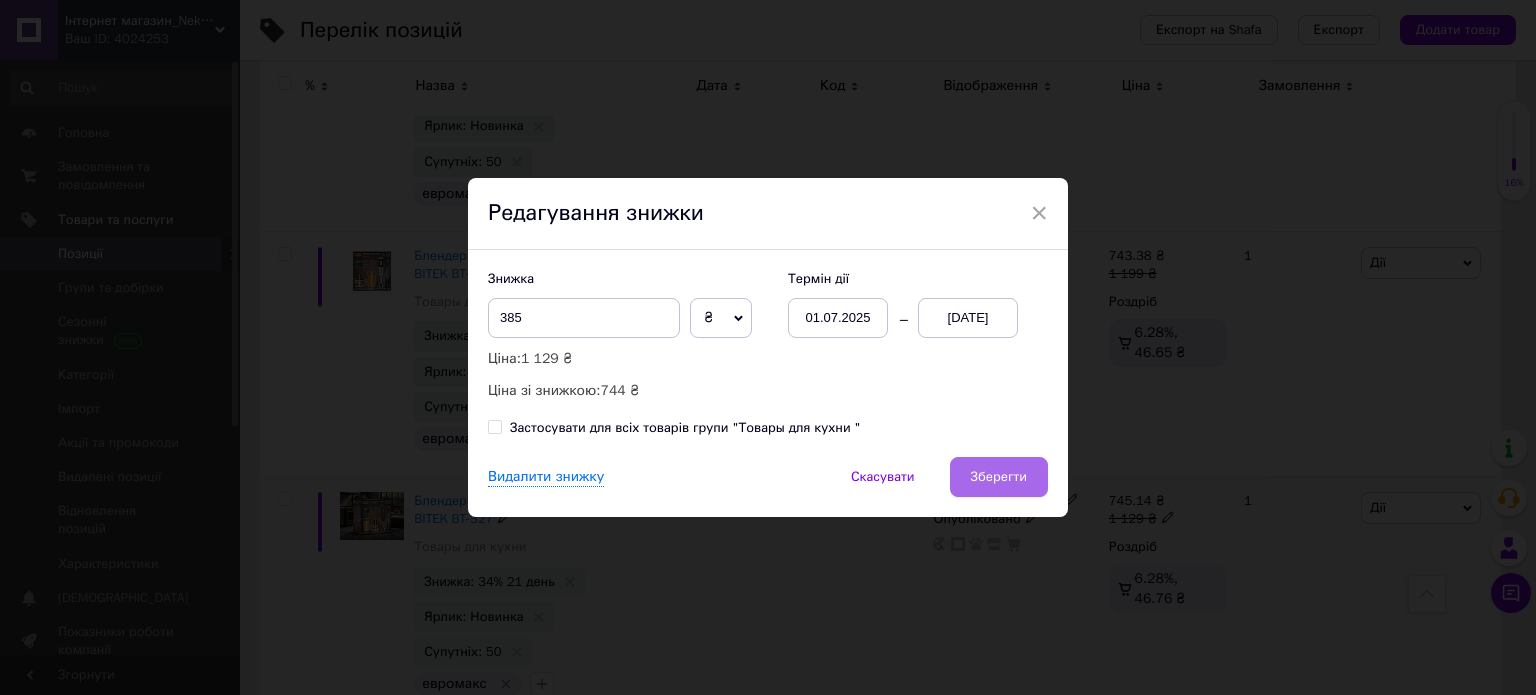 click on "Зберегти" at bounding box center (999, 477) 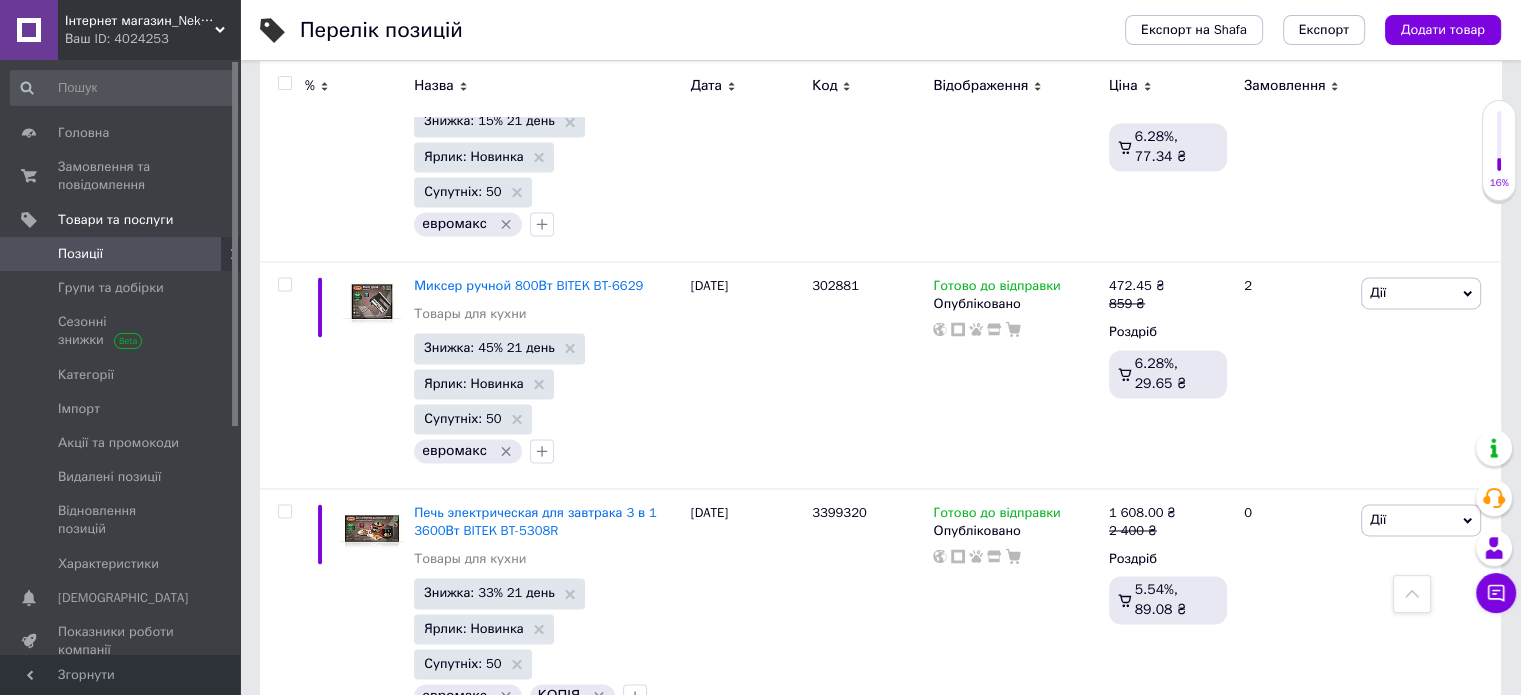 scroll, scrollTop: 3000, scrollLeft: 0, axis: vertical 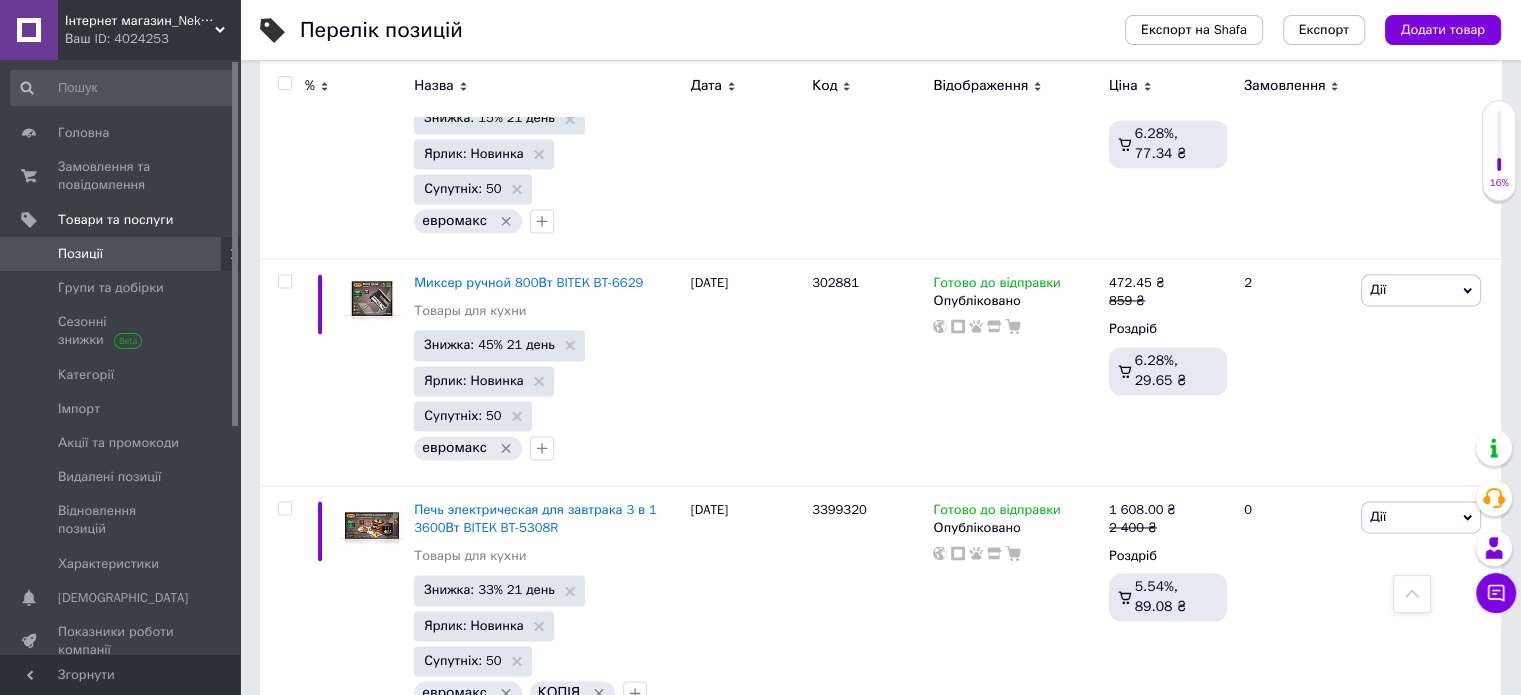 click on "Знижка: 33% 21 день" at bounding box center [489, 835] 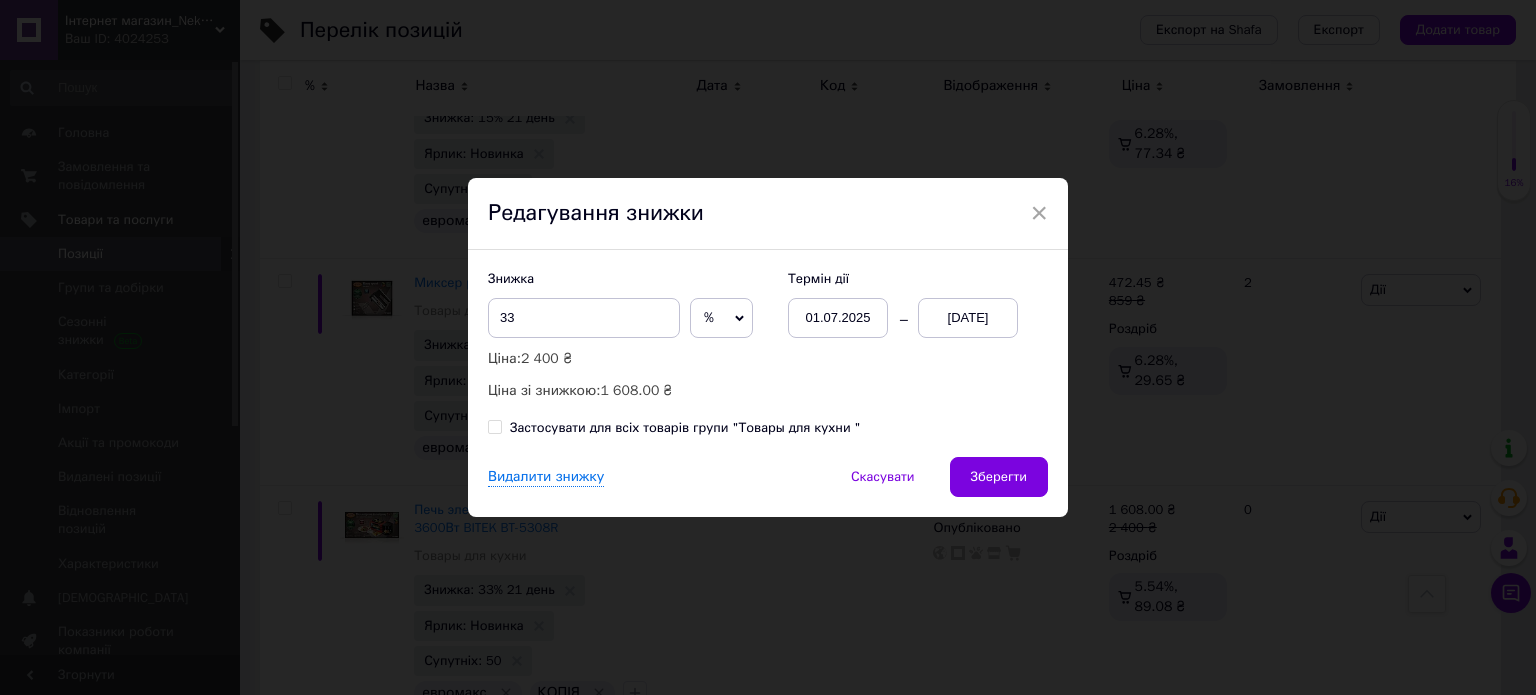click on "%" at bounding box center (721, 318) 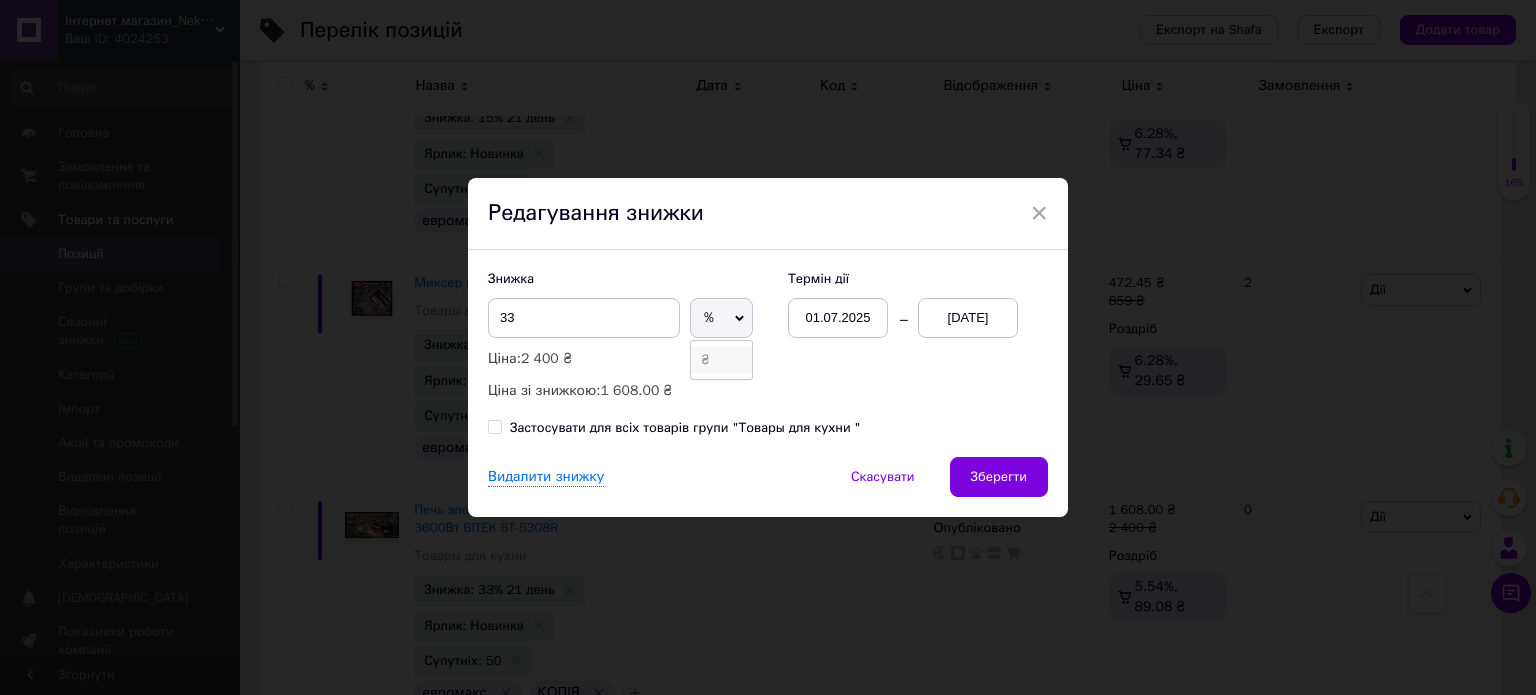 click on "₴" at bounding box center [721, 360] 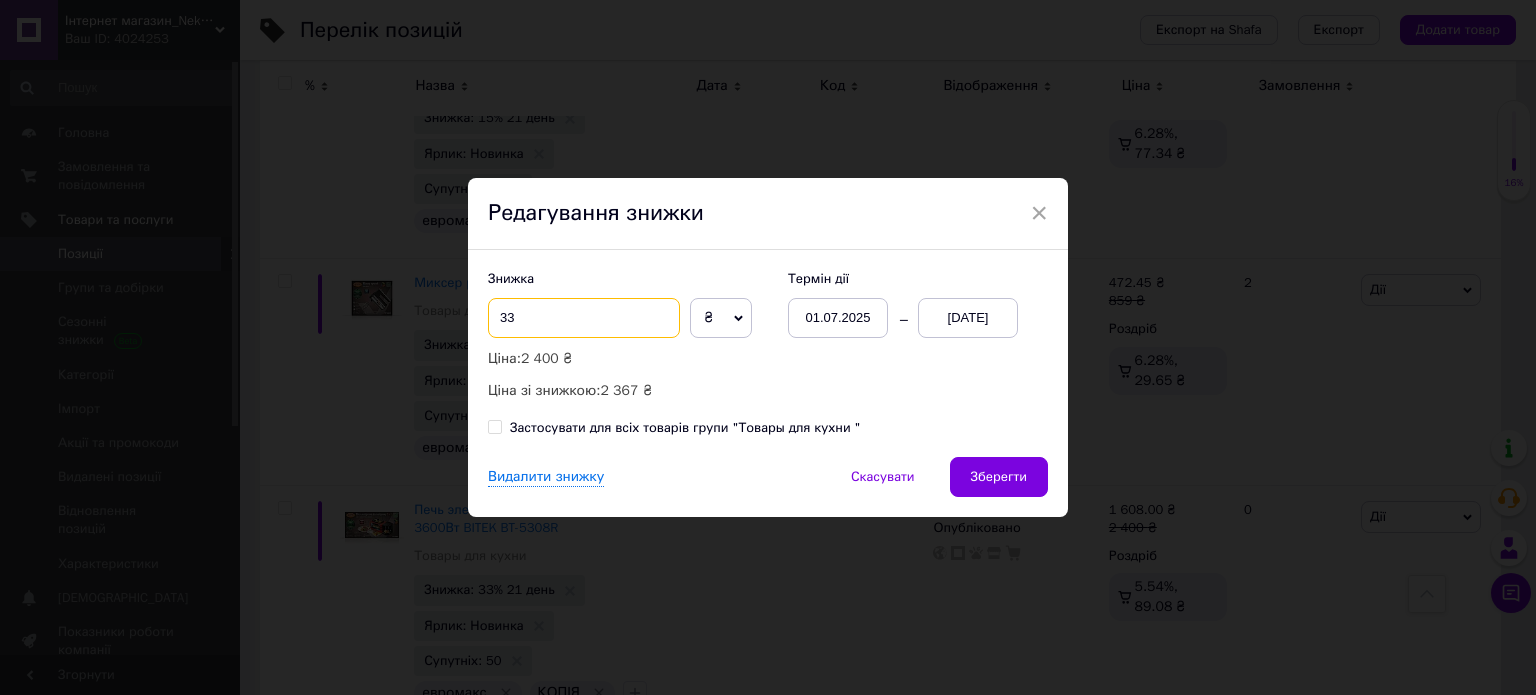 click on "33" at bounding box center [584, 318] 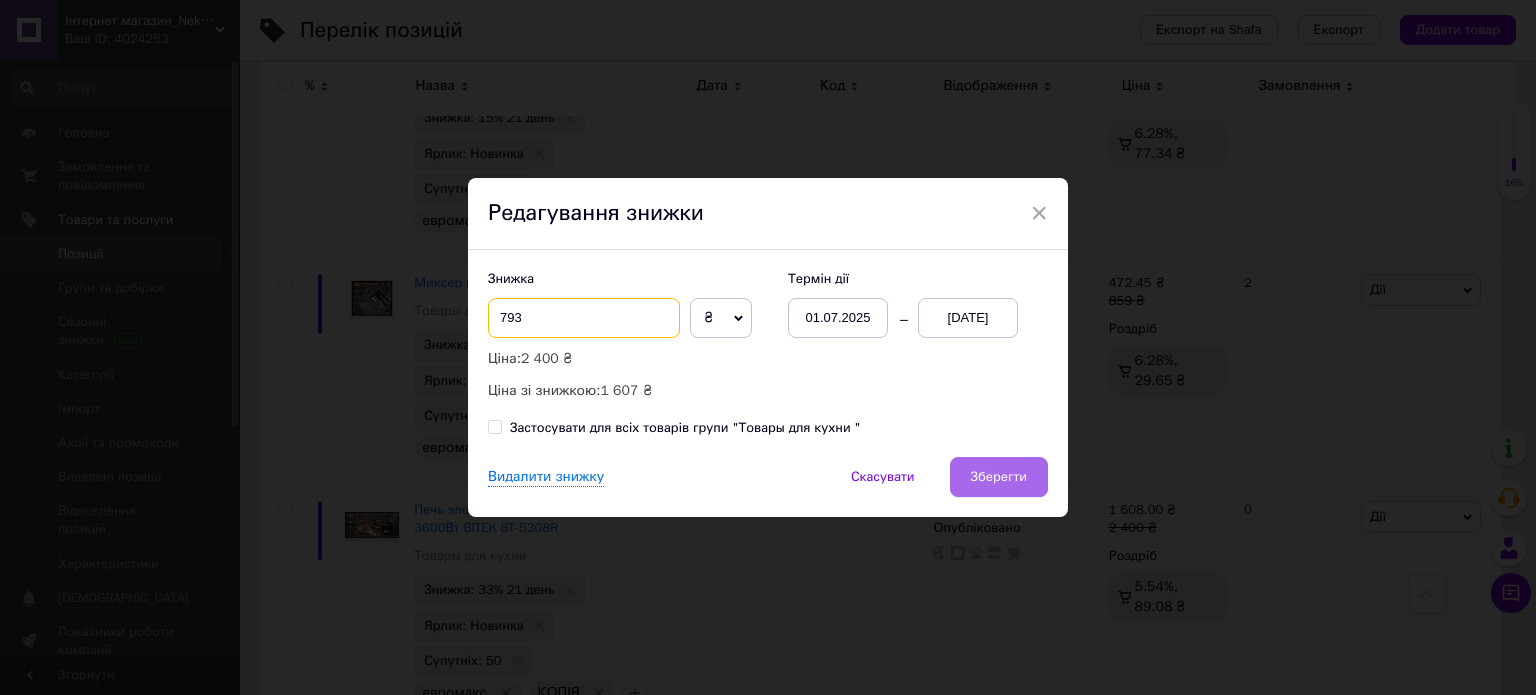 type on "793" 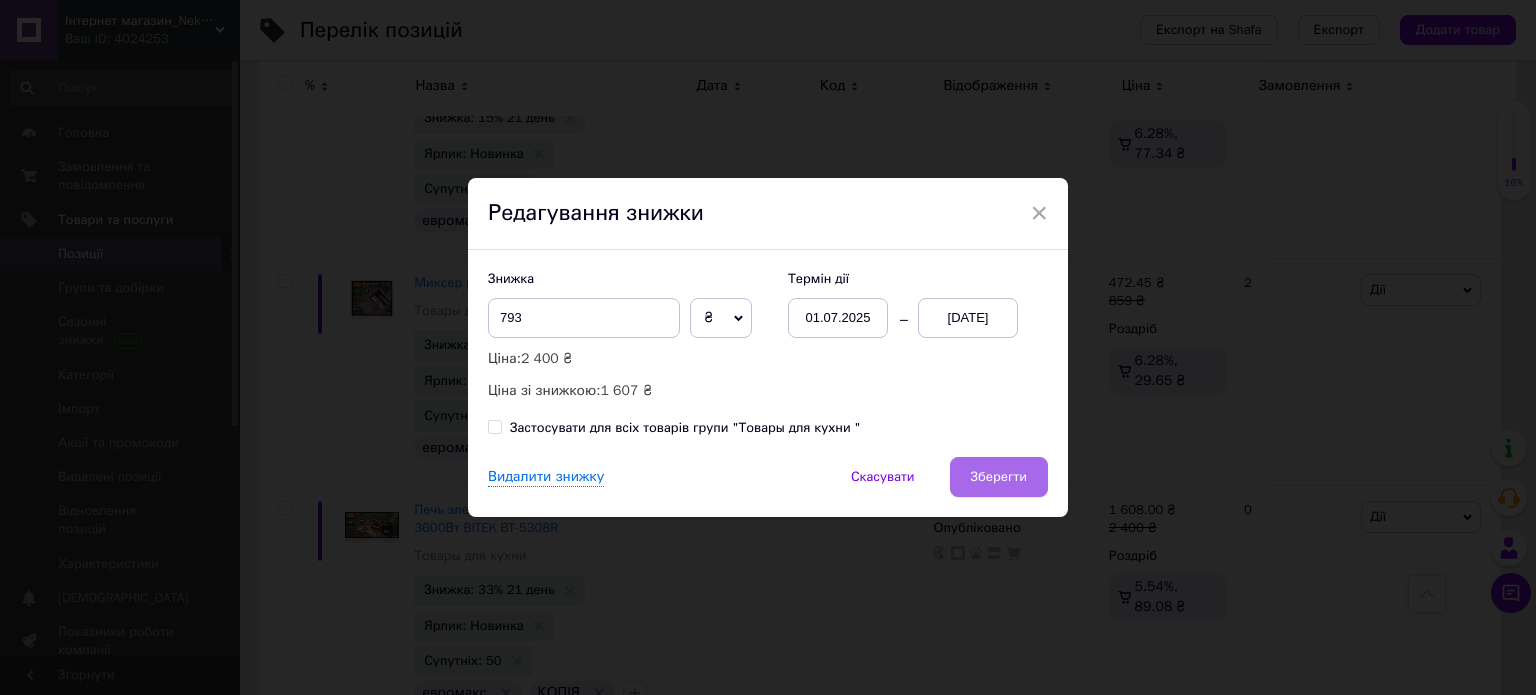 click on "Зберегти" at bounding box center (999, 477) 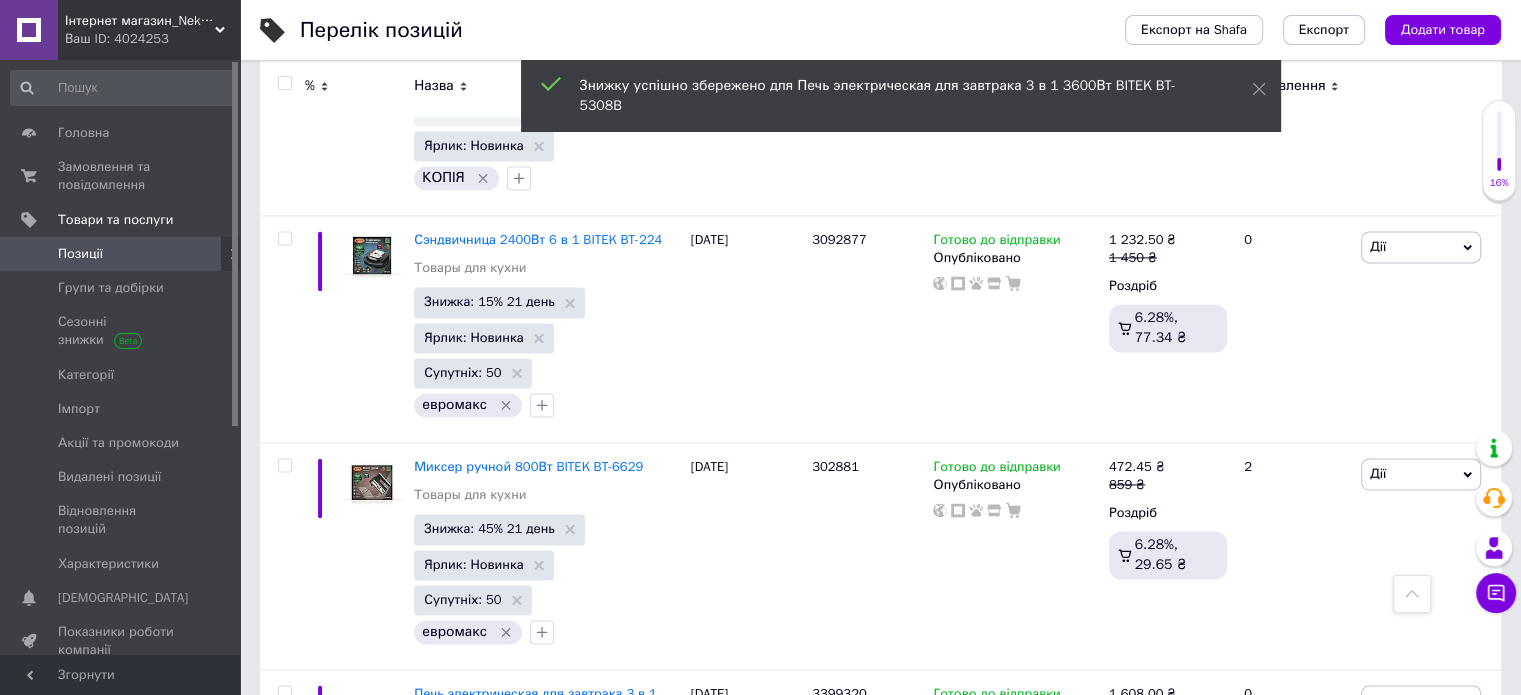 scroll, scrollTop: 2800, scrollLeft: 0, axis: vertical 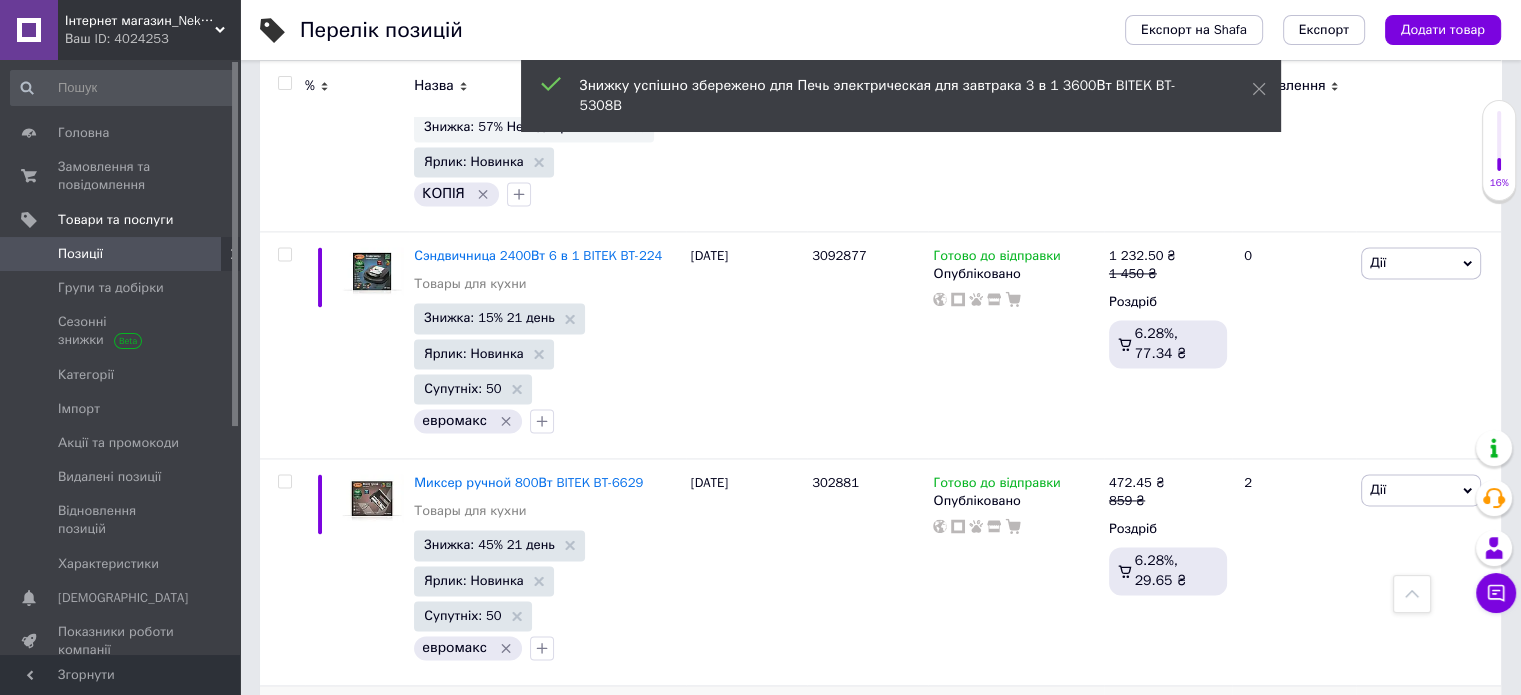 click on "Знижка: 33% 21 день" at bounding box center [489, 789] 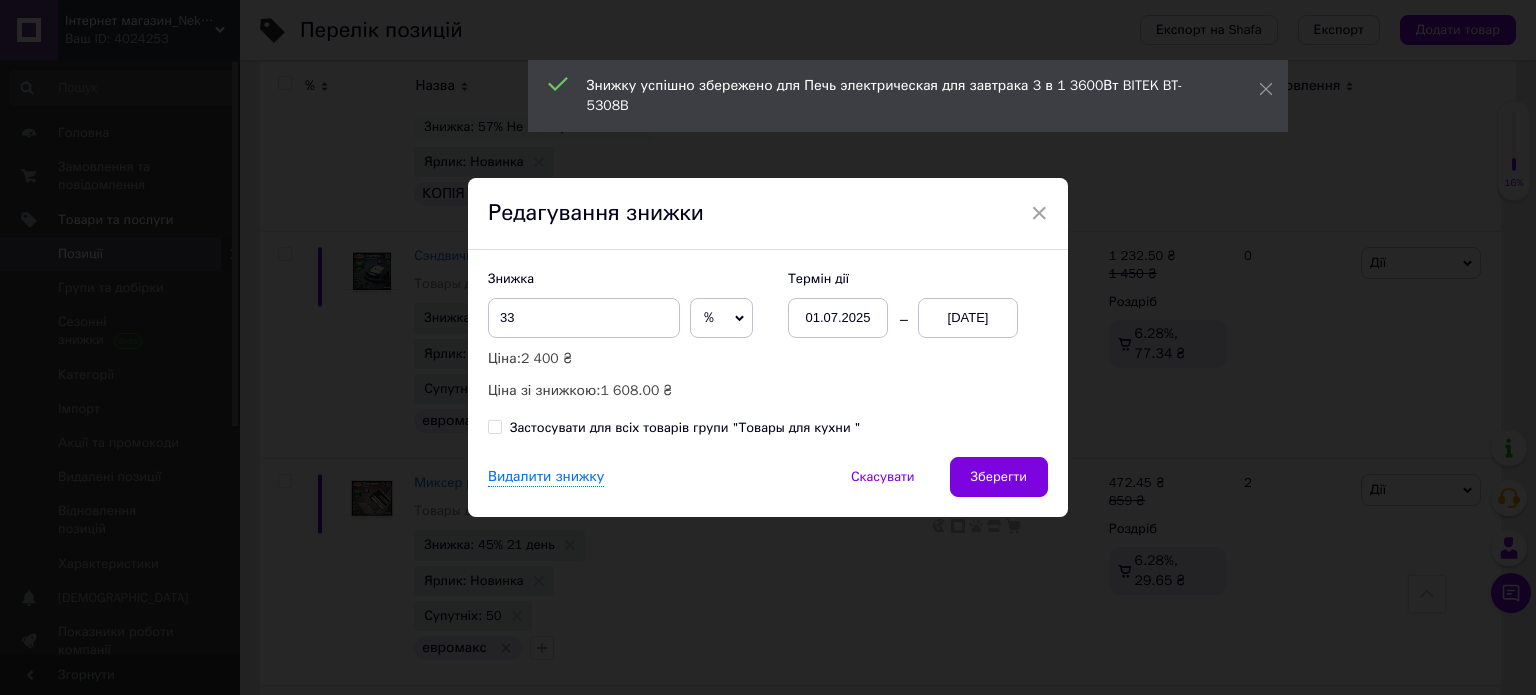 click on "%" at bounding box center (721, 318) 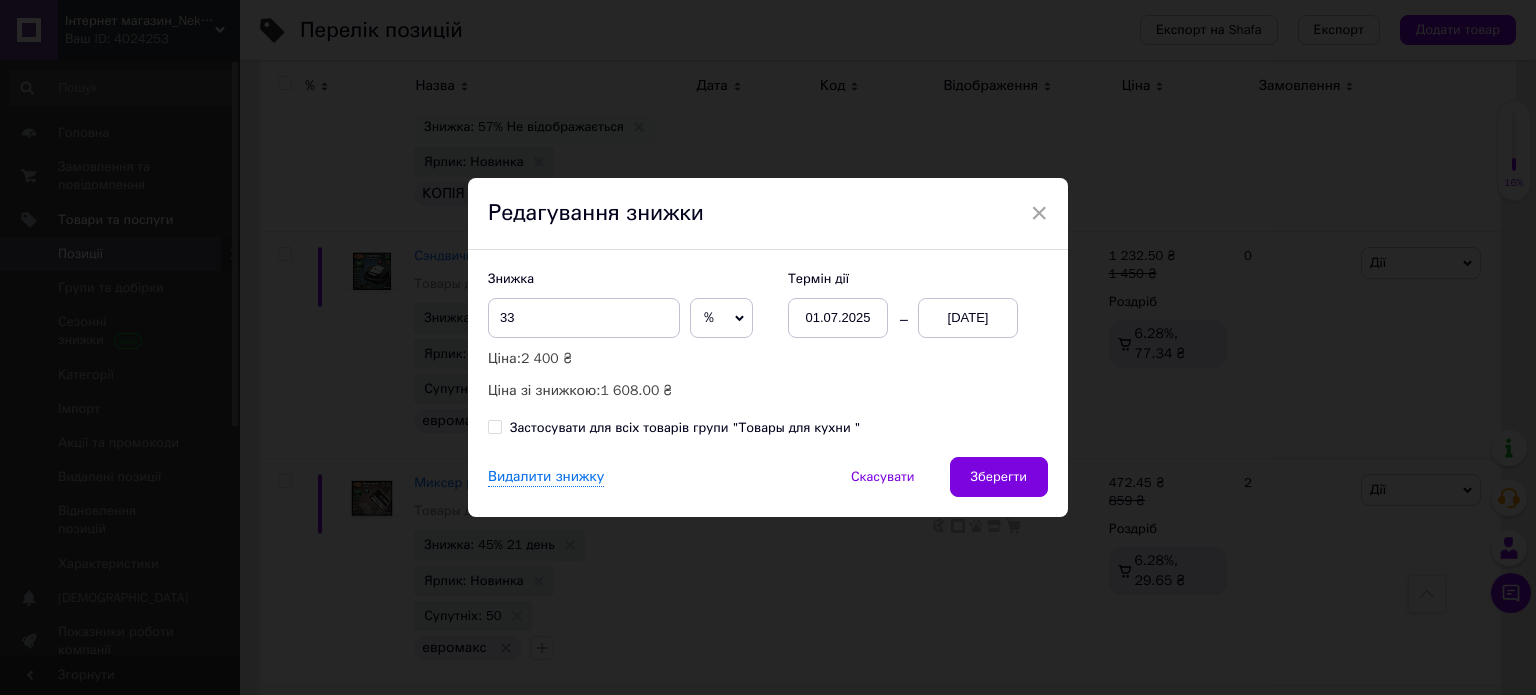 click on "%" at bounding box center [709, 317] 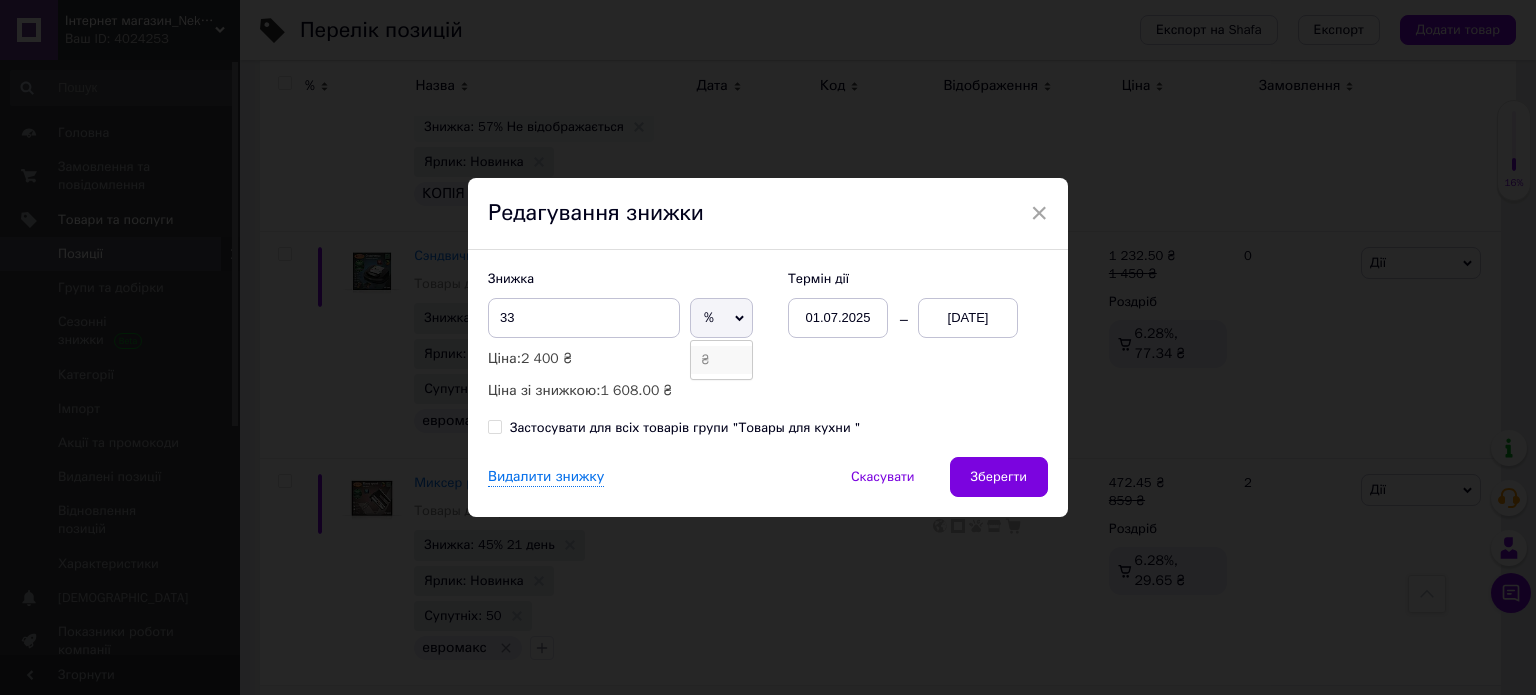 click on "₴" at bounding box center (721, 360) 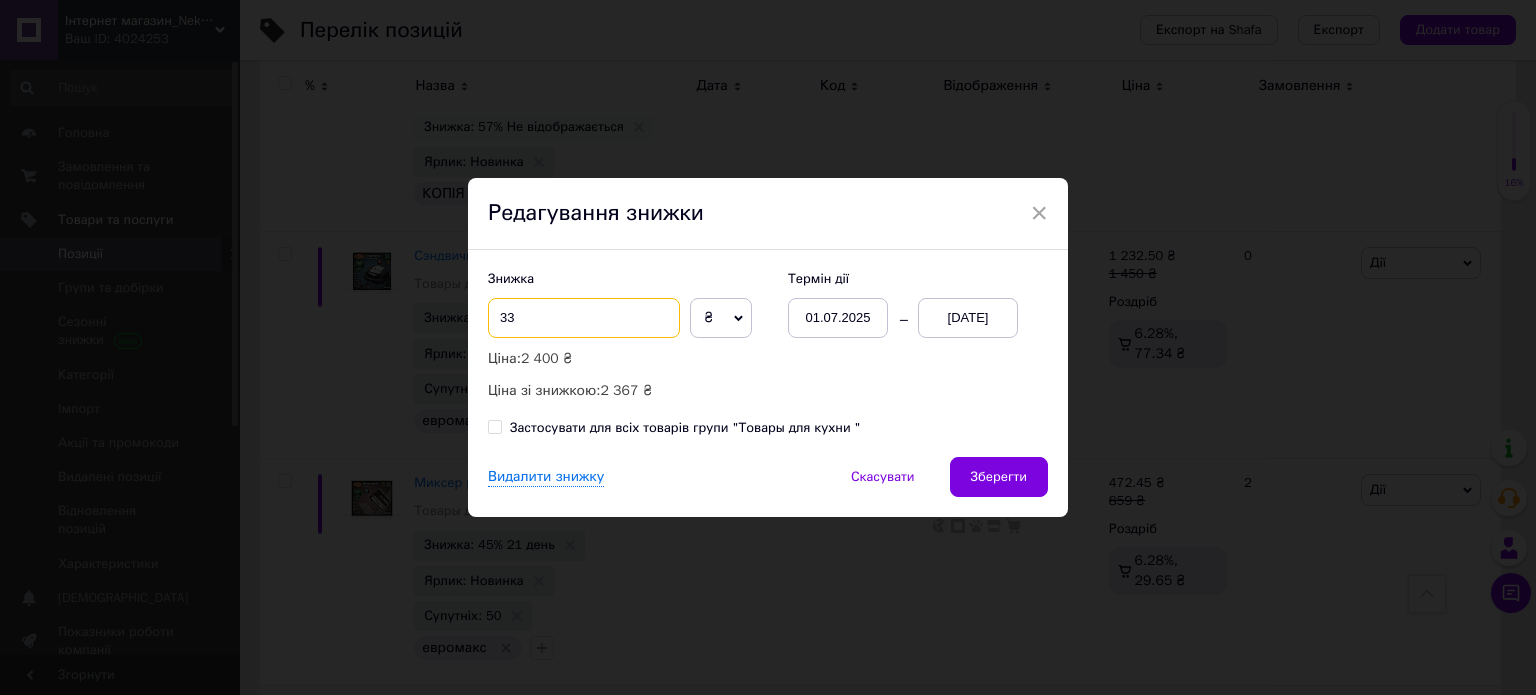 click on "33" at bounding box center [584, 318] 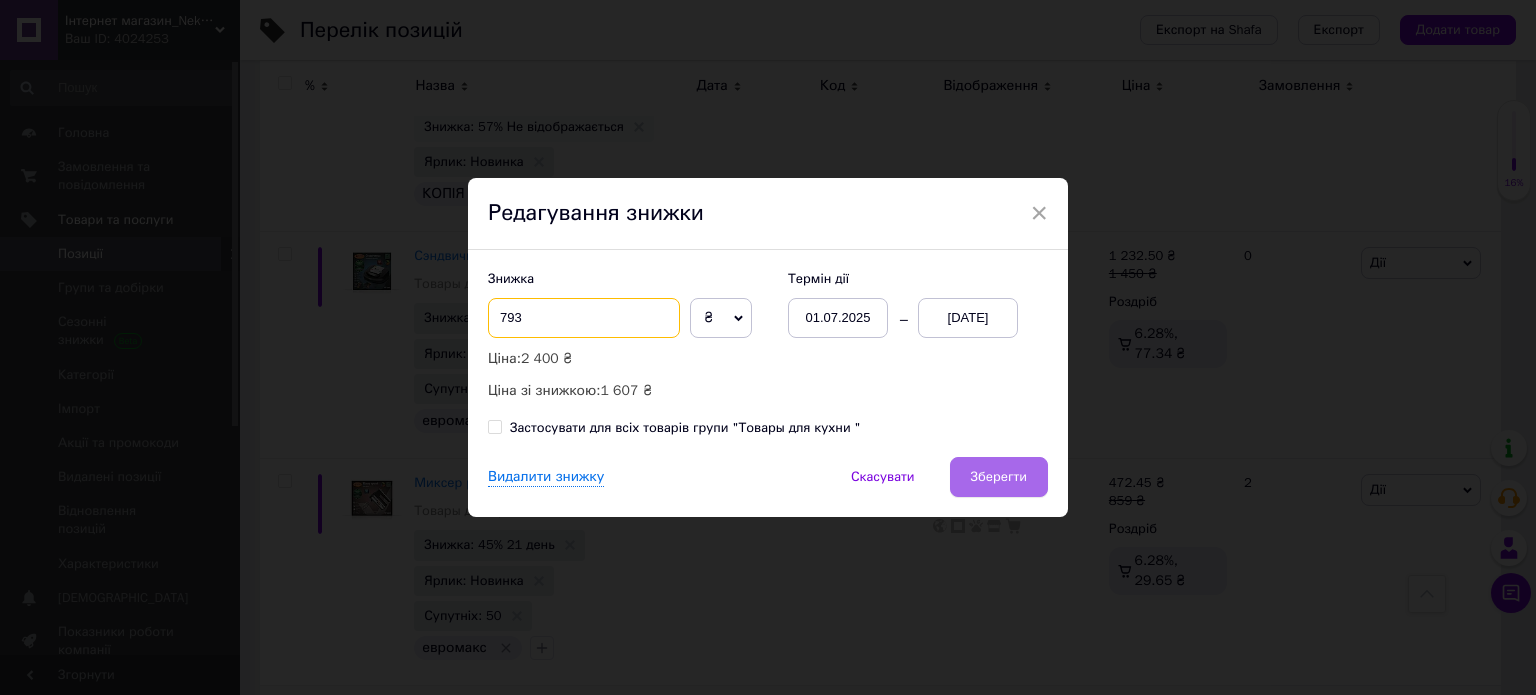type on "793" 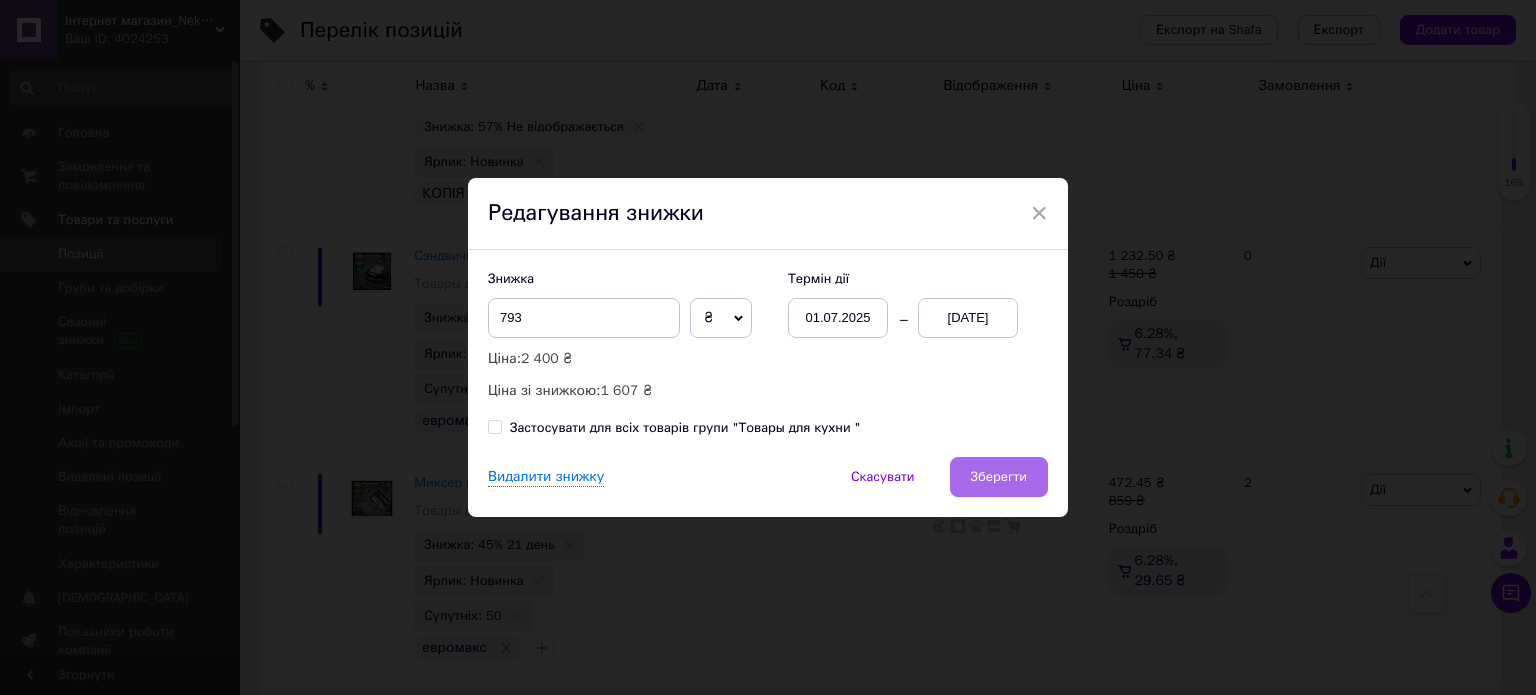 click on "Зберегти" at bounding box center [999, 477] 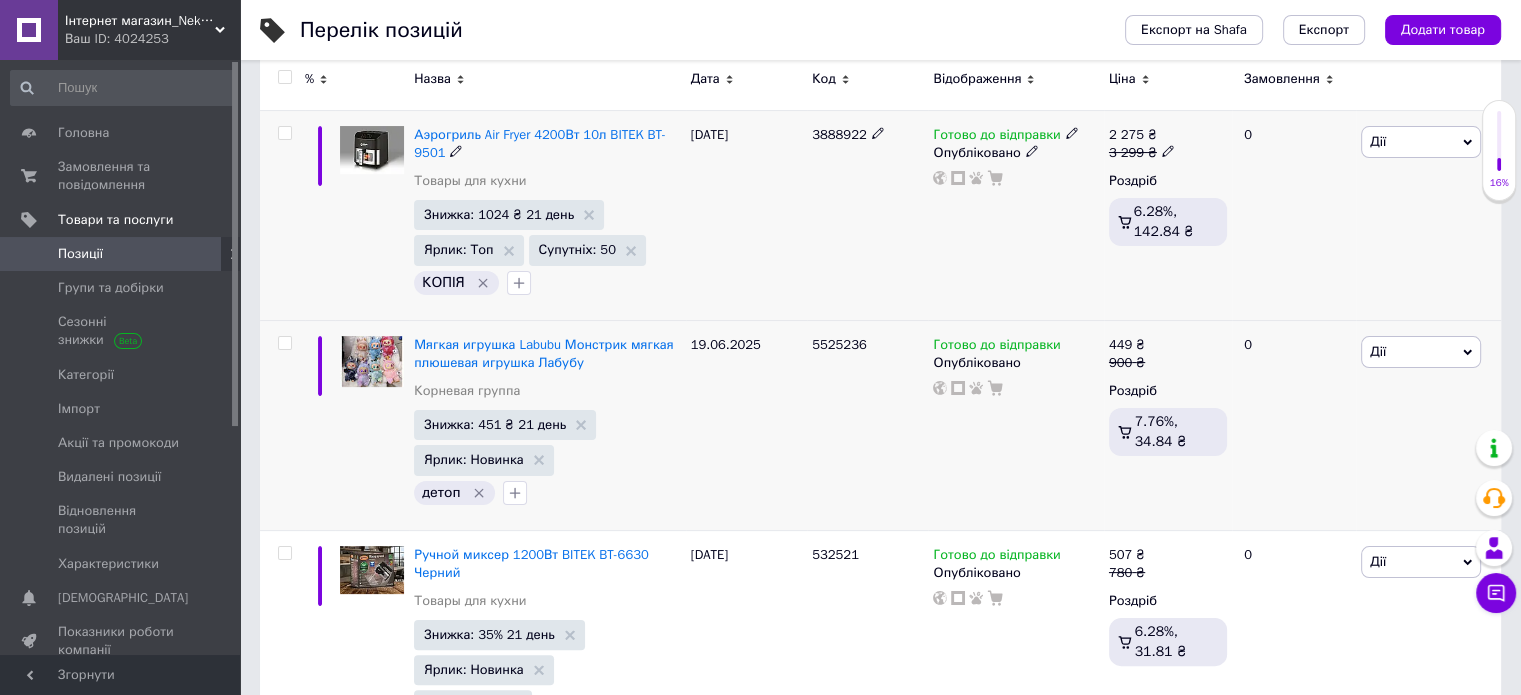 scroll, scrollTop: 400, scrollLeft: 0, axis: vertical 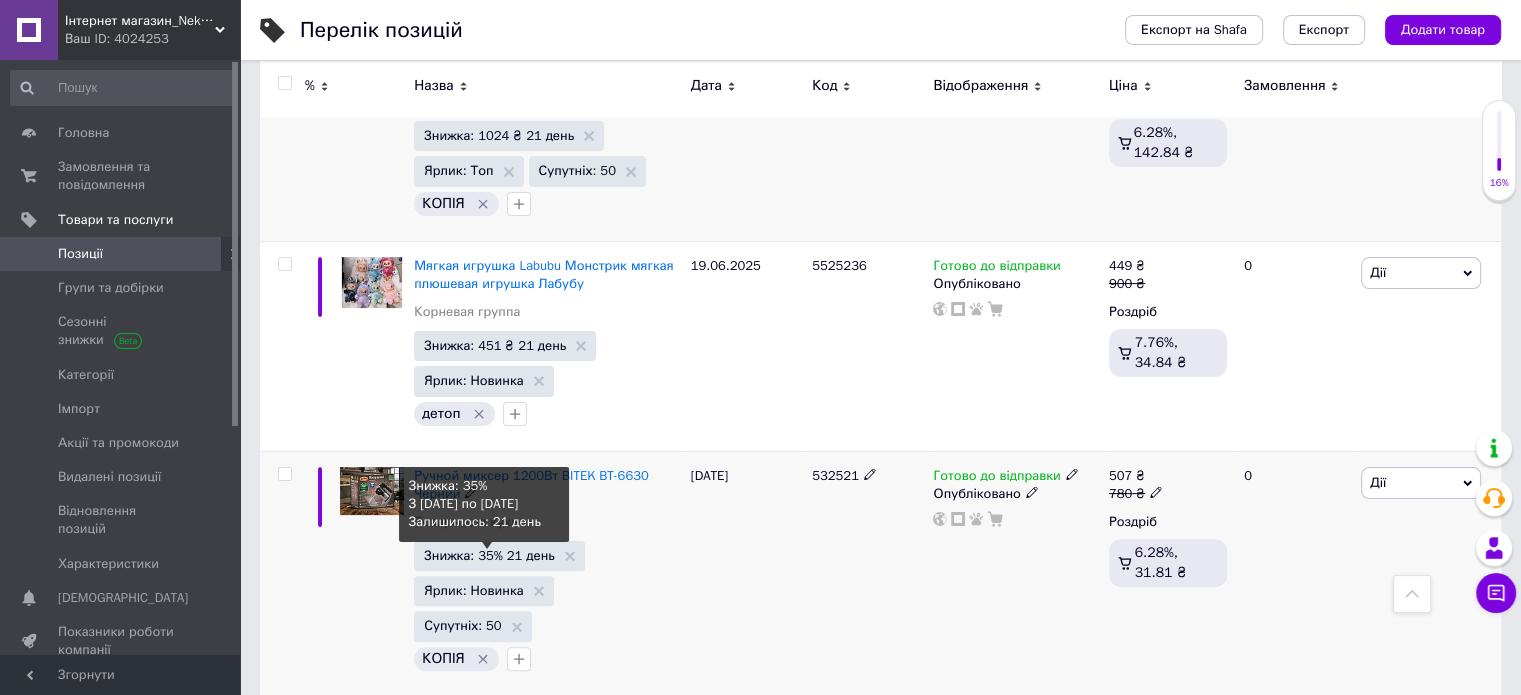 click on "Знижка: 35% 21 день" at bounding box center [489, 555] 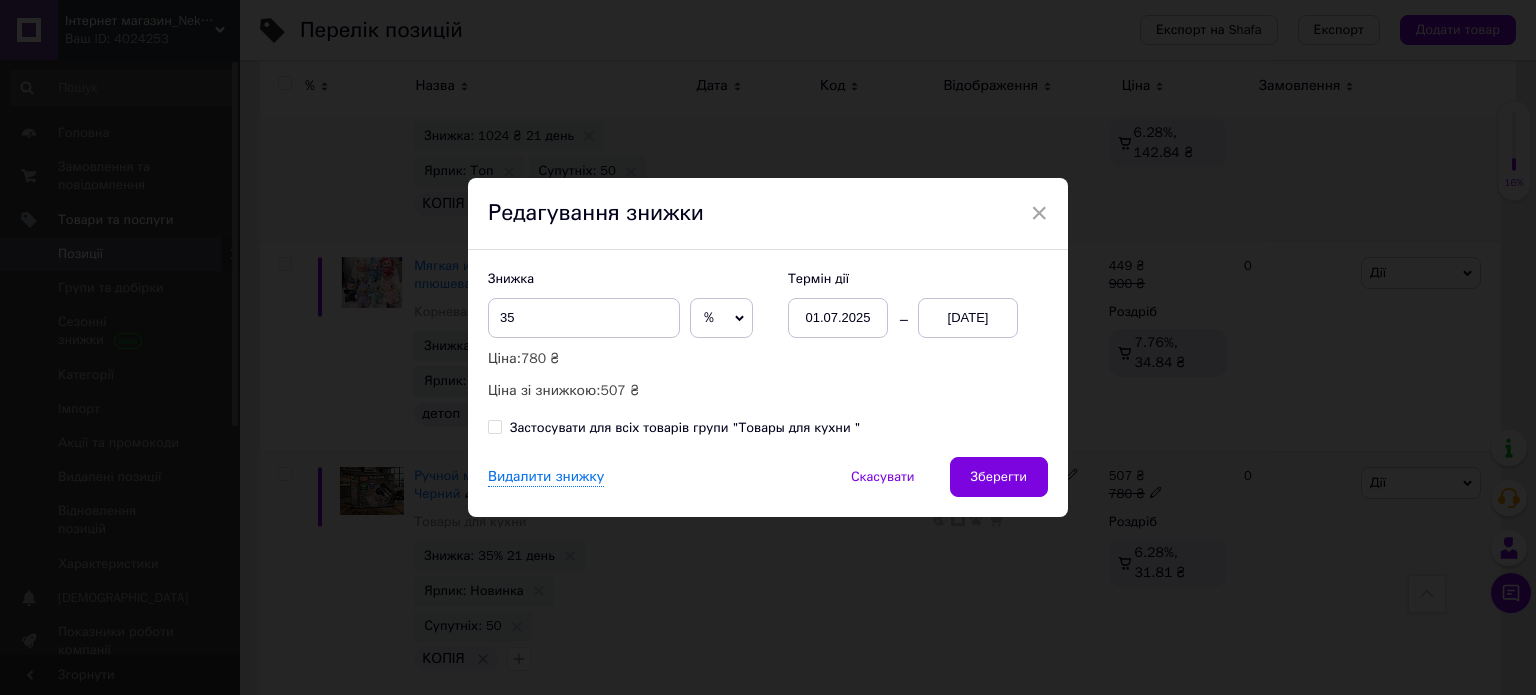 click on "× Редагування знижки Знижка 35 % ₴ Ціна:  780   ₴ Ціна зі знижкою:  507   ₴ Термін дії [DATE] [DATE] Застосувати для всіх товарів групи "Товары для кухни " Видалити знижку   Скасувати   Зберегти" at bounding box center [768, 347] 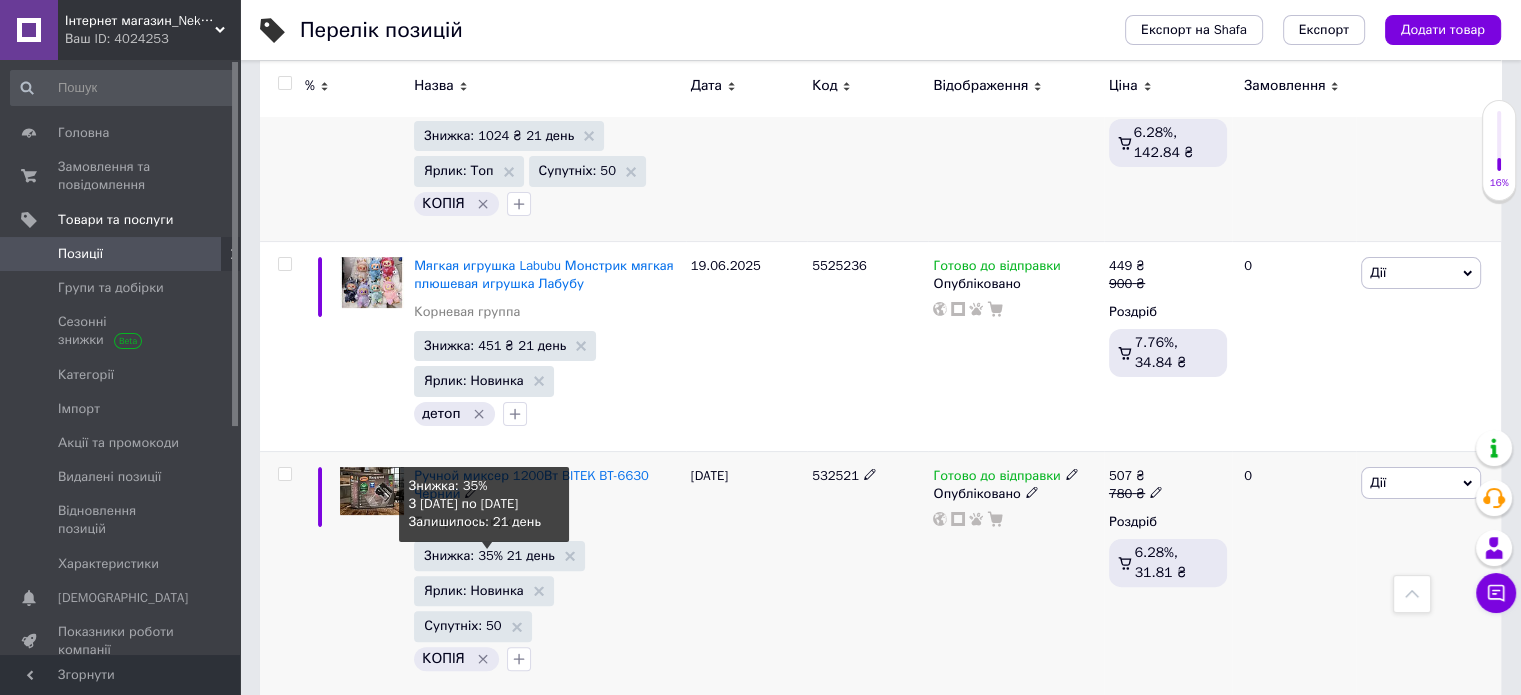 click on "Знижка: 35% 21 день" at bounding box center [489, 555] 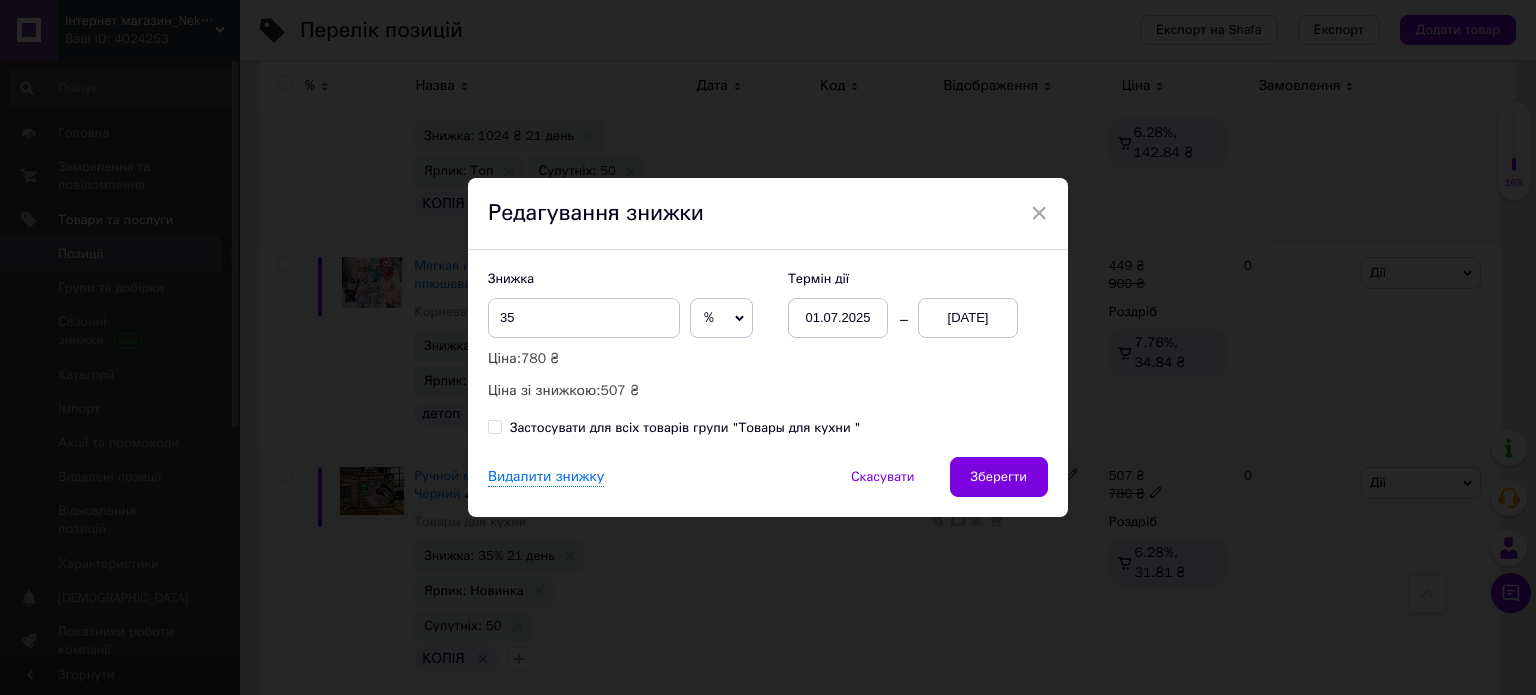 click on "%" at bounding box center [721, 318] 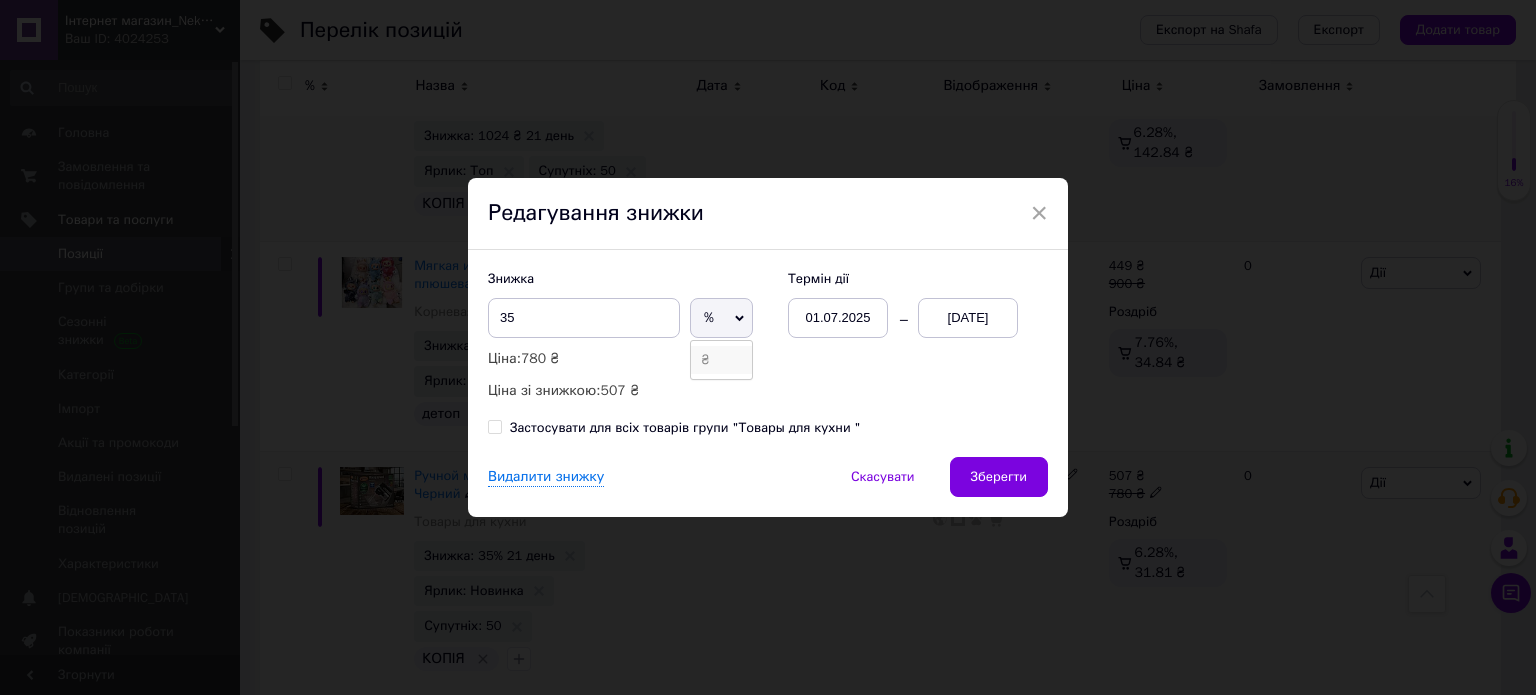click on "₴" at bounding box center (721, 360) 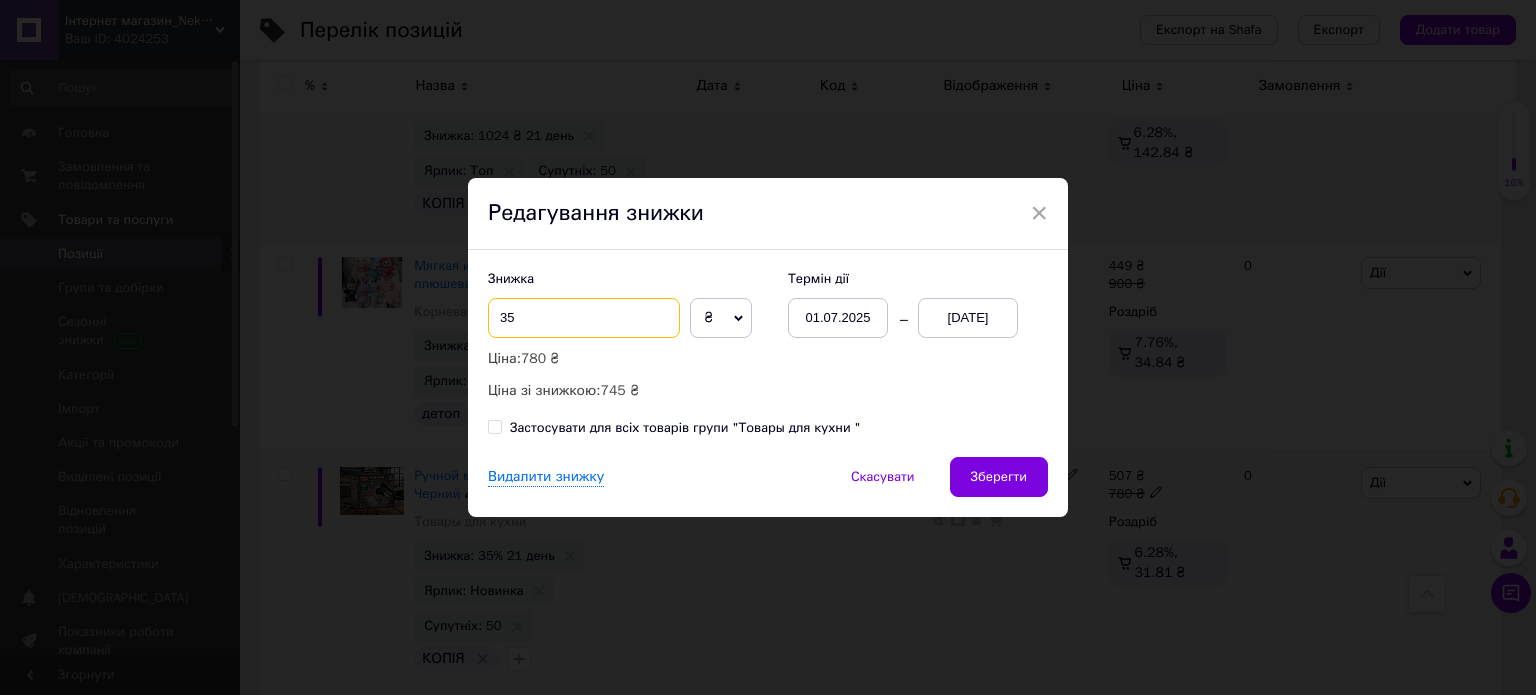 click on "35" at bounding box center (584, 318) 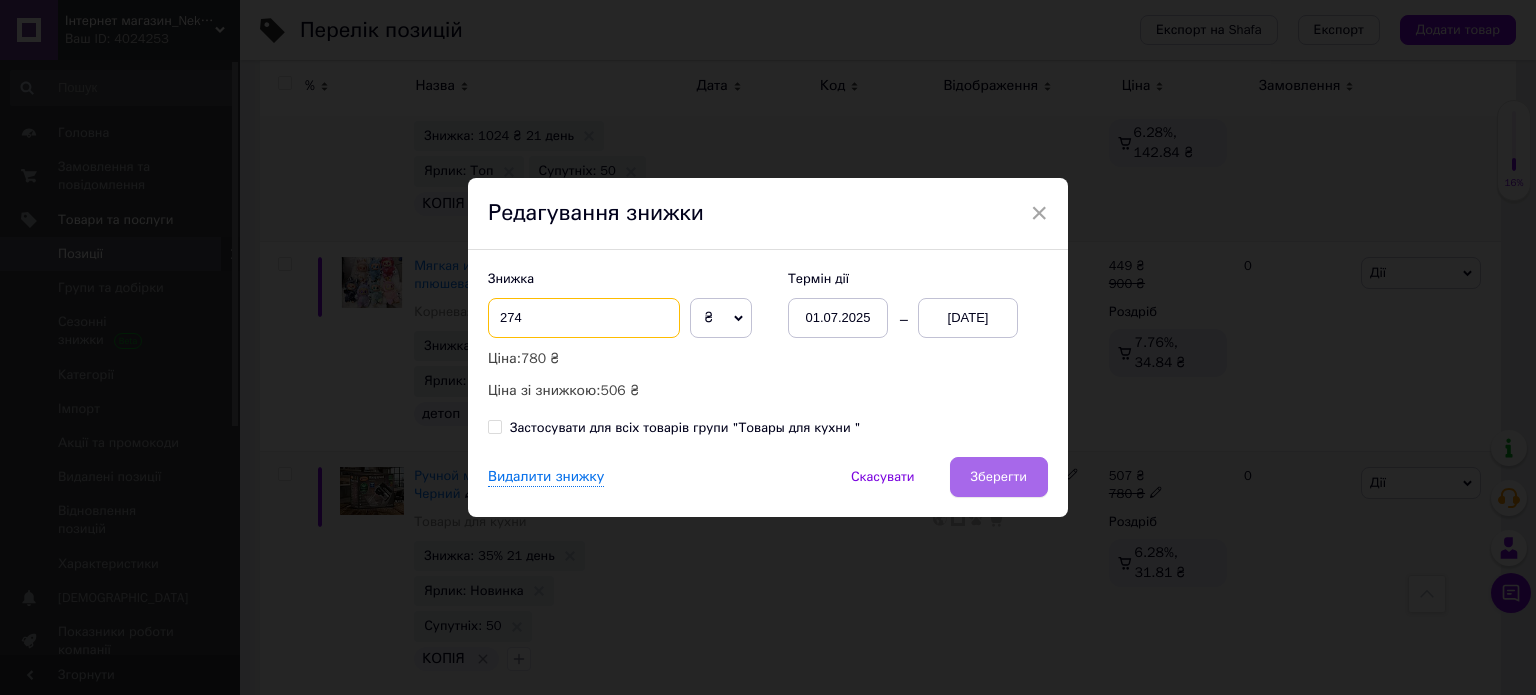type on "274" 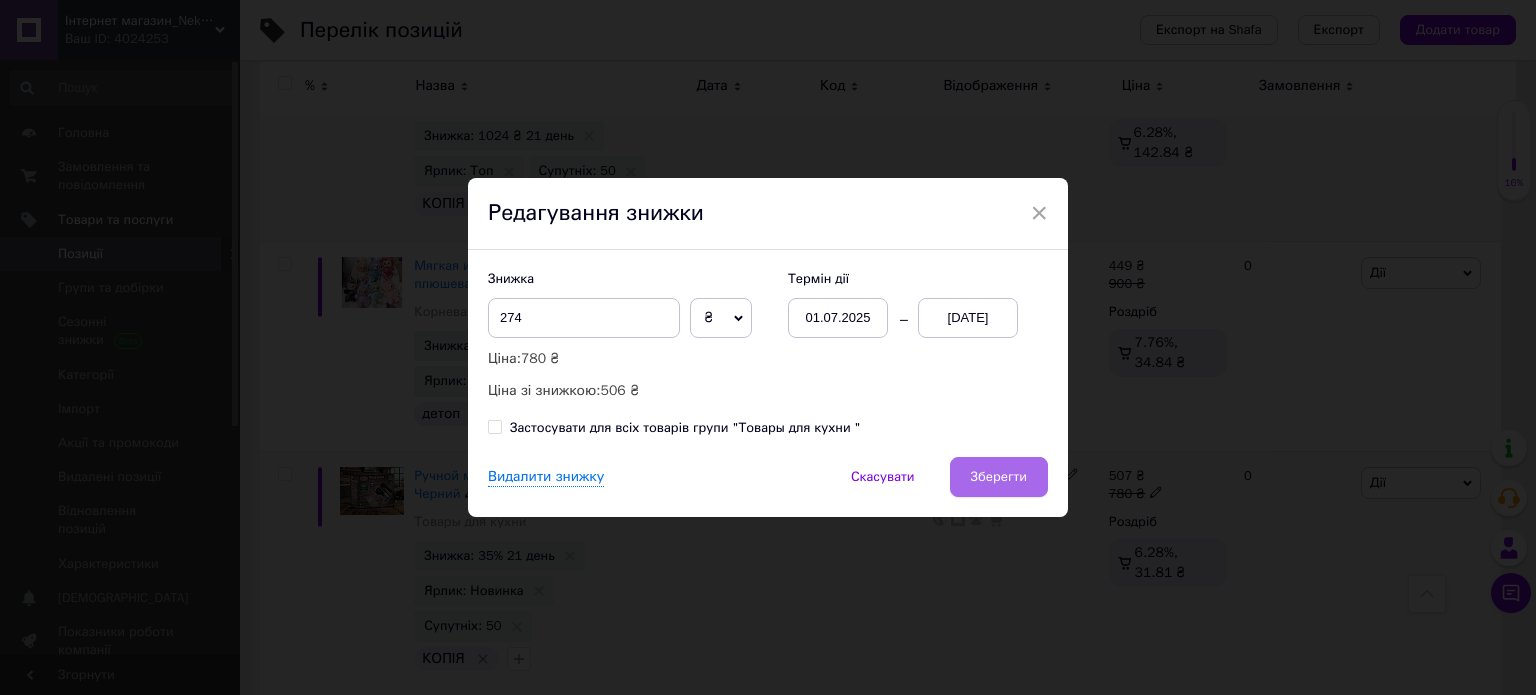 click on "Зберегти" at bounding box center [999, 477] 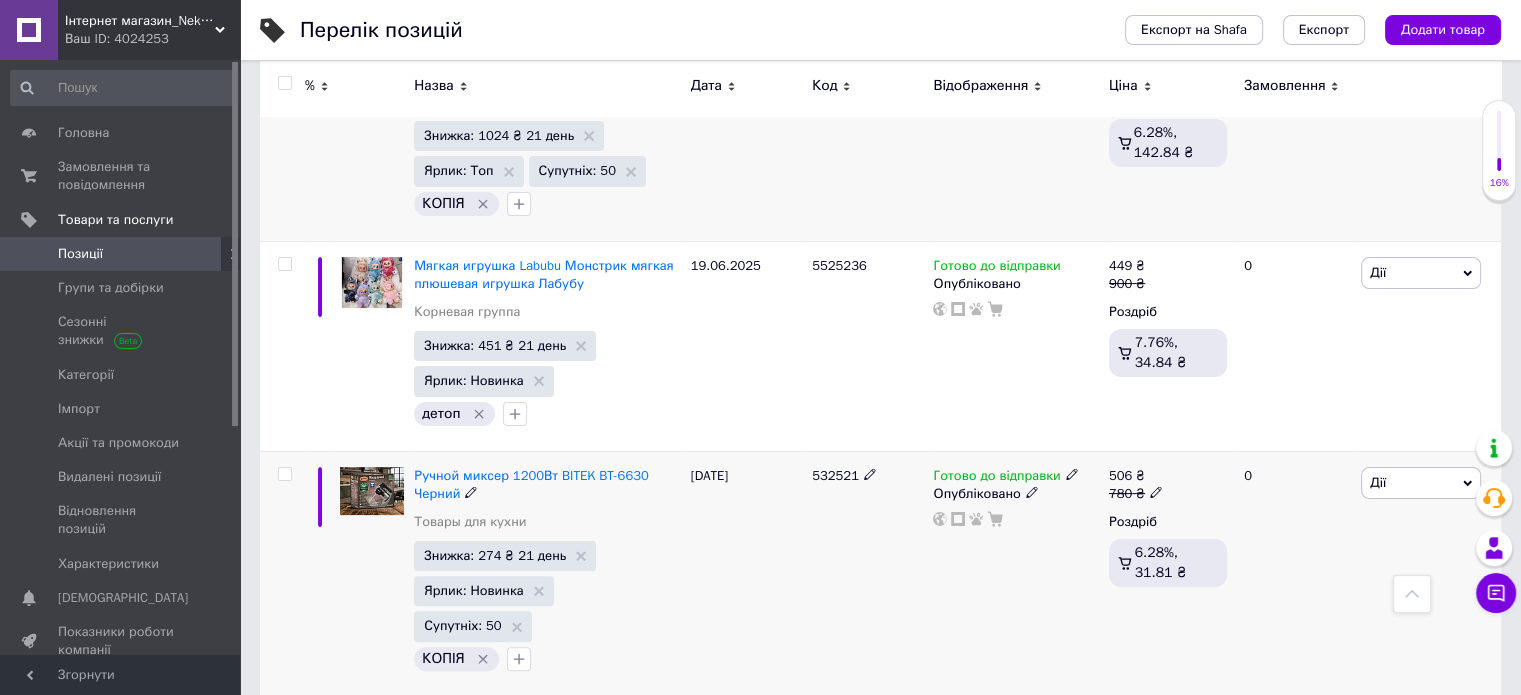 click 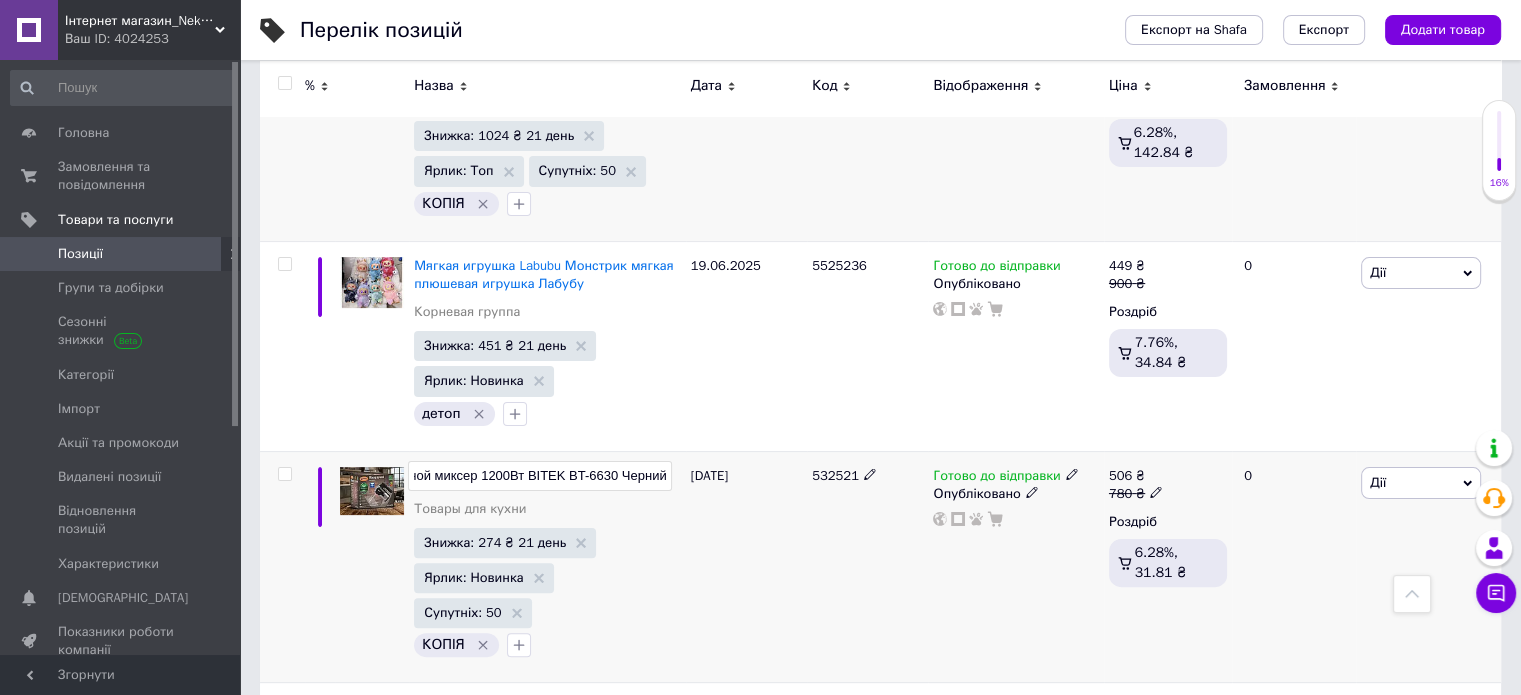 scroll, scrollTop: 0, scrollLeft: 0, axis: both 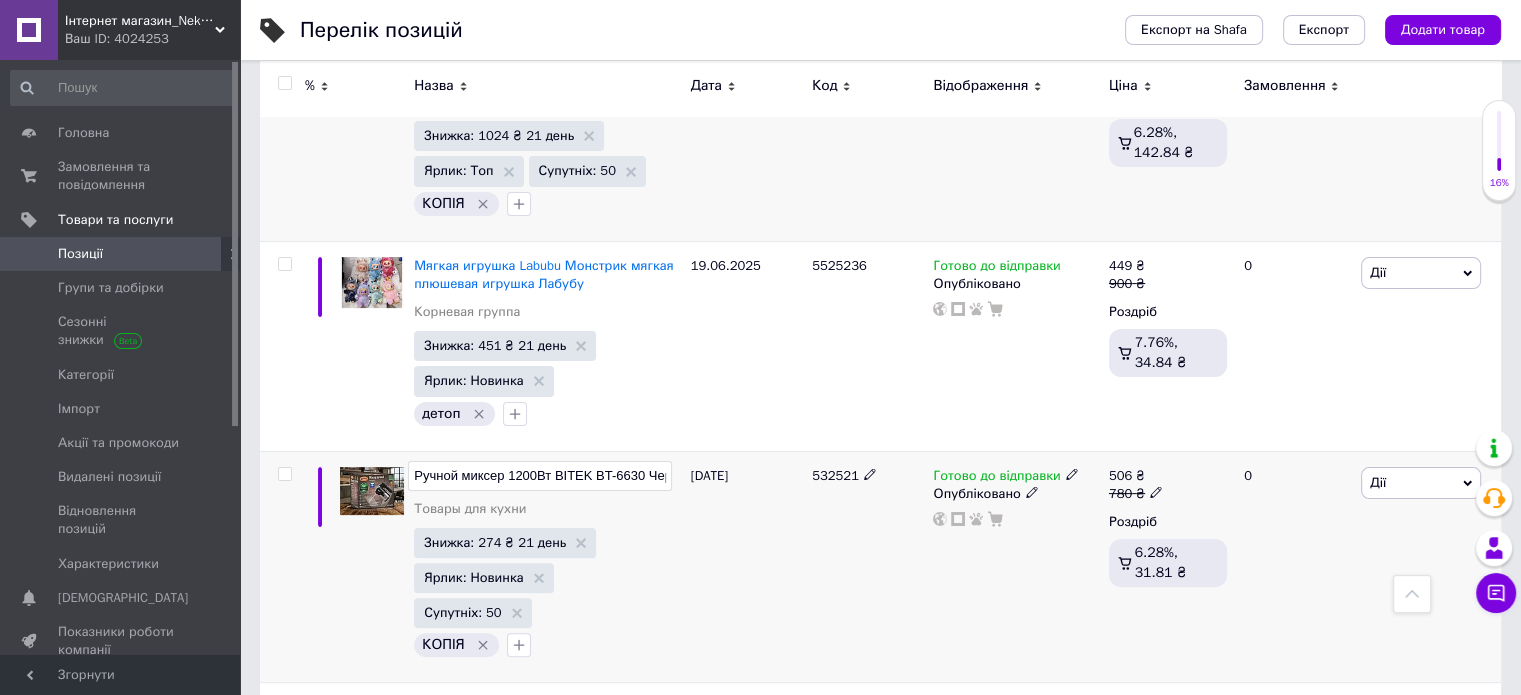 drag, startPoint x: 616, startPoint y: 468, endPoint x: 294, endPoint y: 468, distance: 322 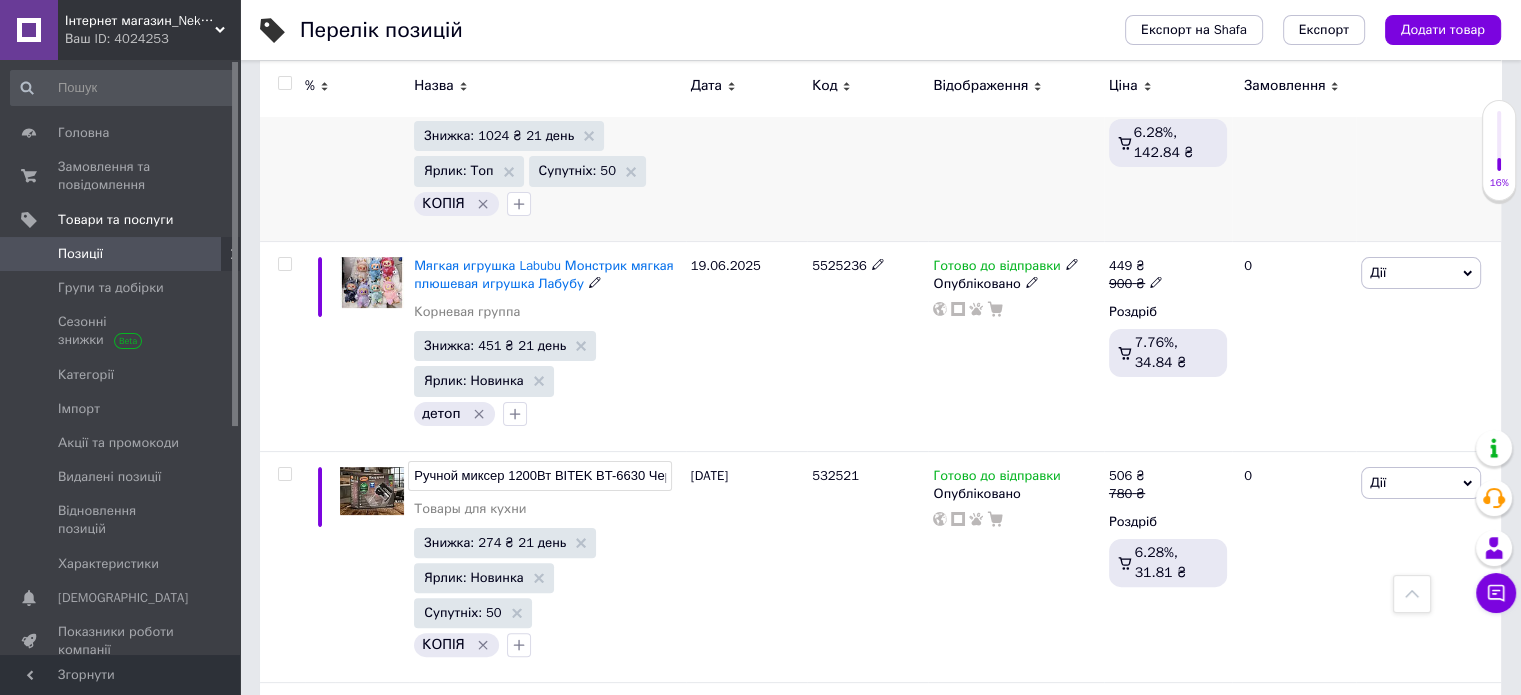 scroll, scrollTop: 0, scrollLeft: 0, axis: both 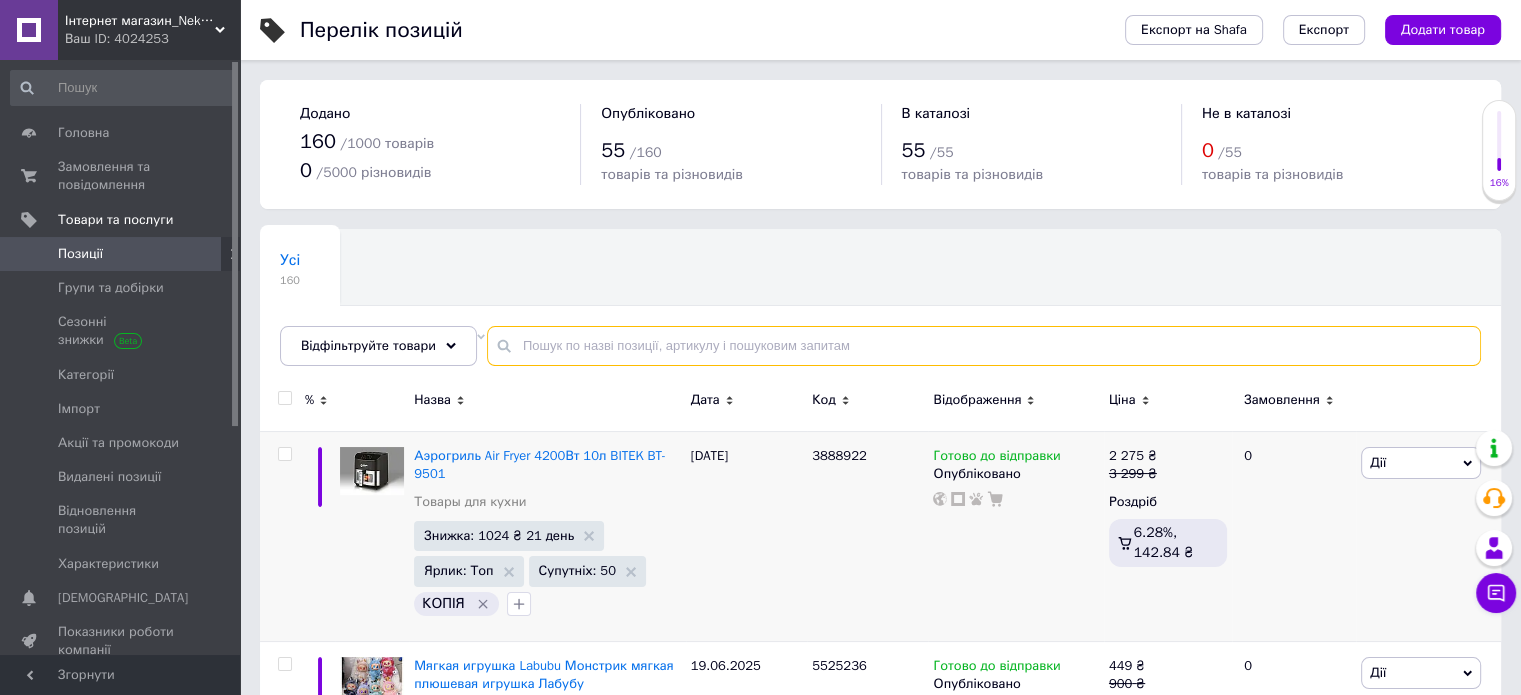 click at bounding box center (984, 346) 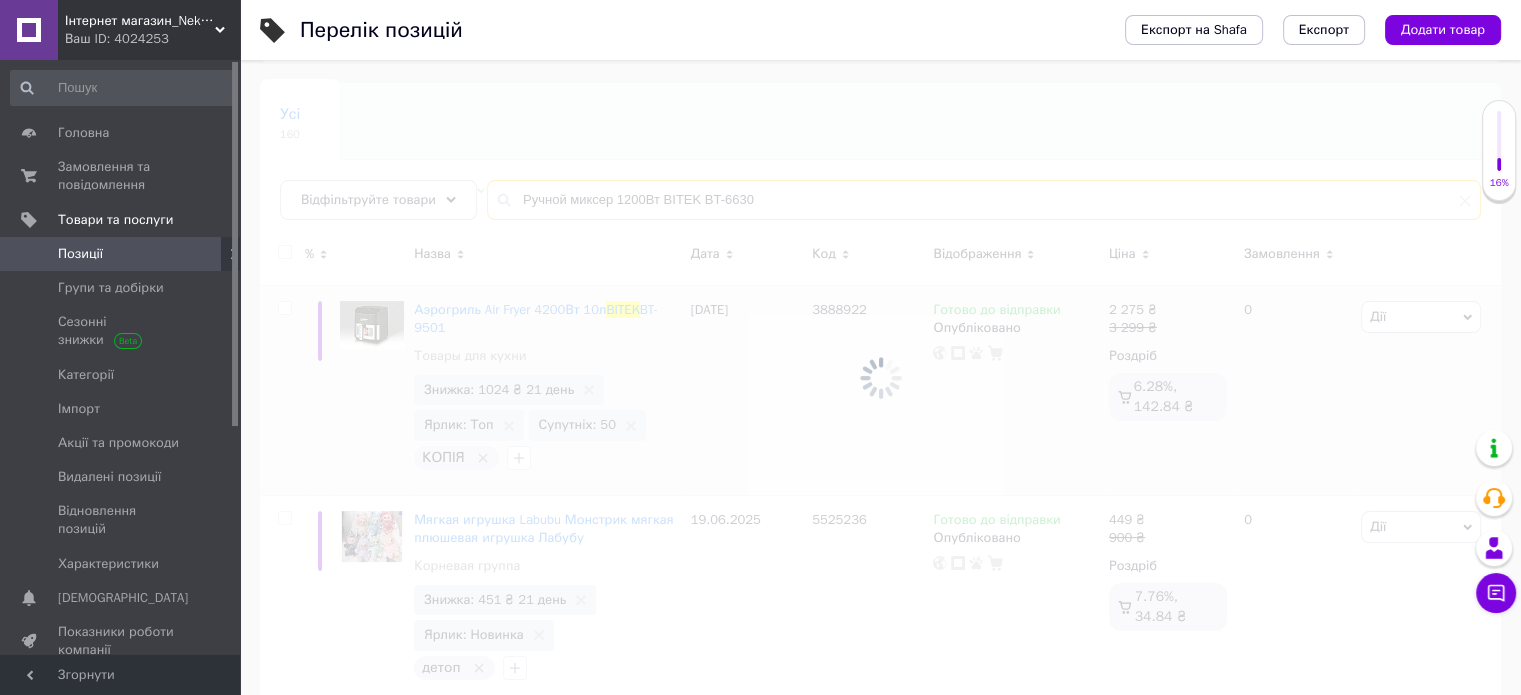 scroll, scrollTop: 200, scrollLeft: 0, axis: vertical 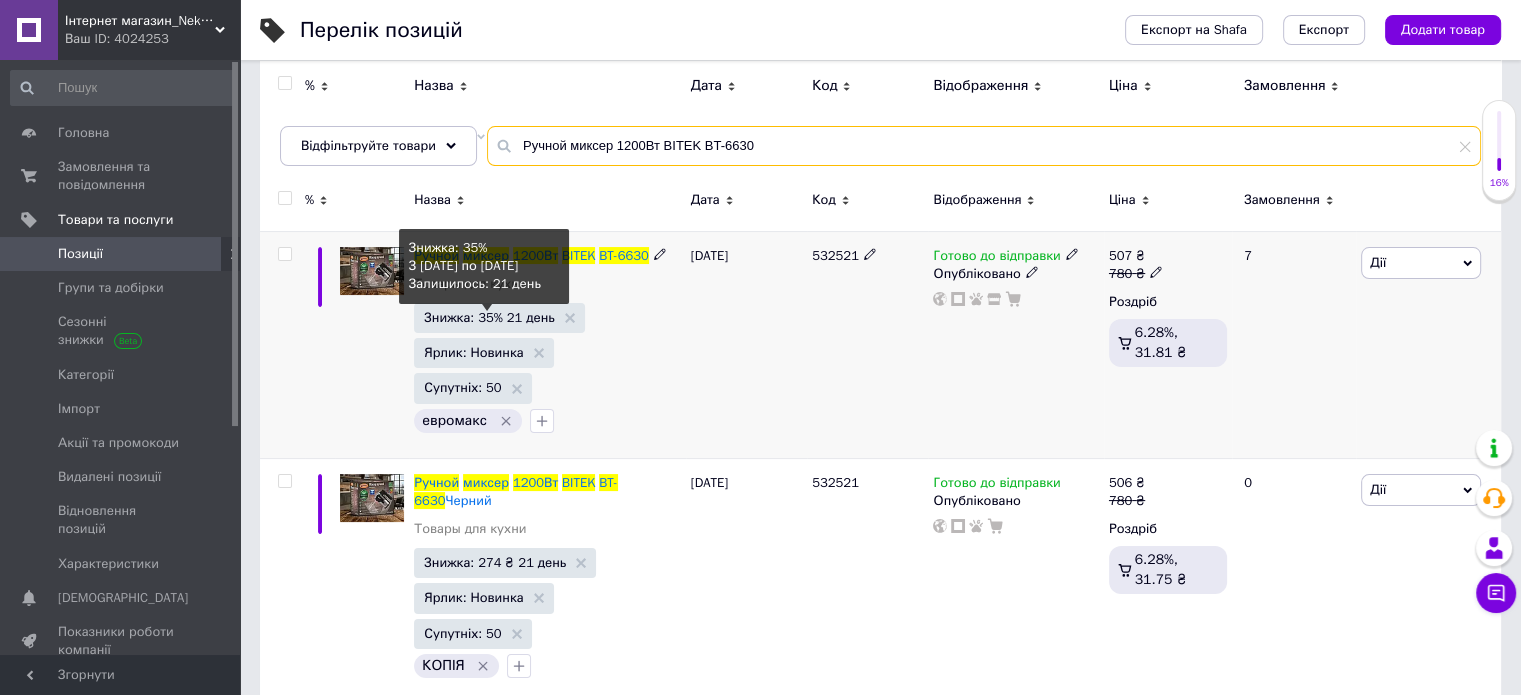 type on "Ручной миксер 1200Вт BITEK BT-6630" 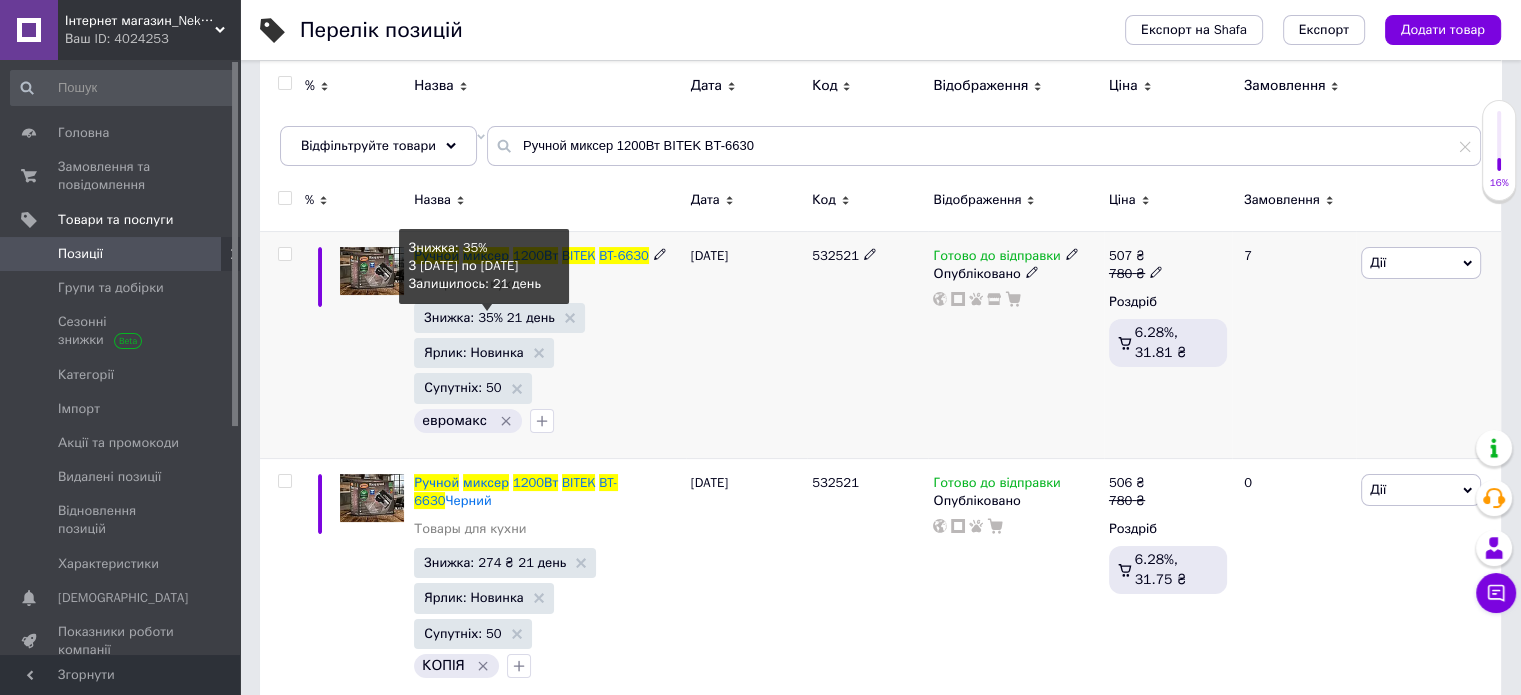 click on "Знижка: 35% 21 день" at bounding box center [489, 317] 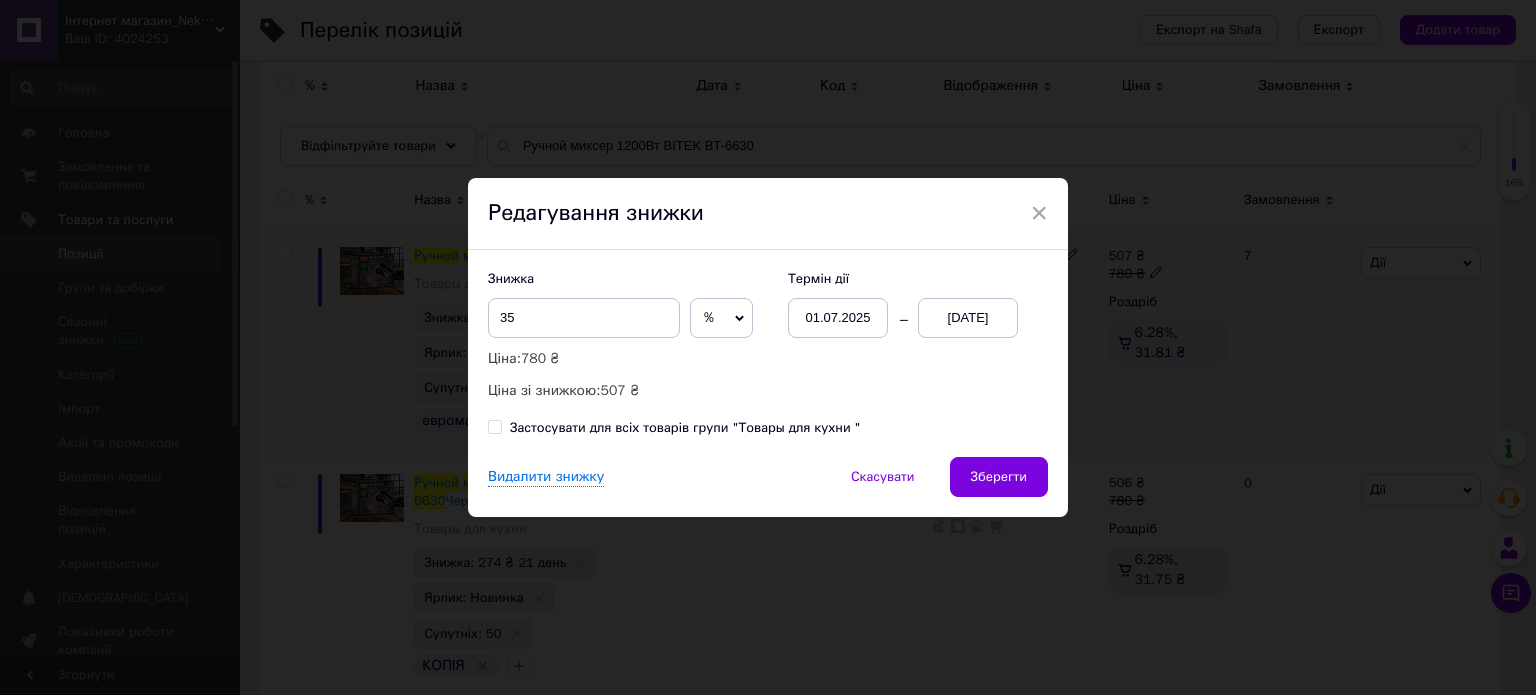 drag, startPoint x: 688, startPoint y: 319, endPoint x: 693, endPoint y: 347, distance: 28.442924 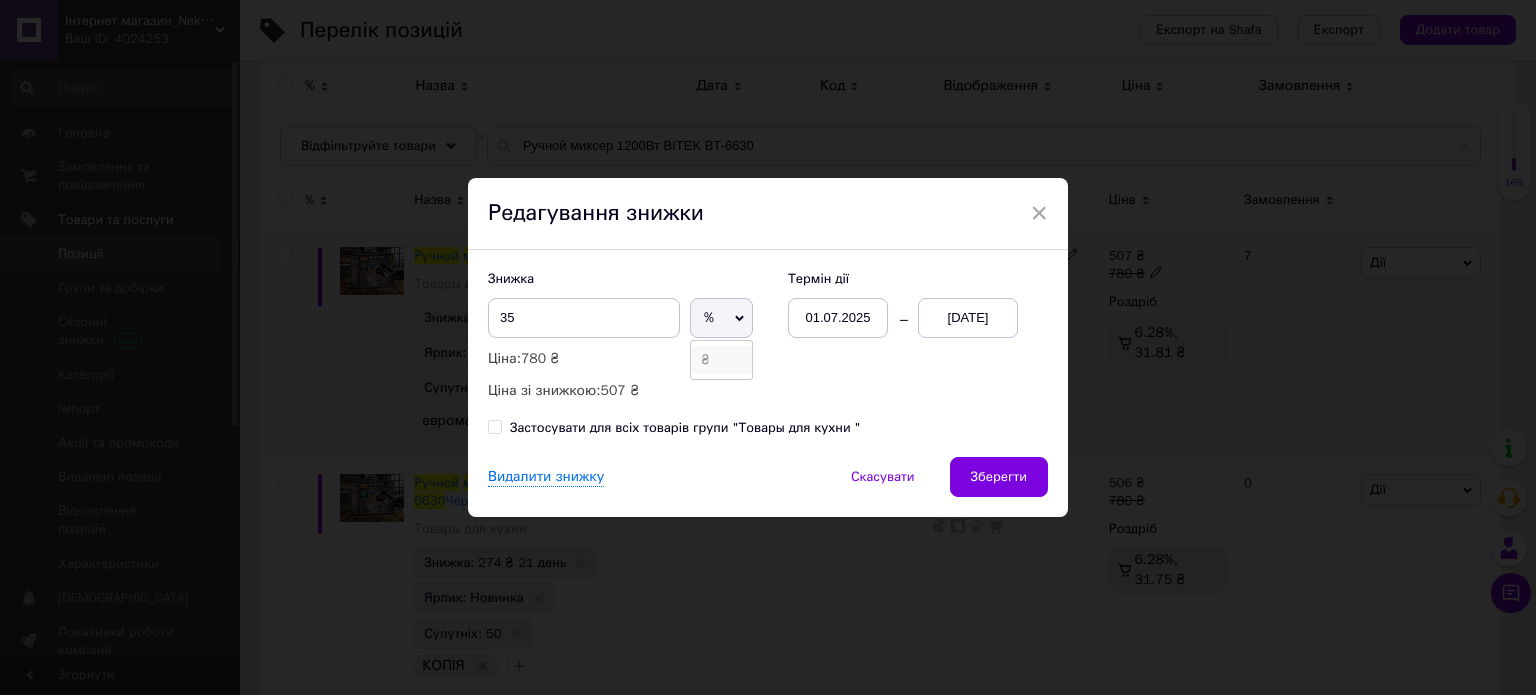 click on "₴" at bounding box center [721, 360] 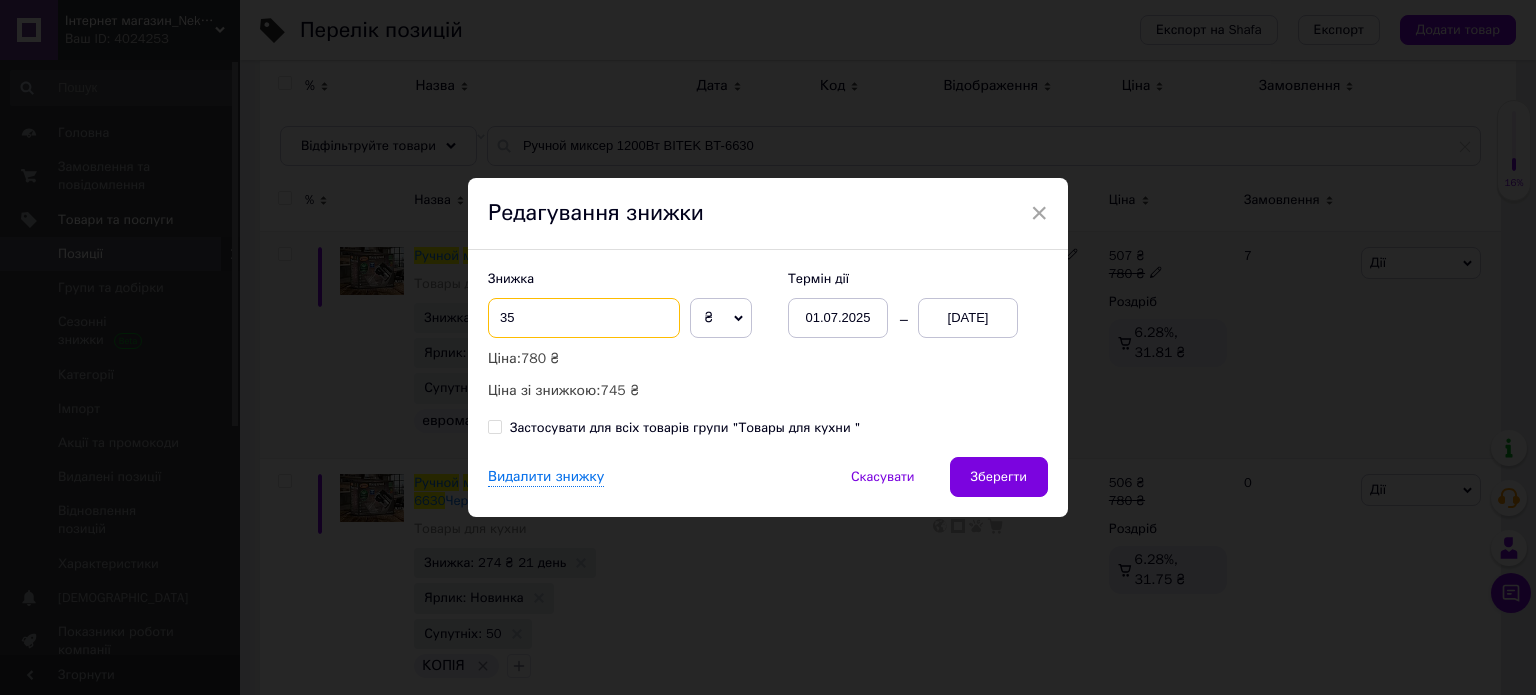 click on "35" at bounding box center (584, 318) 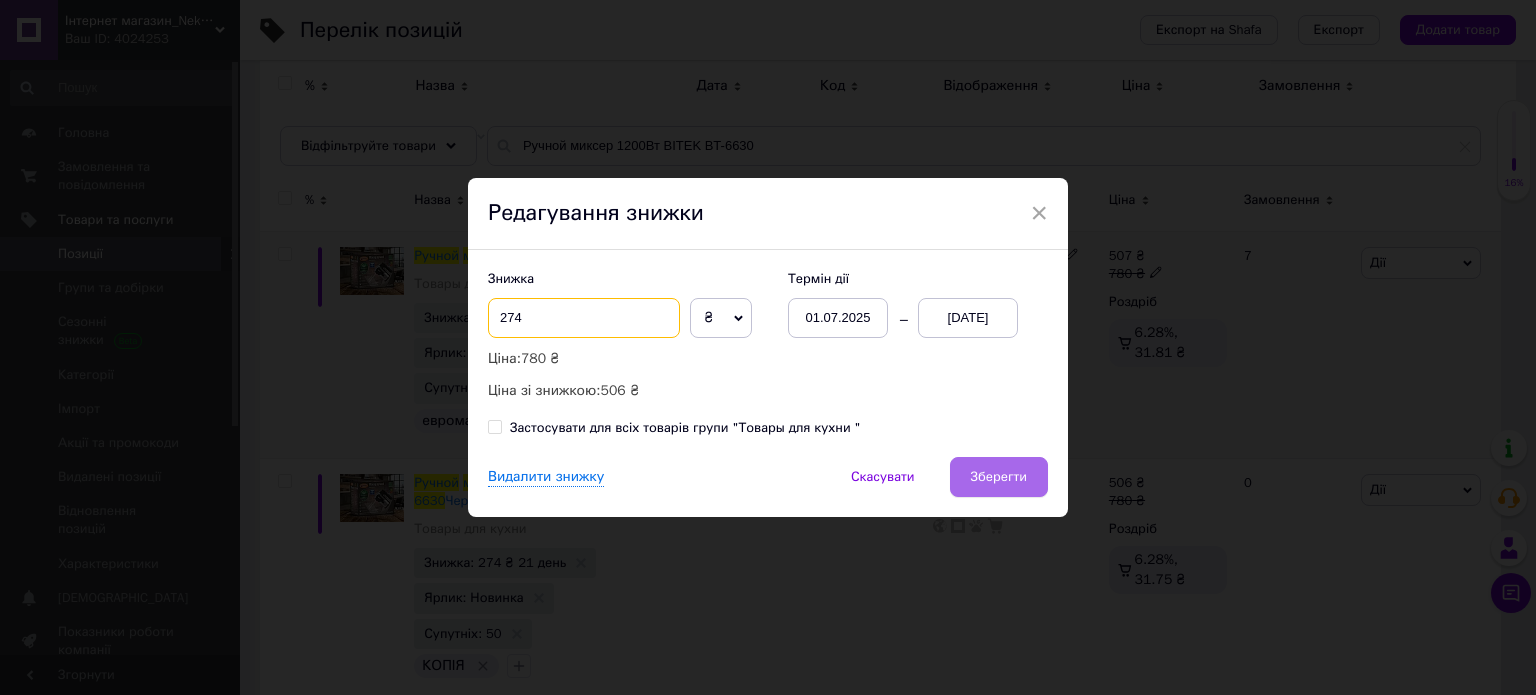 type on "274" 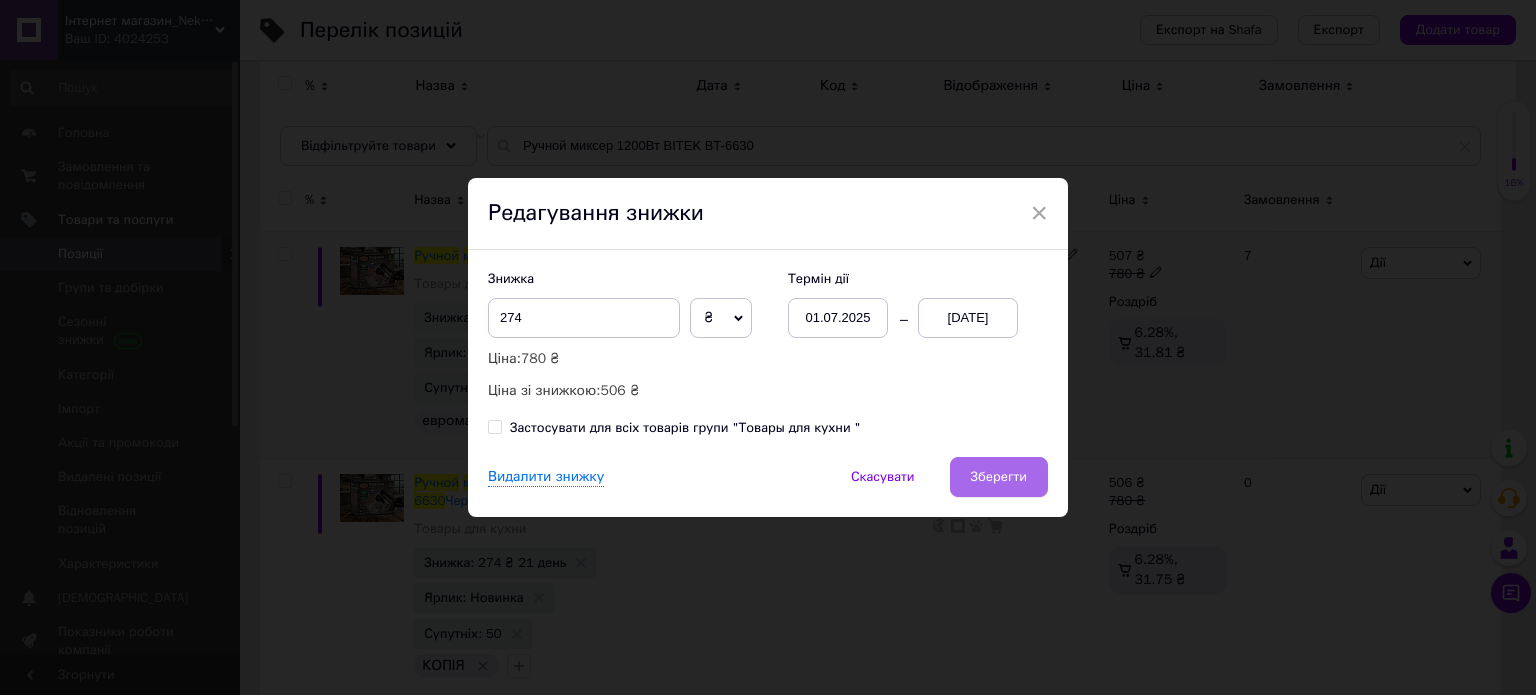 click on "Зберегти" at bounding box center [999, 477] 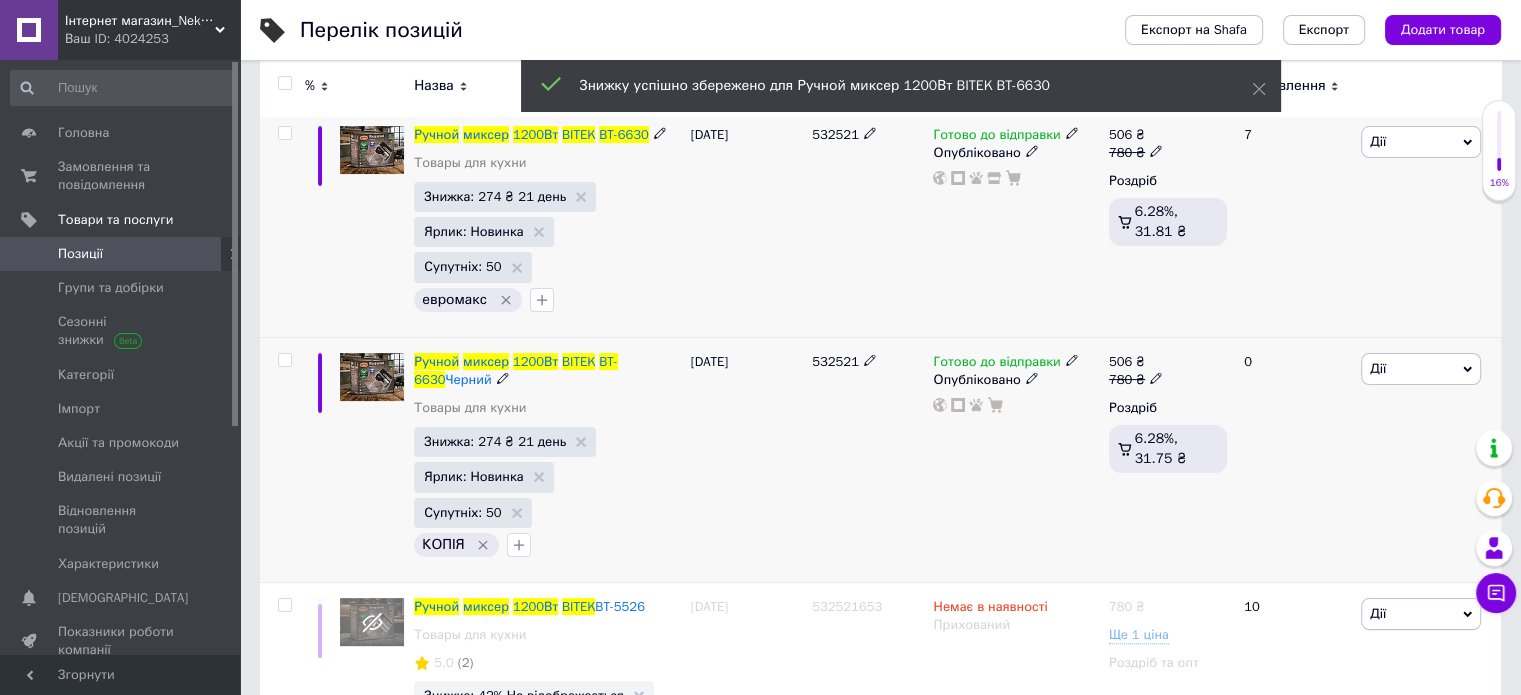 scroll, scrollTop: 400, scrollLeft: 0, axis: vertical 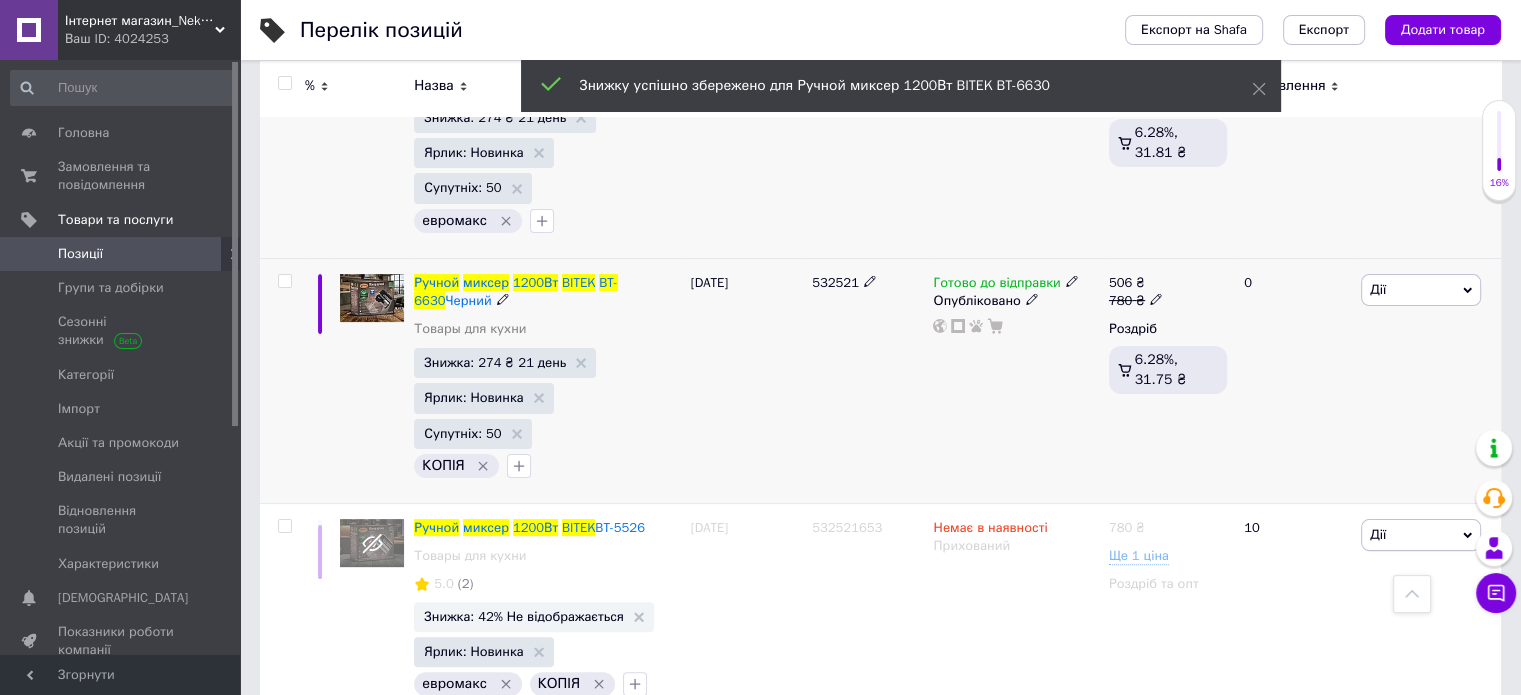 click at bounding box center [282, 380] 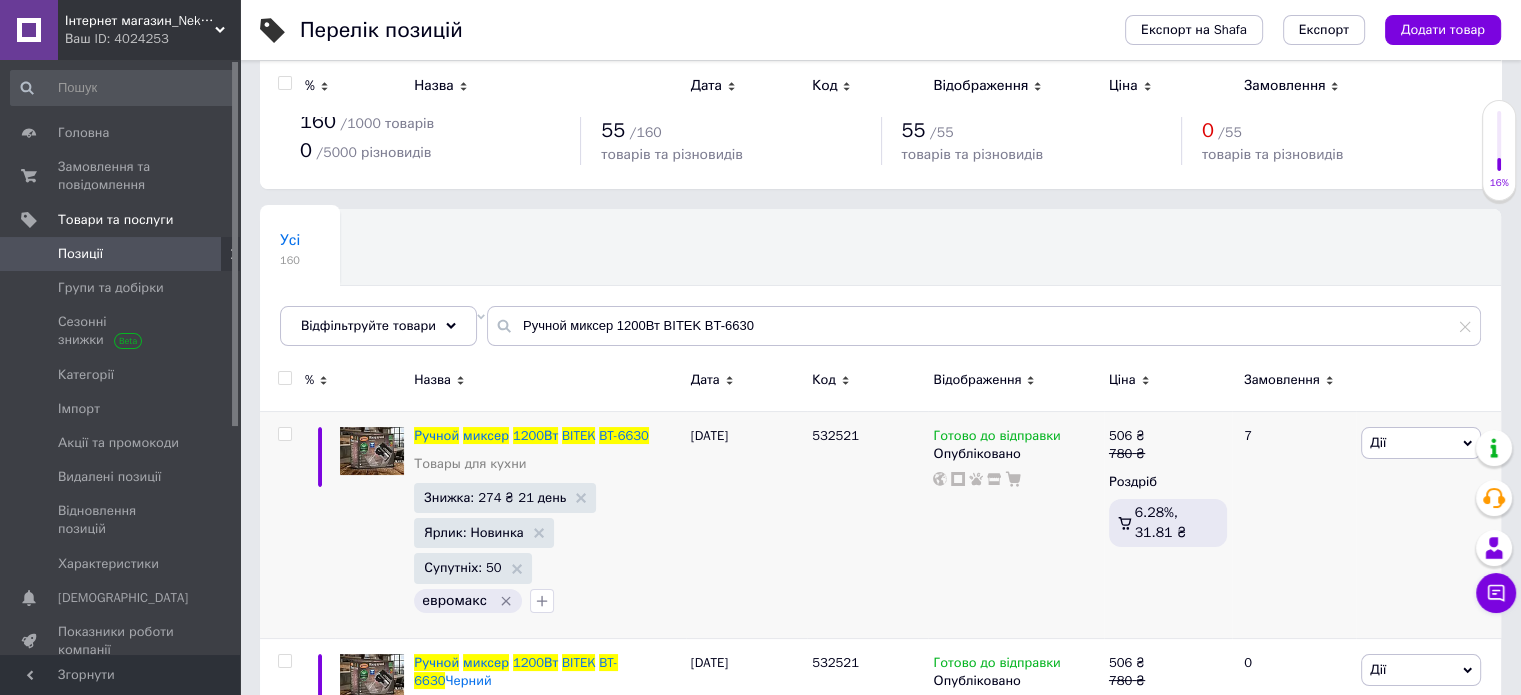 scroll, scrollTop: 0, scrollLeft: 0, axis: both 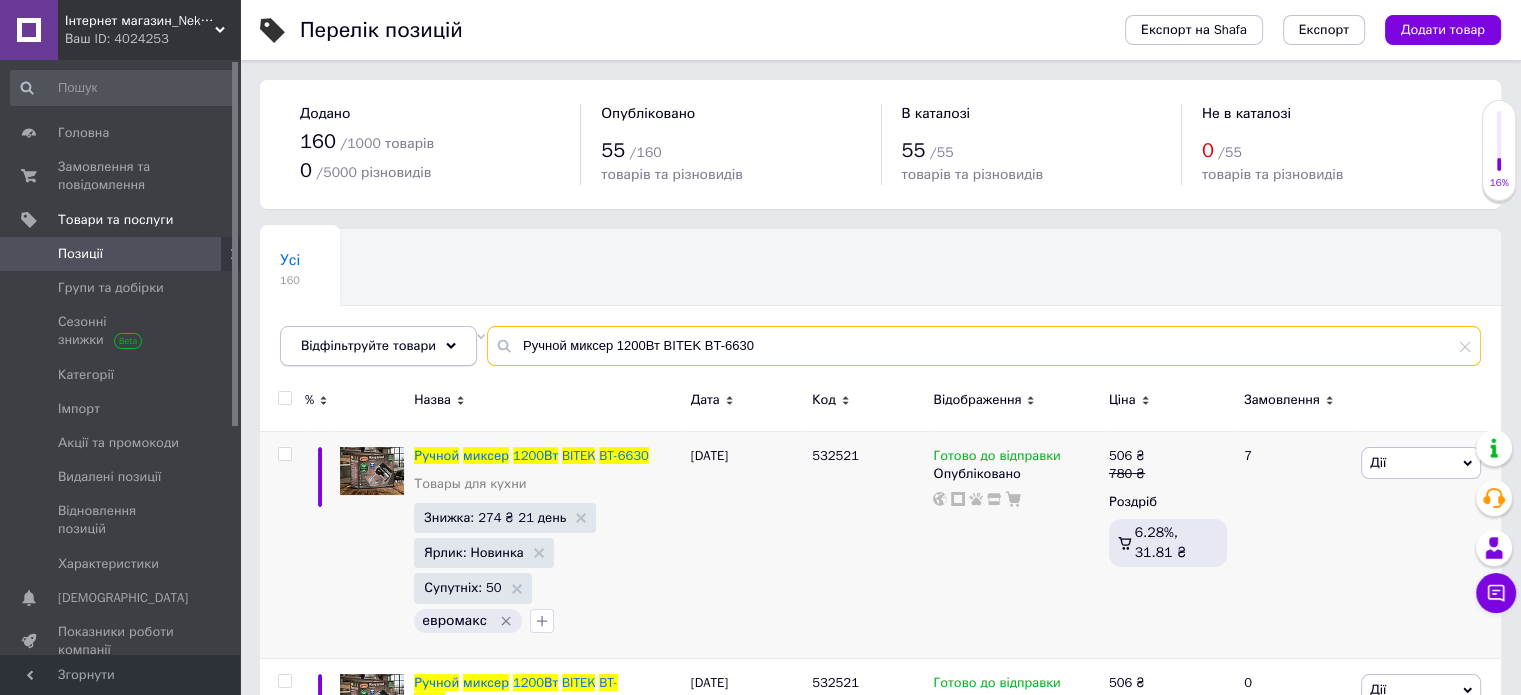 drag, startPoint x: 756, startPoint y: 347, endPoint x: 357, endPoint y: 335, distance: 399.18042 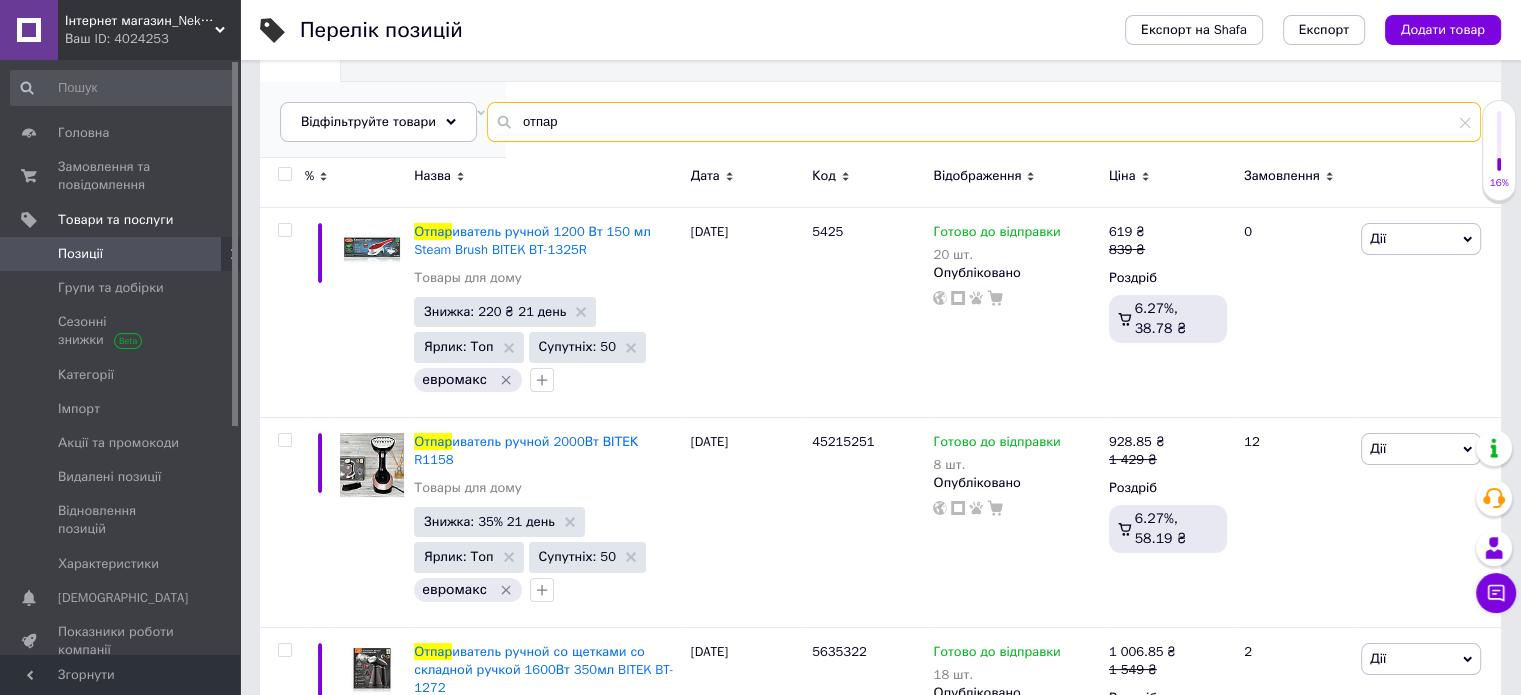 scroll, scrollTop: 400, scrollLeft: 0, axis: vertical 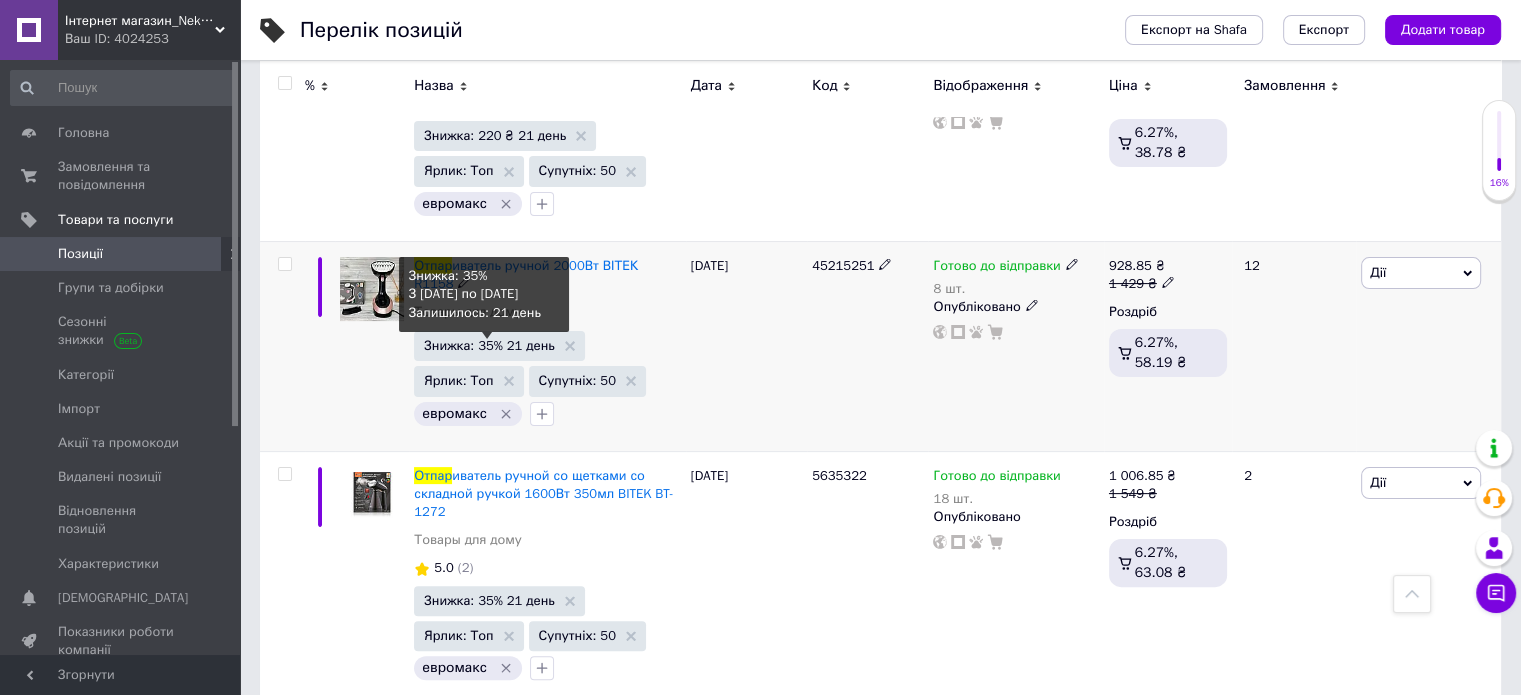 type on "отпар" 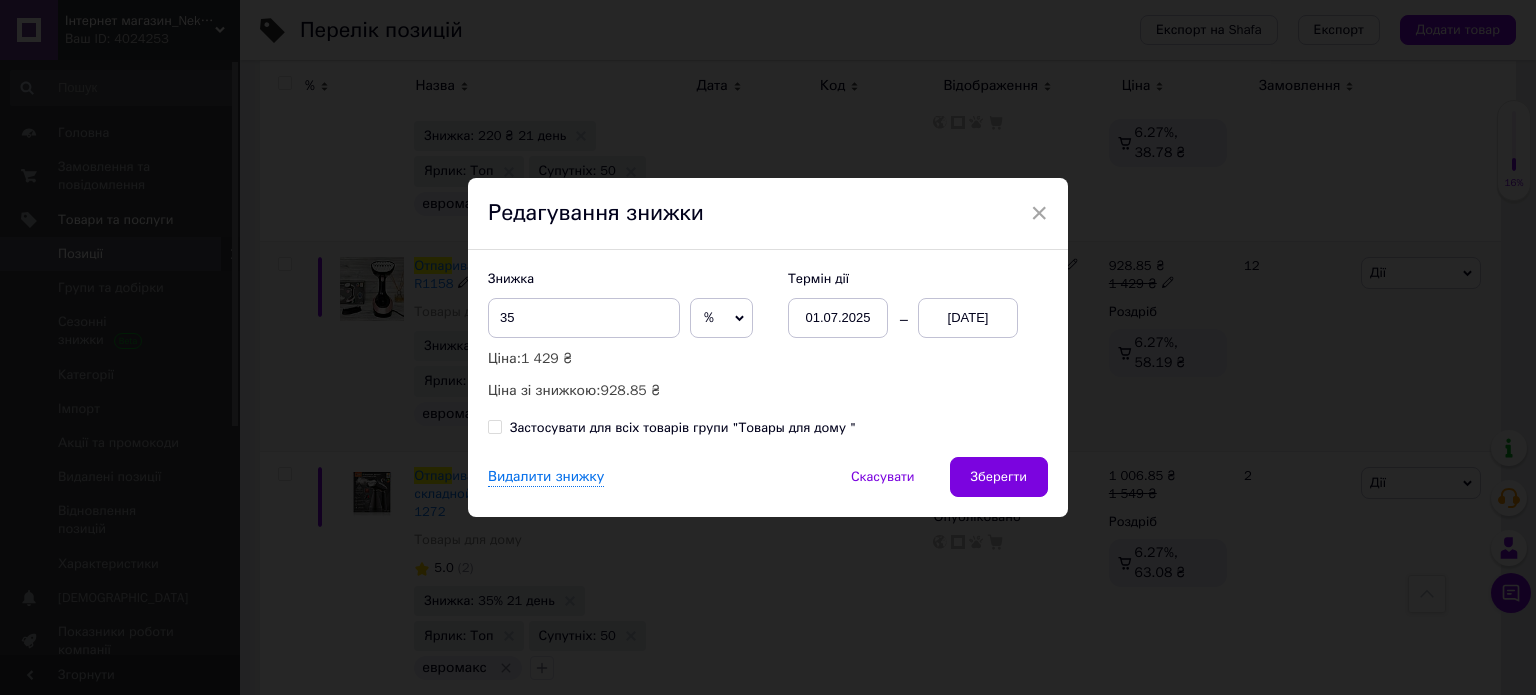 click on "%" at bounding box center (721, 318) 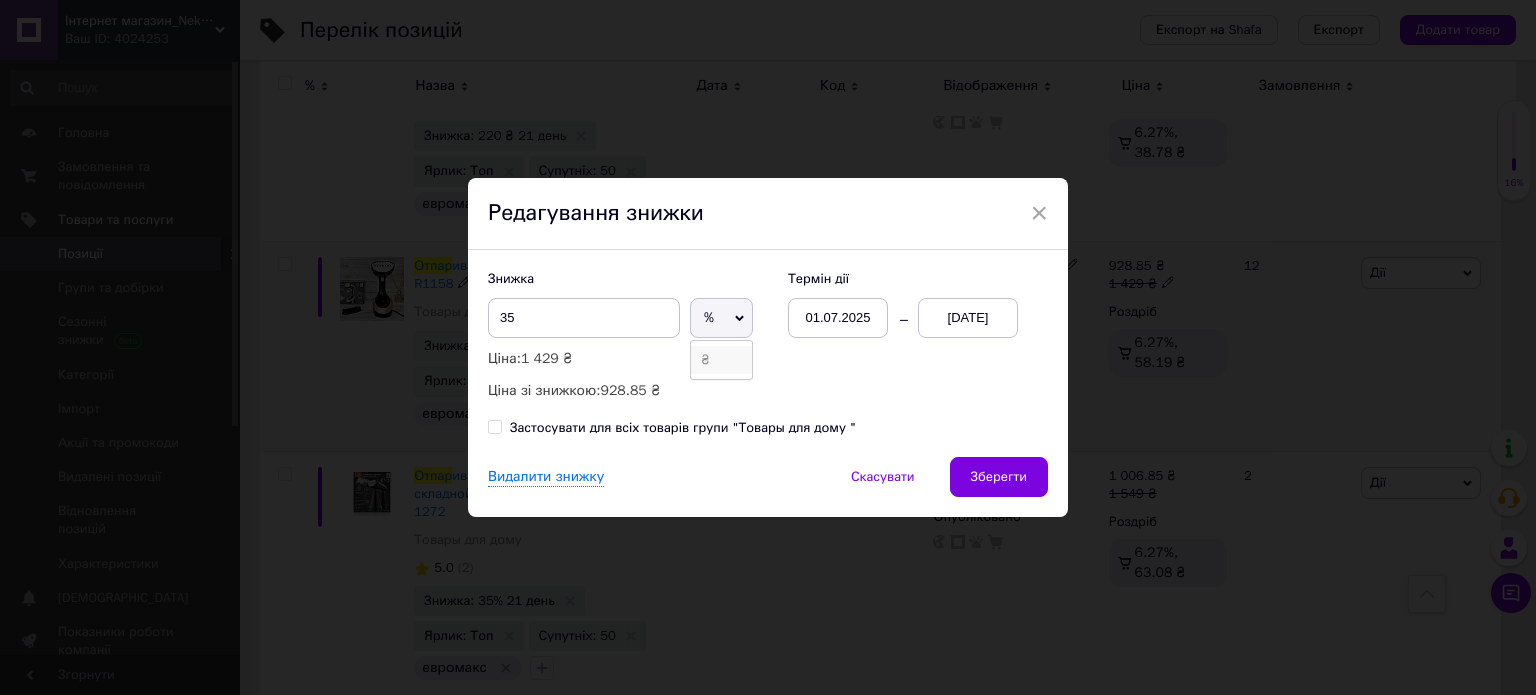 click on "₴" at bounding box center [721, 360] 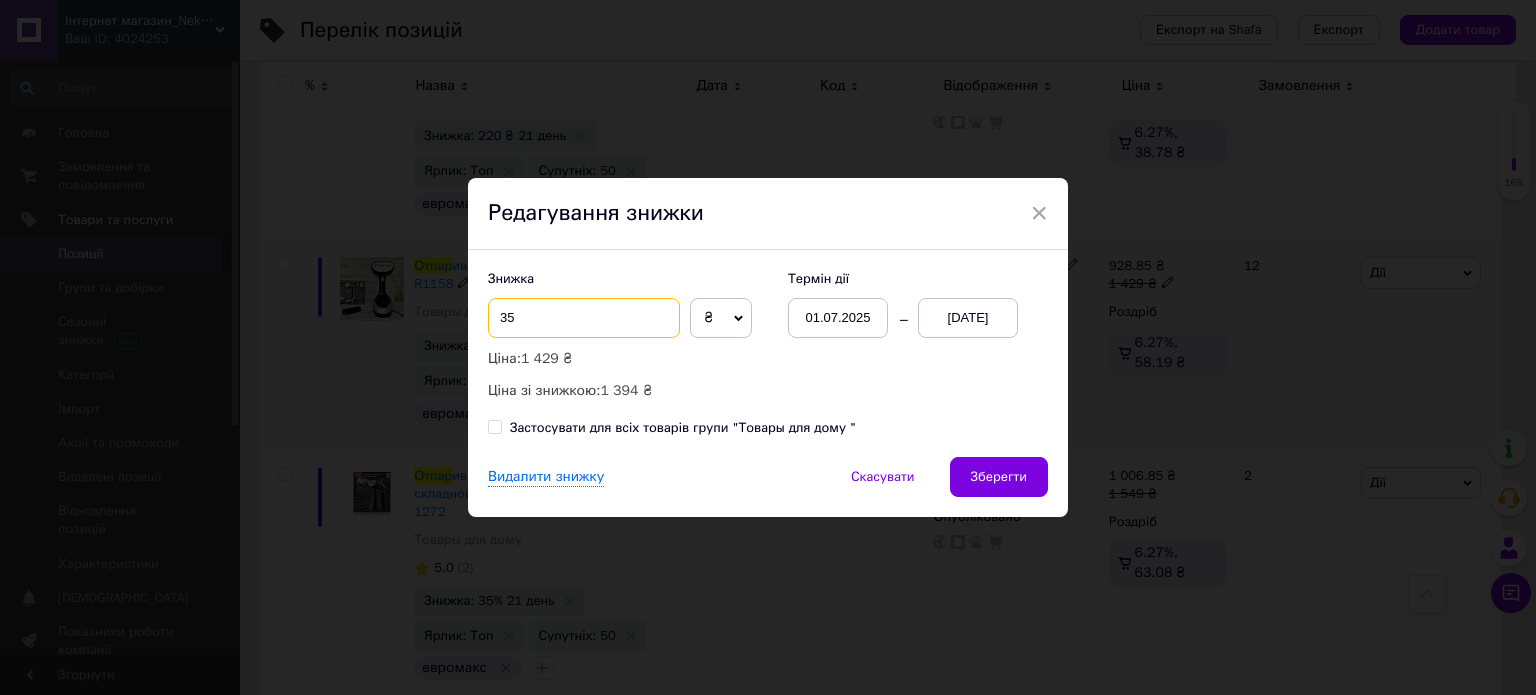 click on "35" at bounding box center [584, 318] 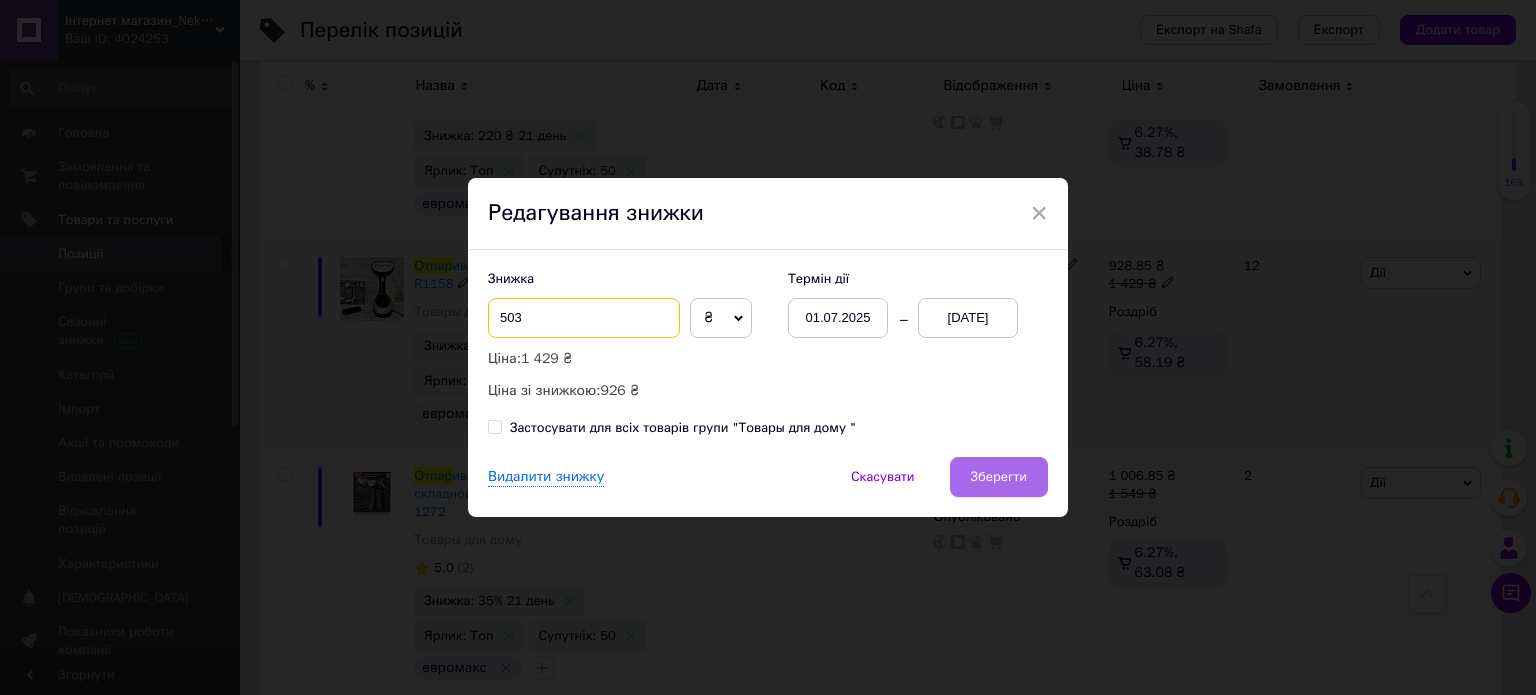 type on "503" 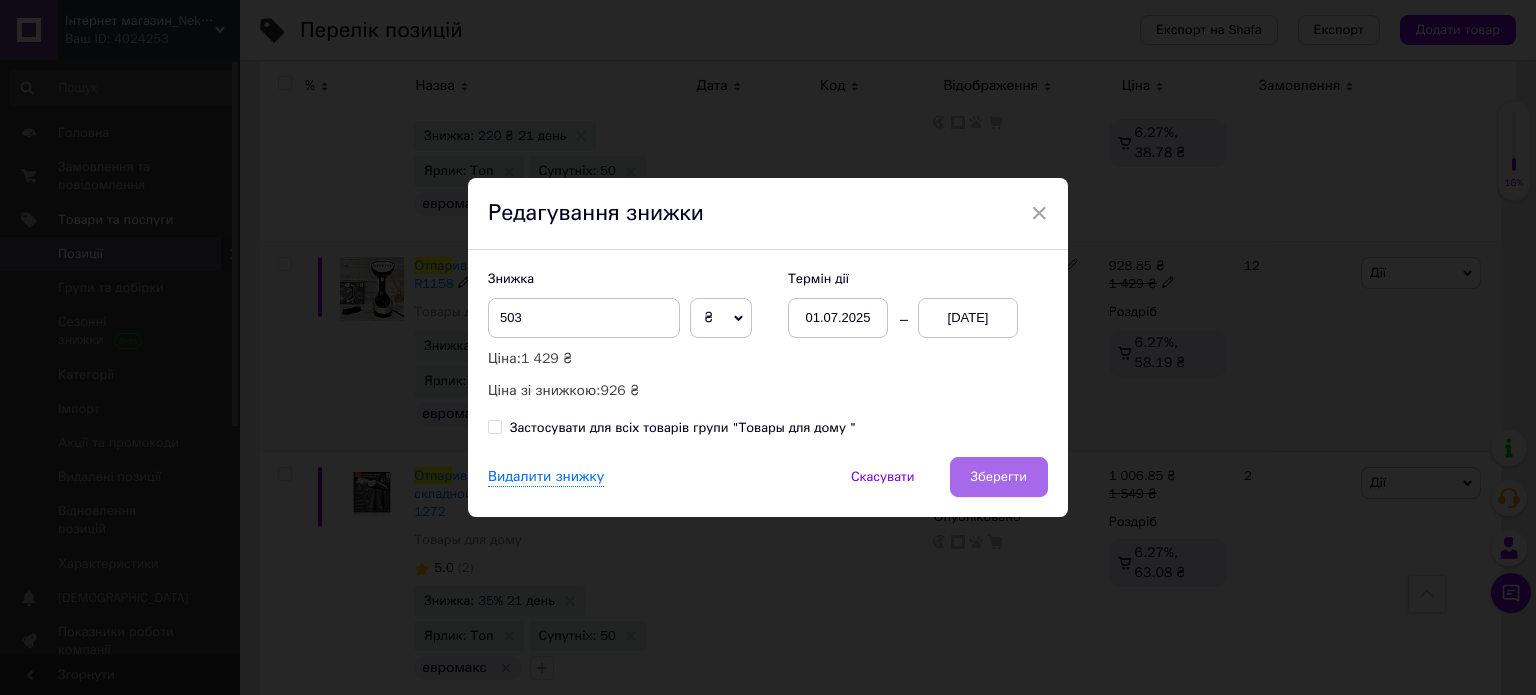 click on "Зберегти" at bounding box center (999, 477) 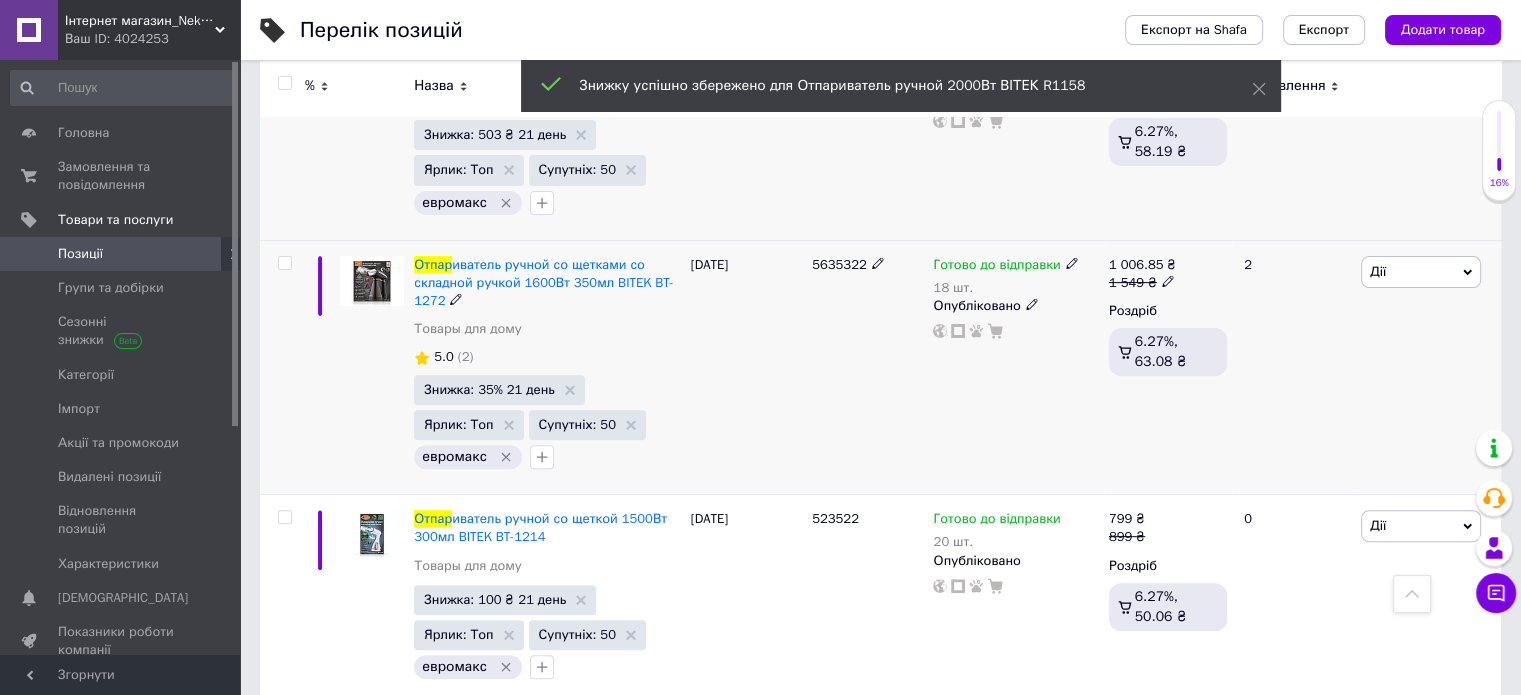 scroll, scrollTop: 700, scrollLeft: 0, axis: vertical 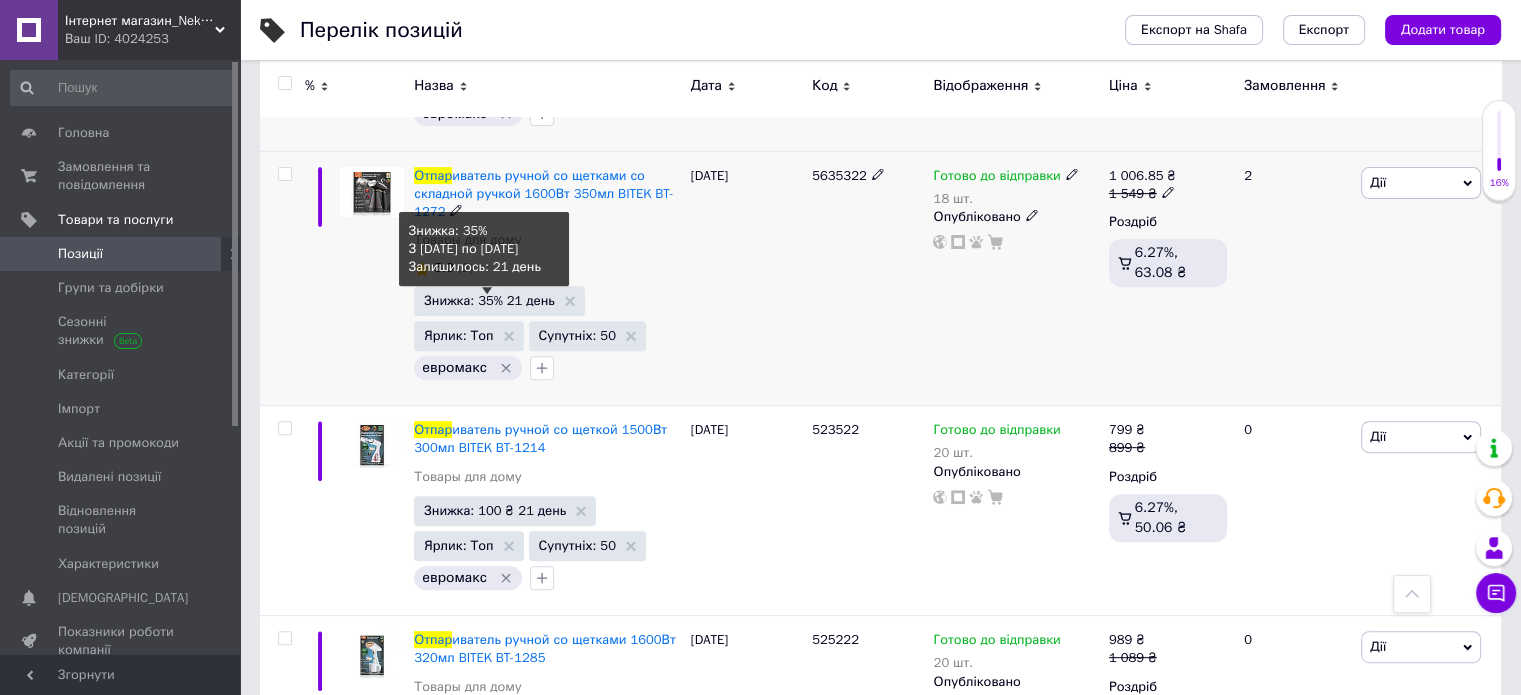 click on "Знижка: 35% 21 день" at bounding box center (489, 300) 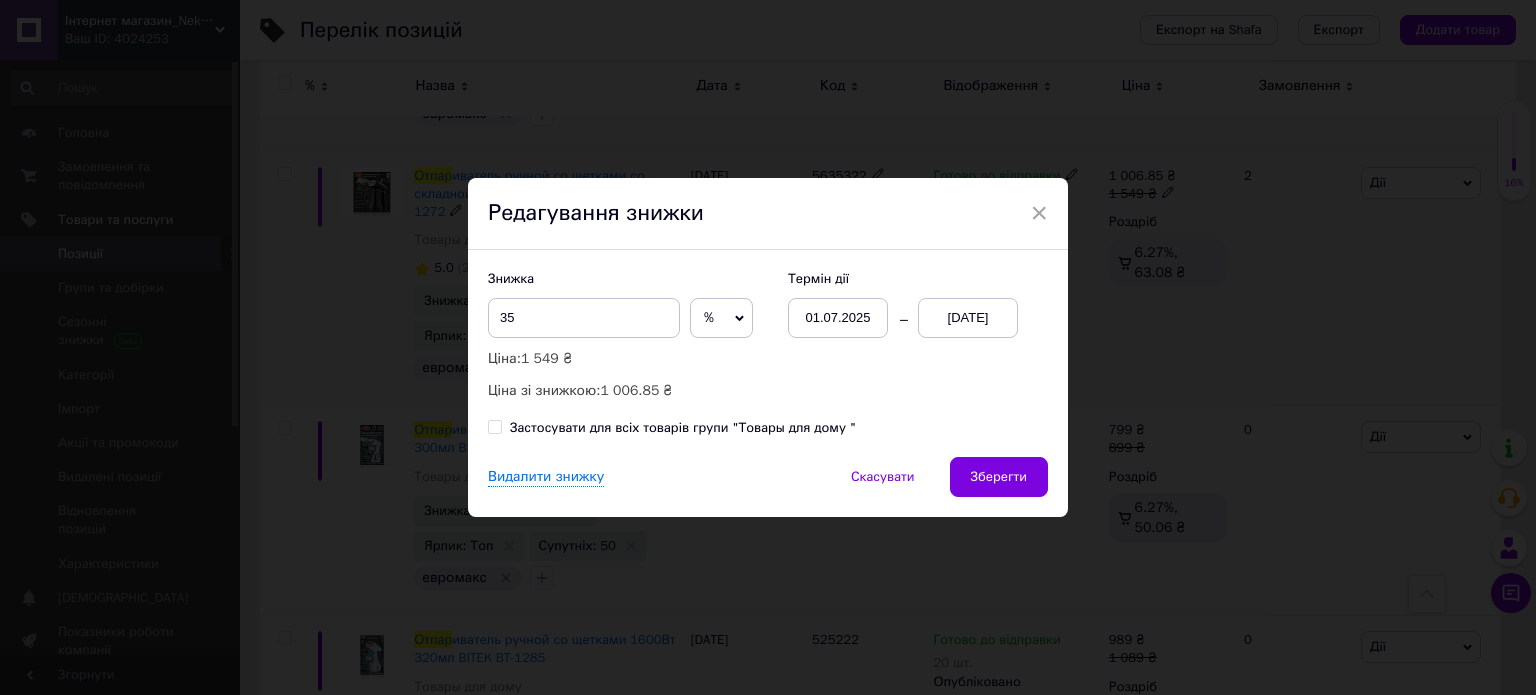 click on "%" at bounding box center [709, 317] 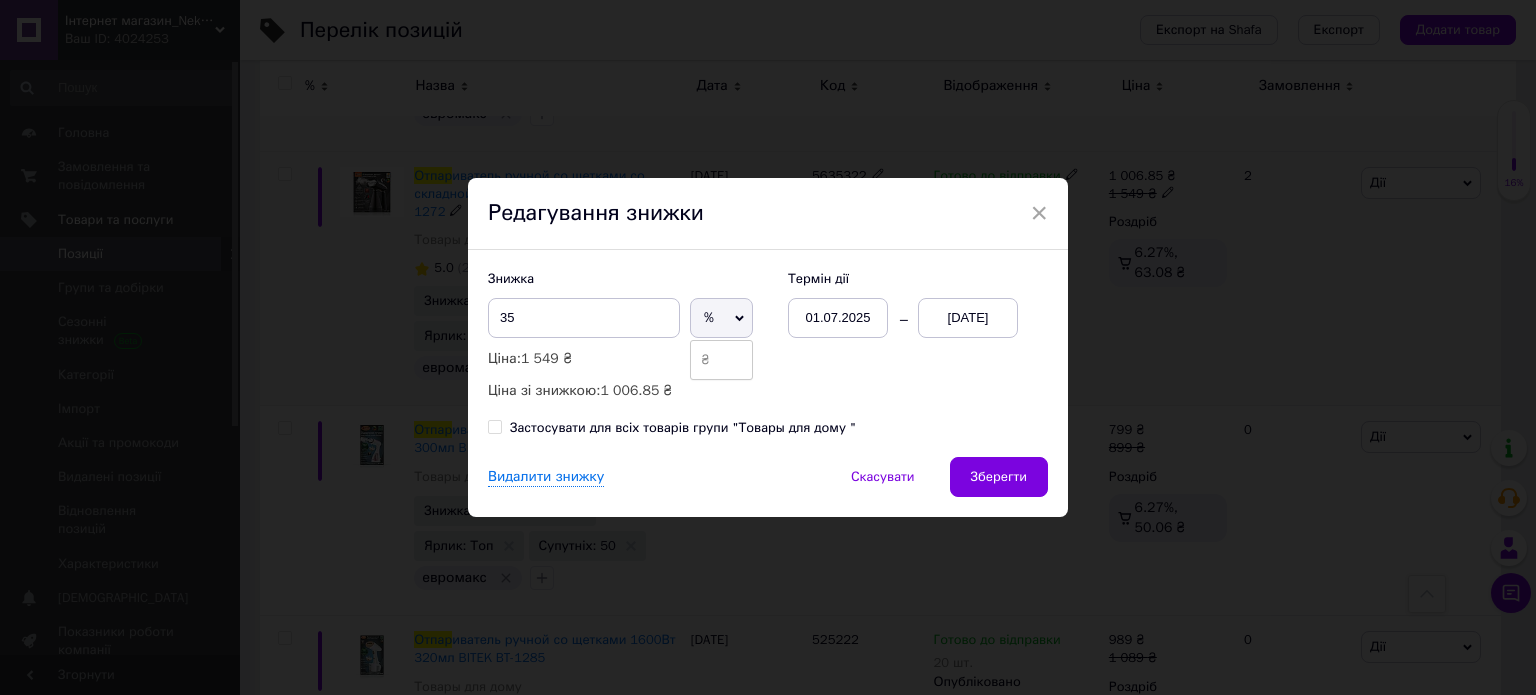 click on "₴" at bounding box center [721, 360] 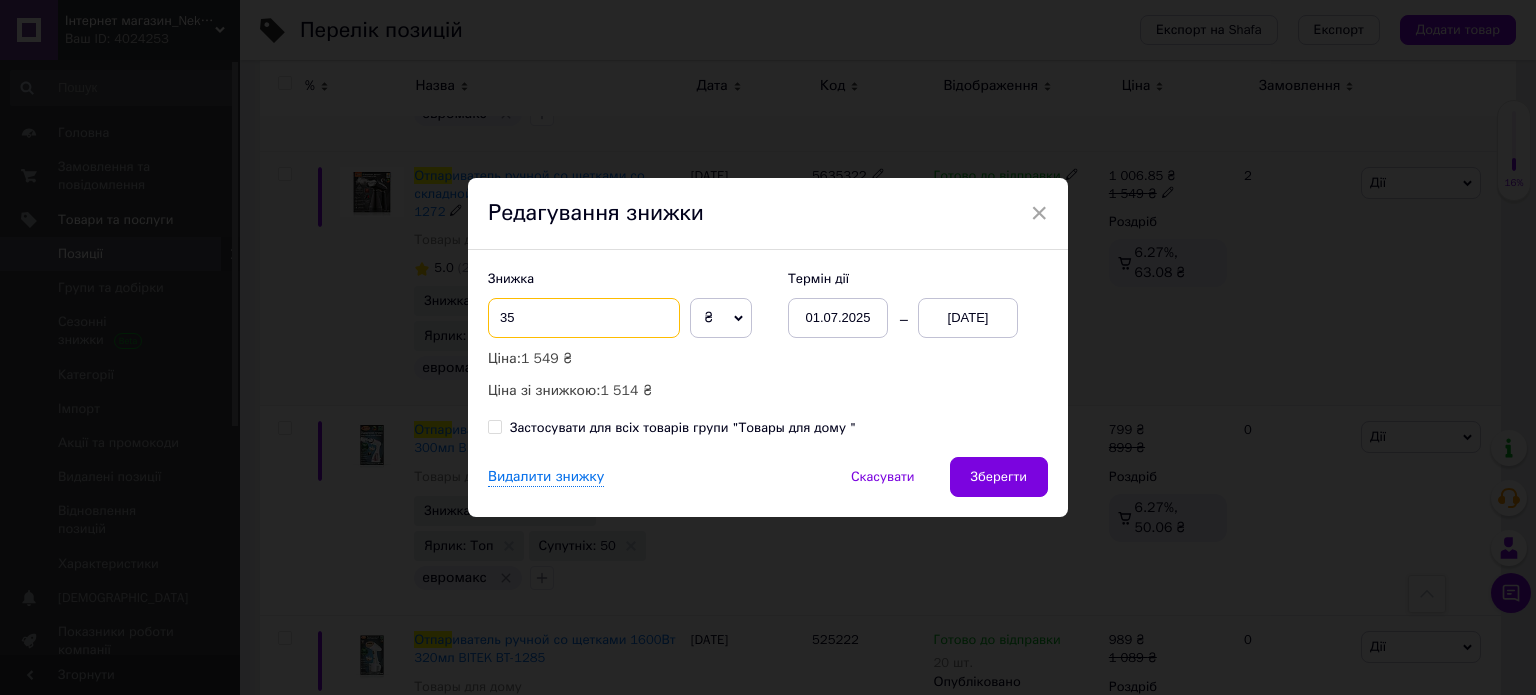 click on "35" at bounding box center [584, 318] 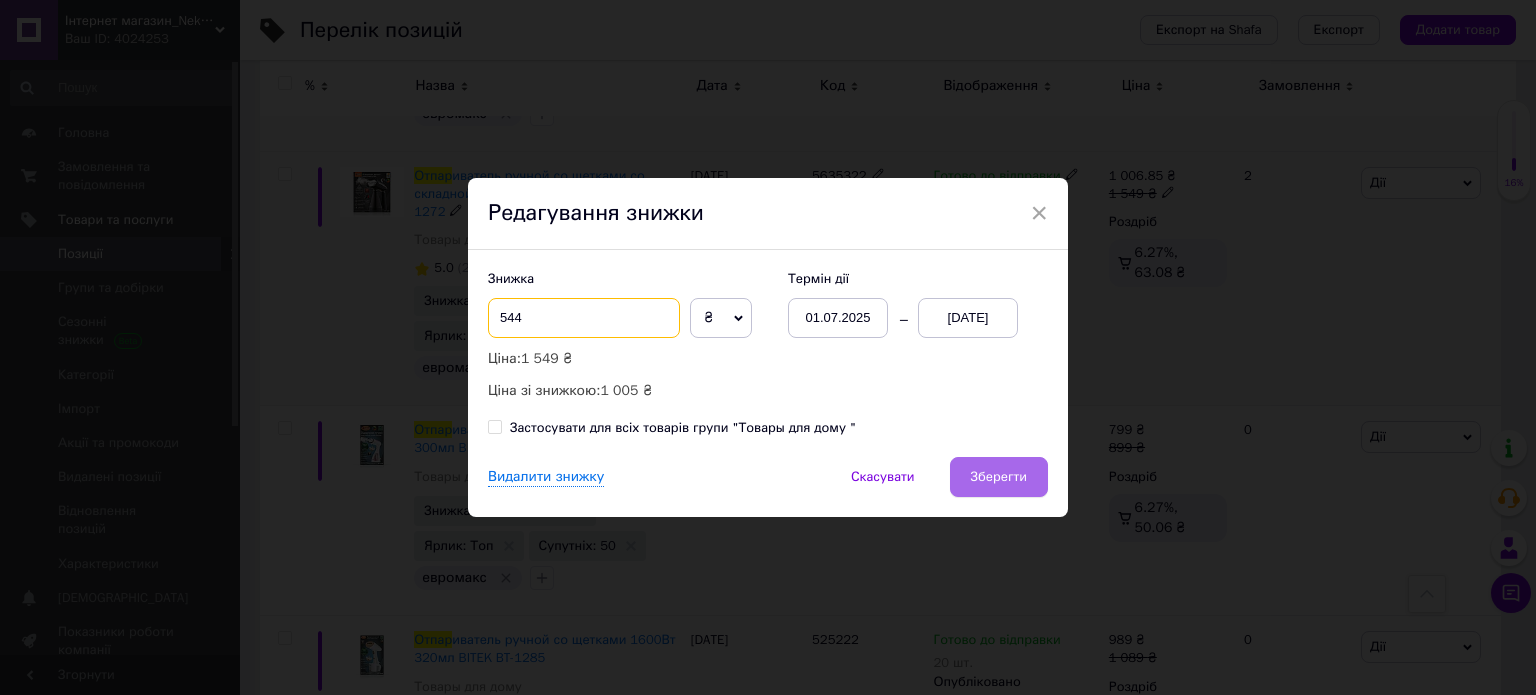 type on "544" 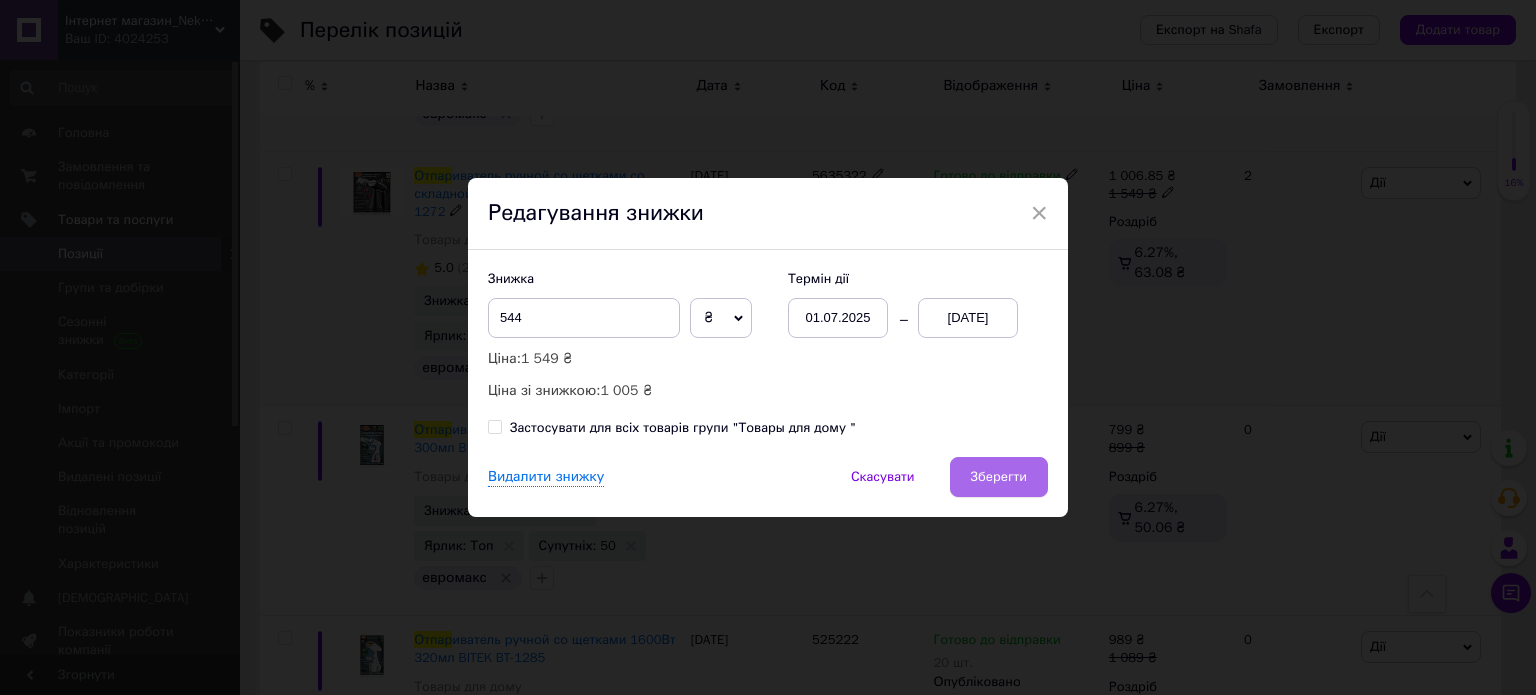 click on "Зберегти" at bounding box center [999, 477] 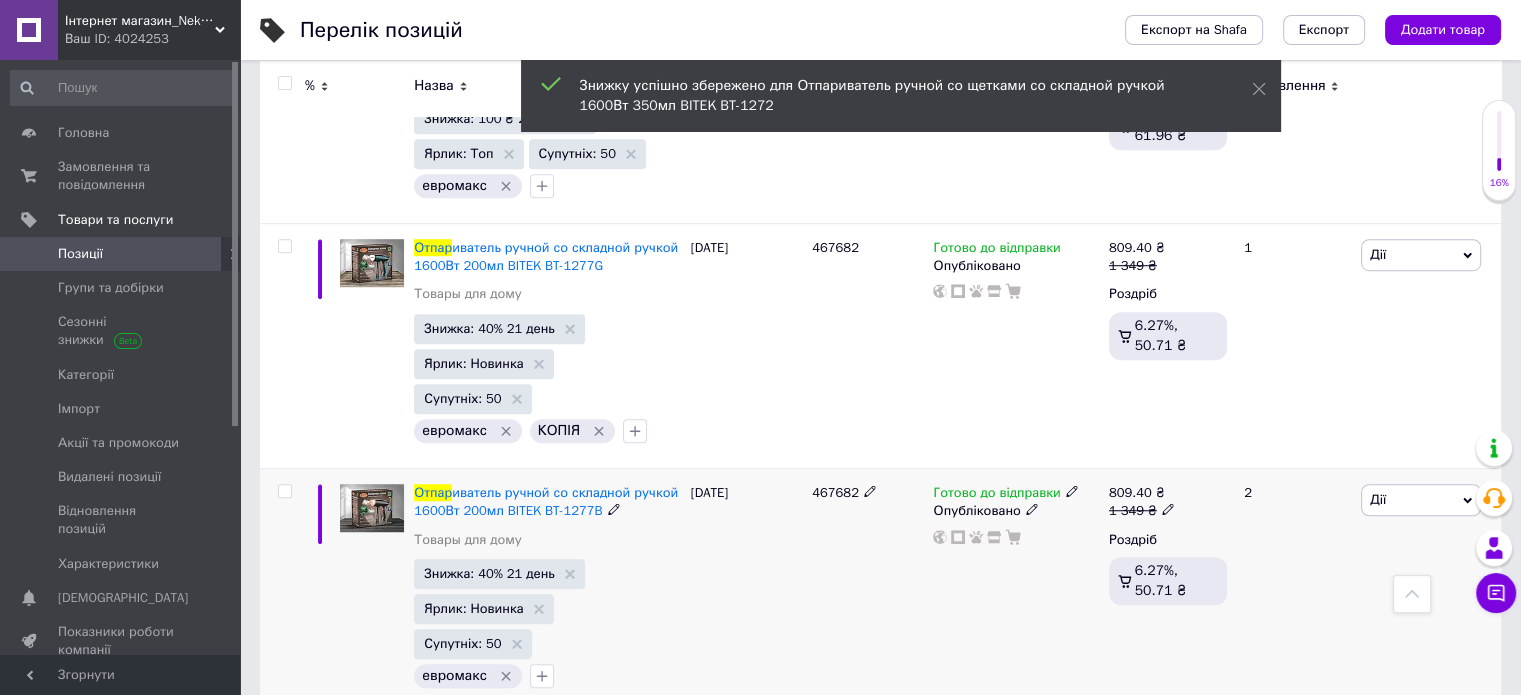 scroll, scrollTop: 1300, scrollLeft: 0, axis: vertical 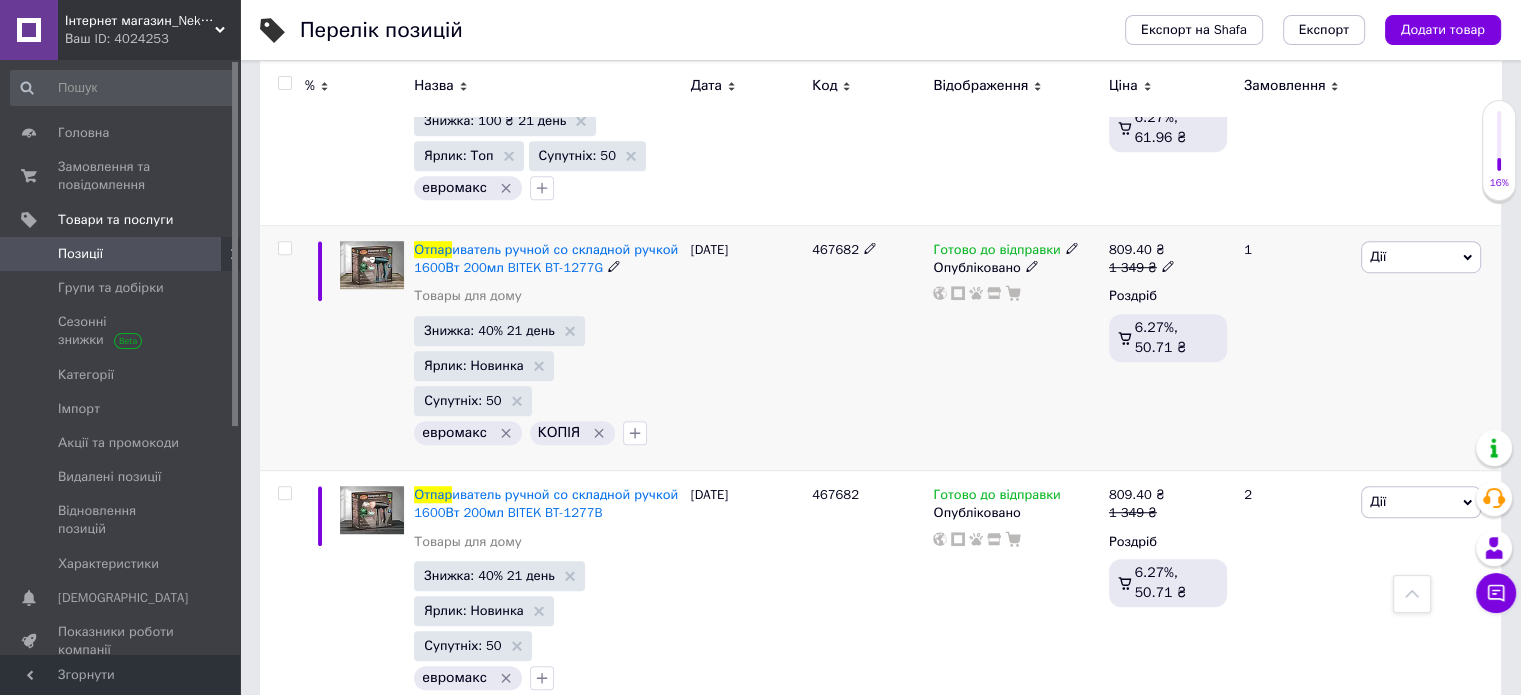 click on "Знижка: 40% 21 день" at bounding box center [489, 330] 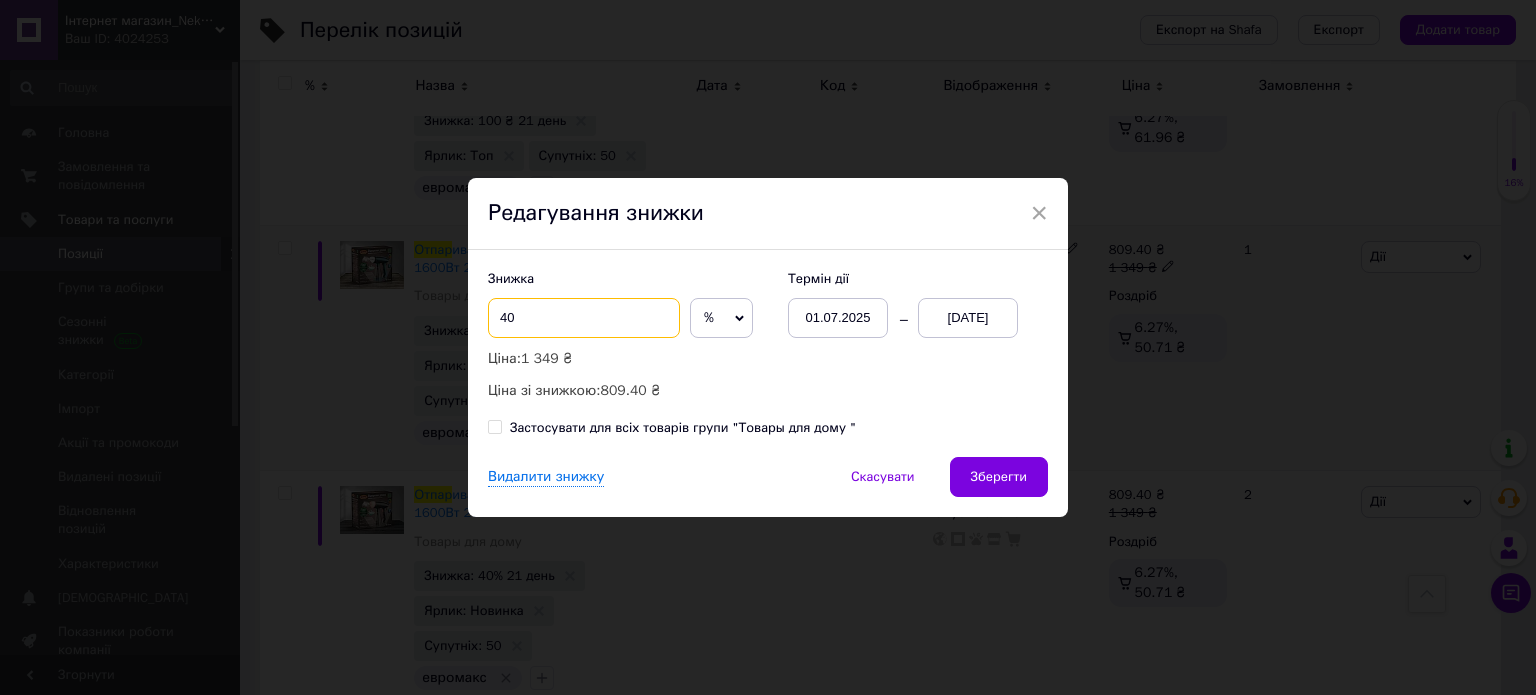 click on "40" at bounding box center (584, 318) 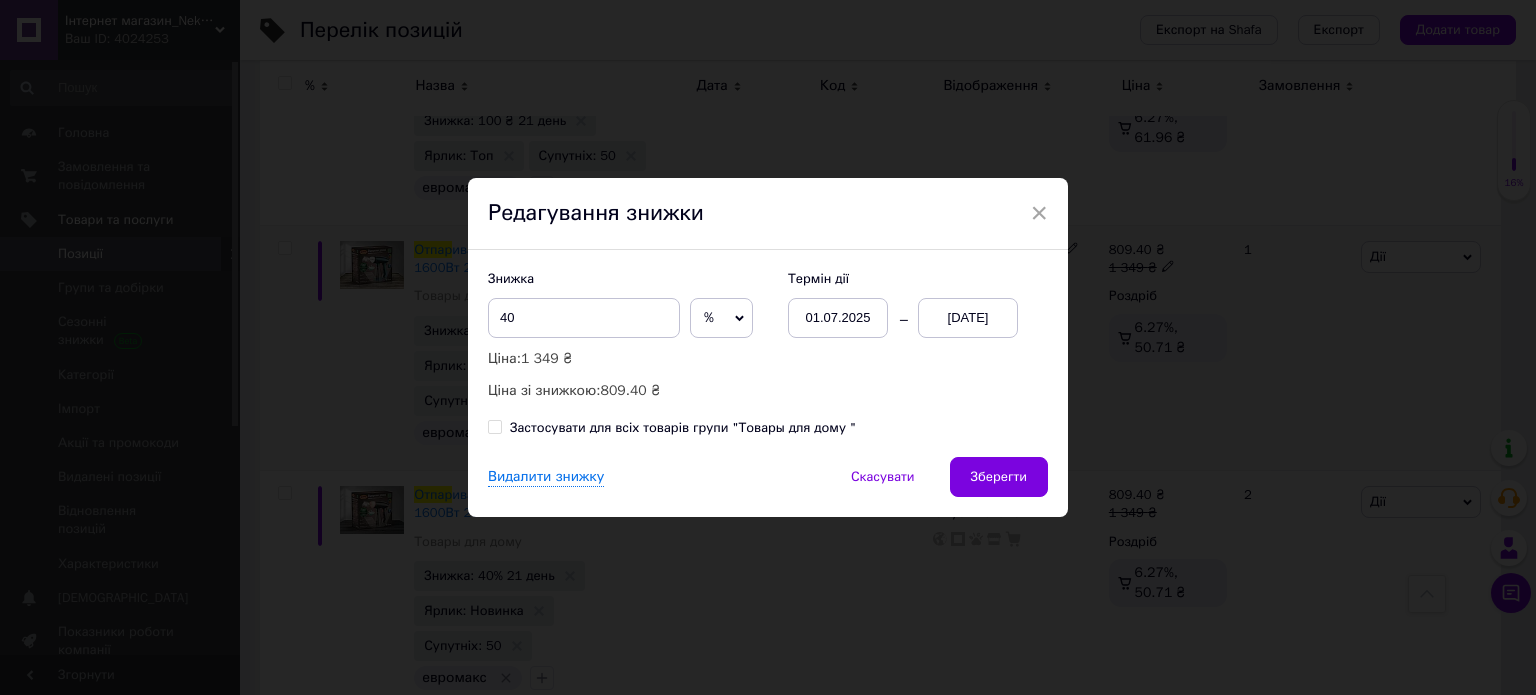 click on "%" at bounding box center [721, 318] 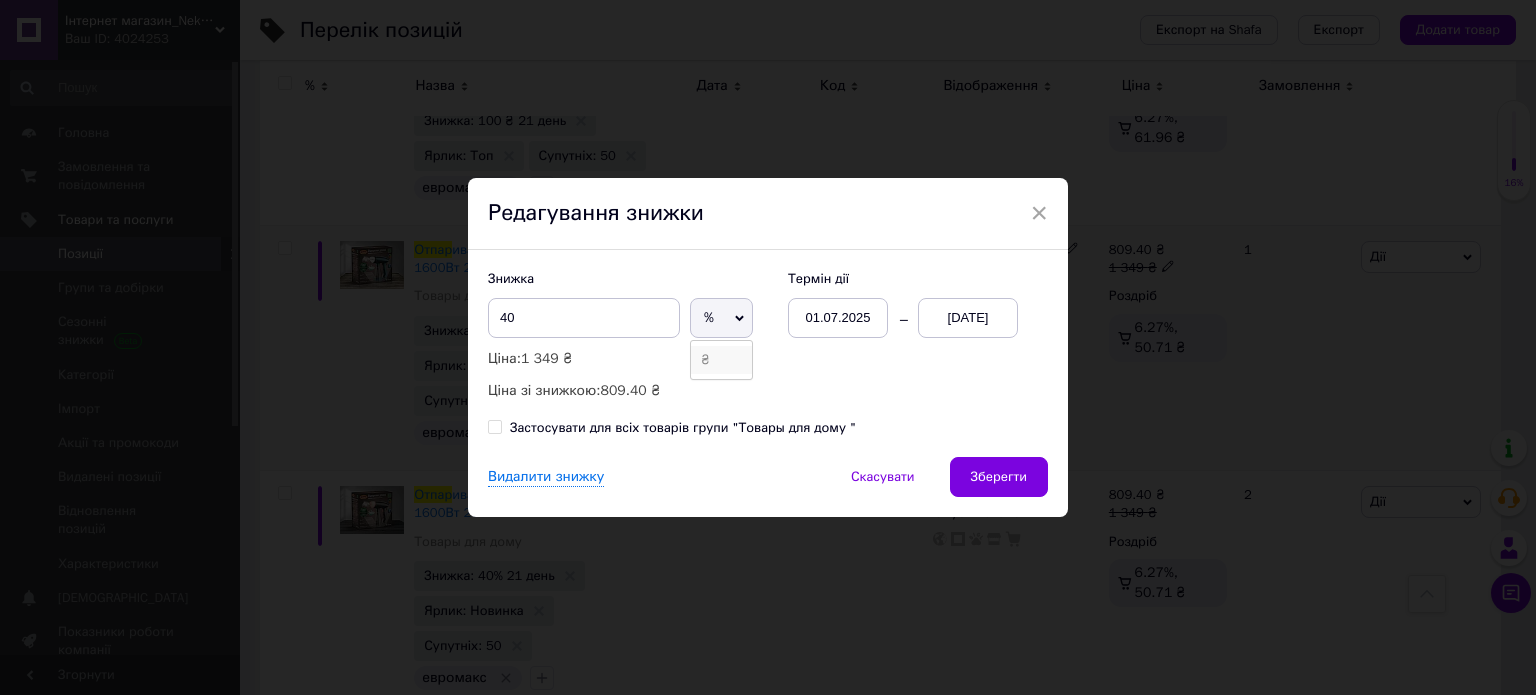 click on "₴" at bounding box center [721, 360] 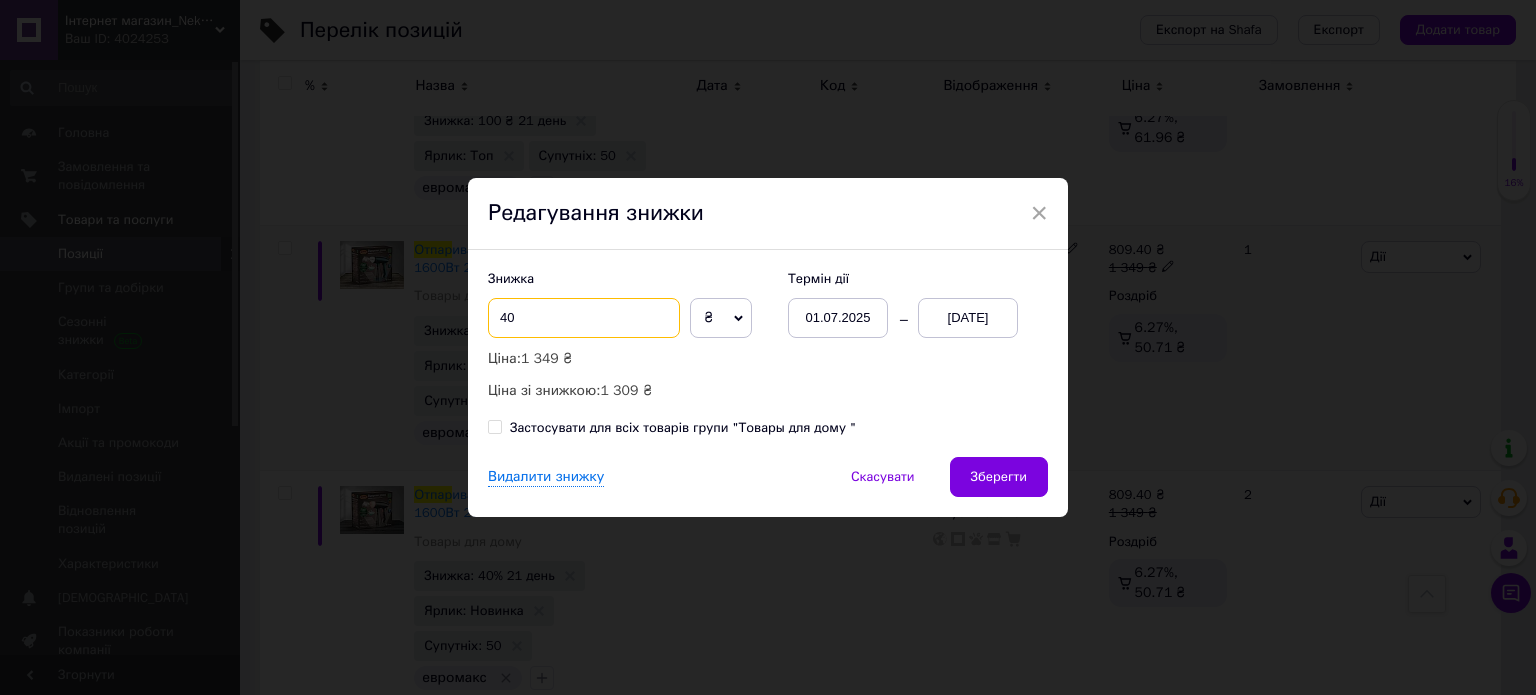 click on "40" at bounding box center (584, 318) 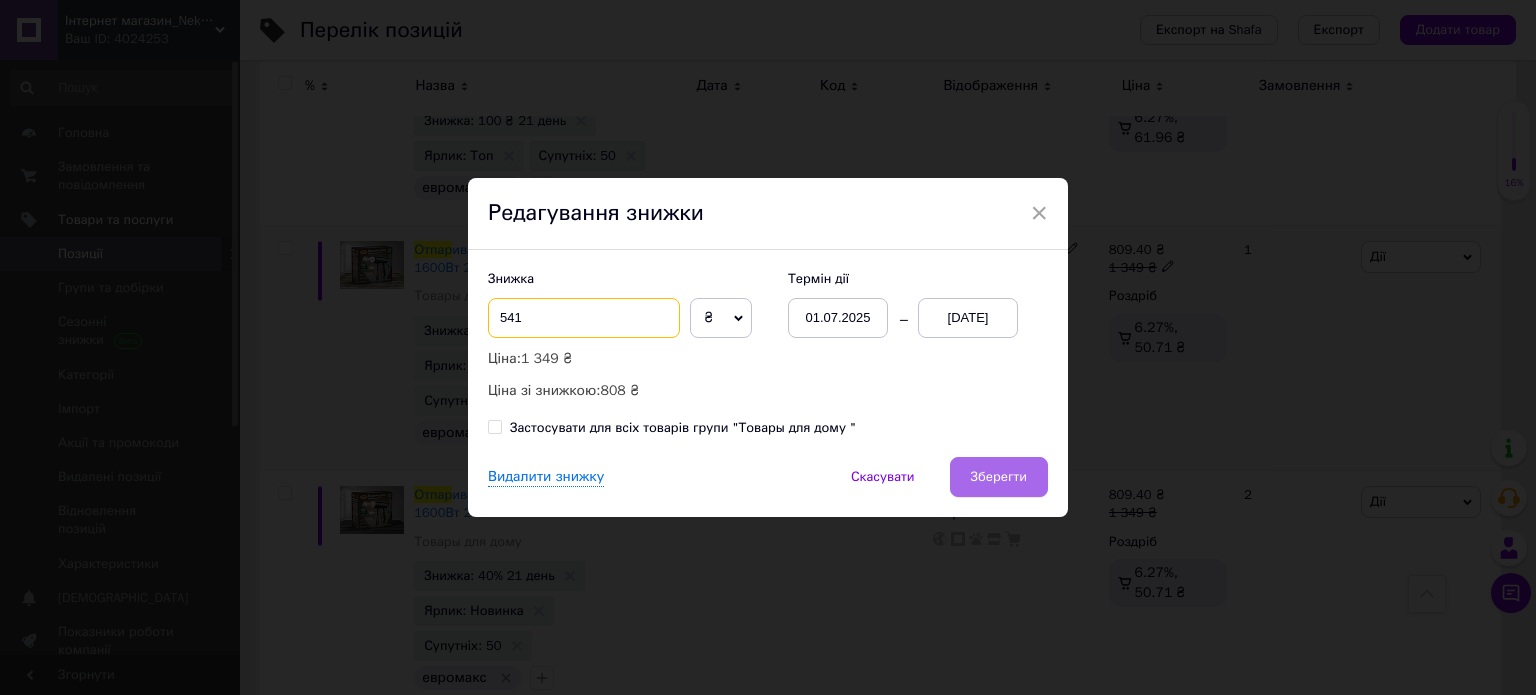 type on "541" 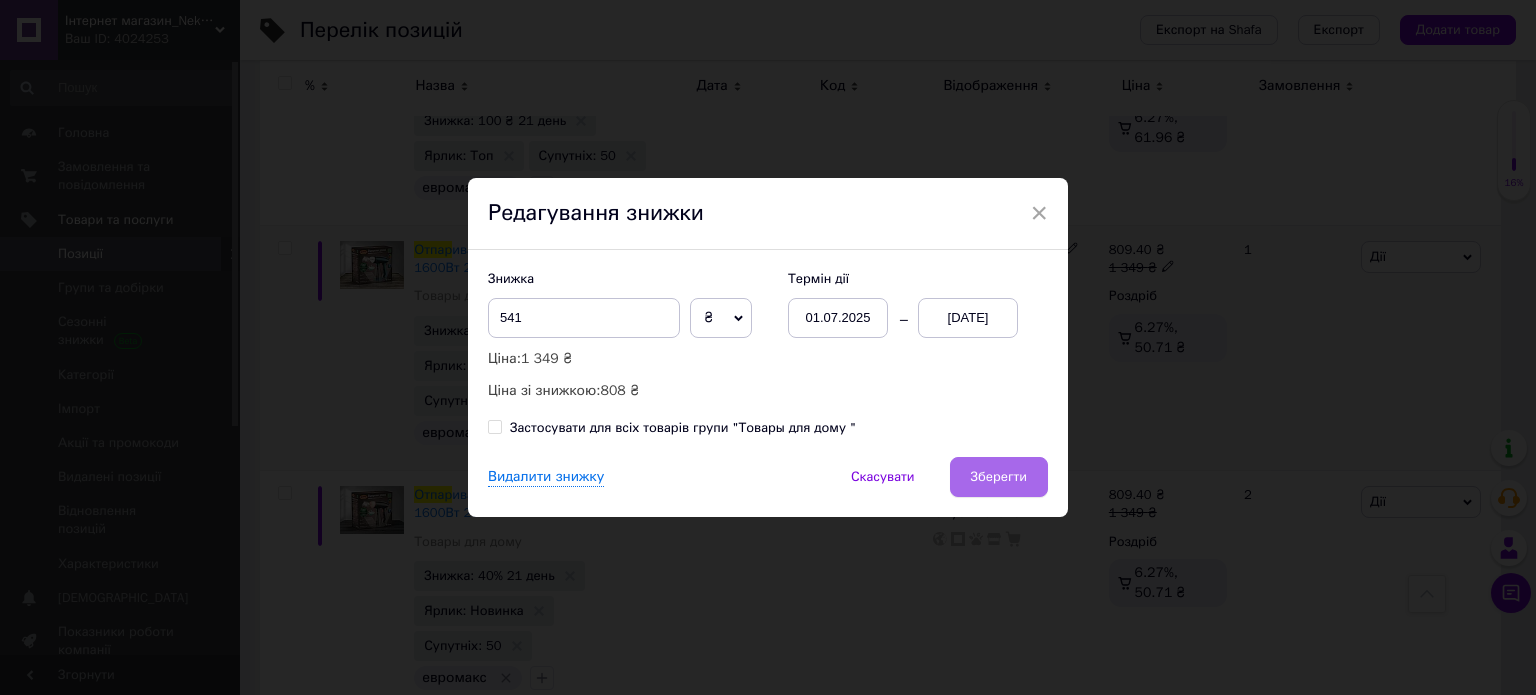 click on "Зберегти" at bounding box center (999, 477) 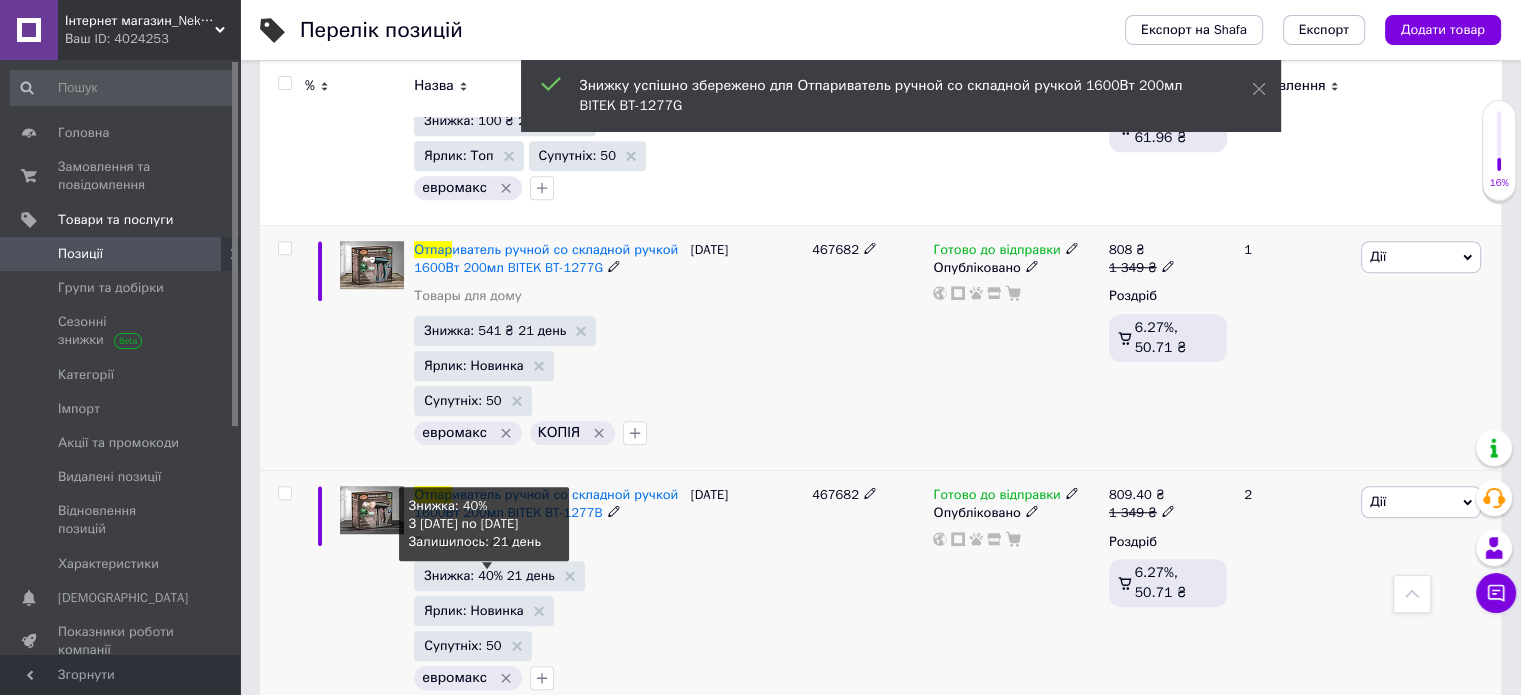 click on "Знижка: 40% 21 день" at bounding box center [489, 575] 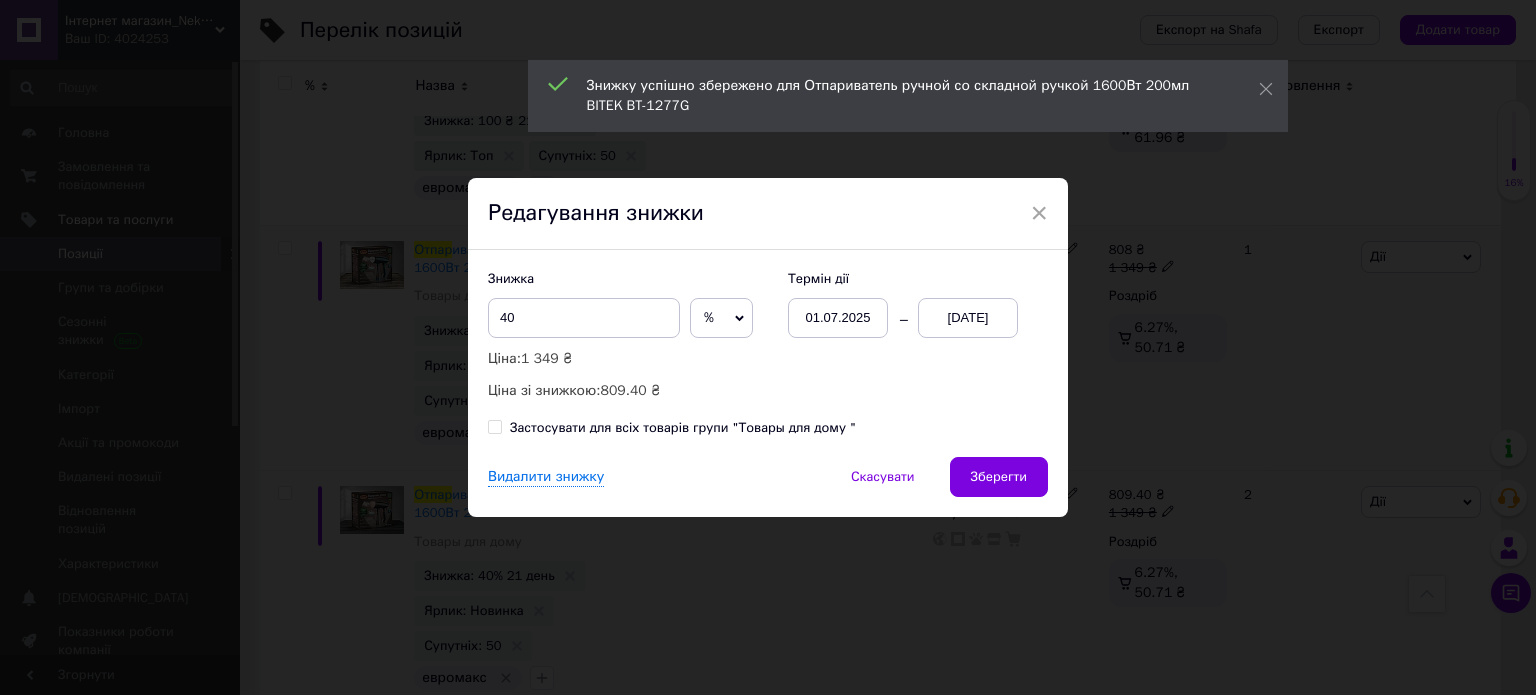 drag, startPoint x: 695, startPoint y: 319, endPoint x: 700, endPoint y: 351, distance: 32.38827 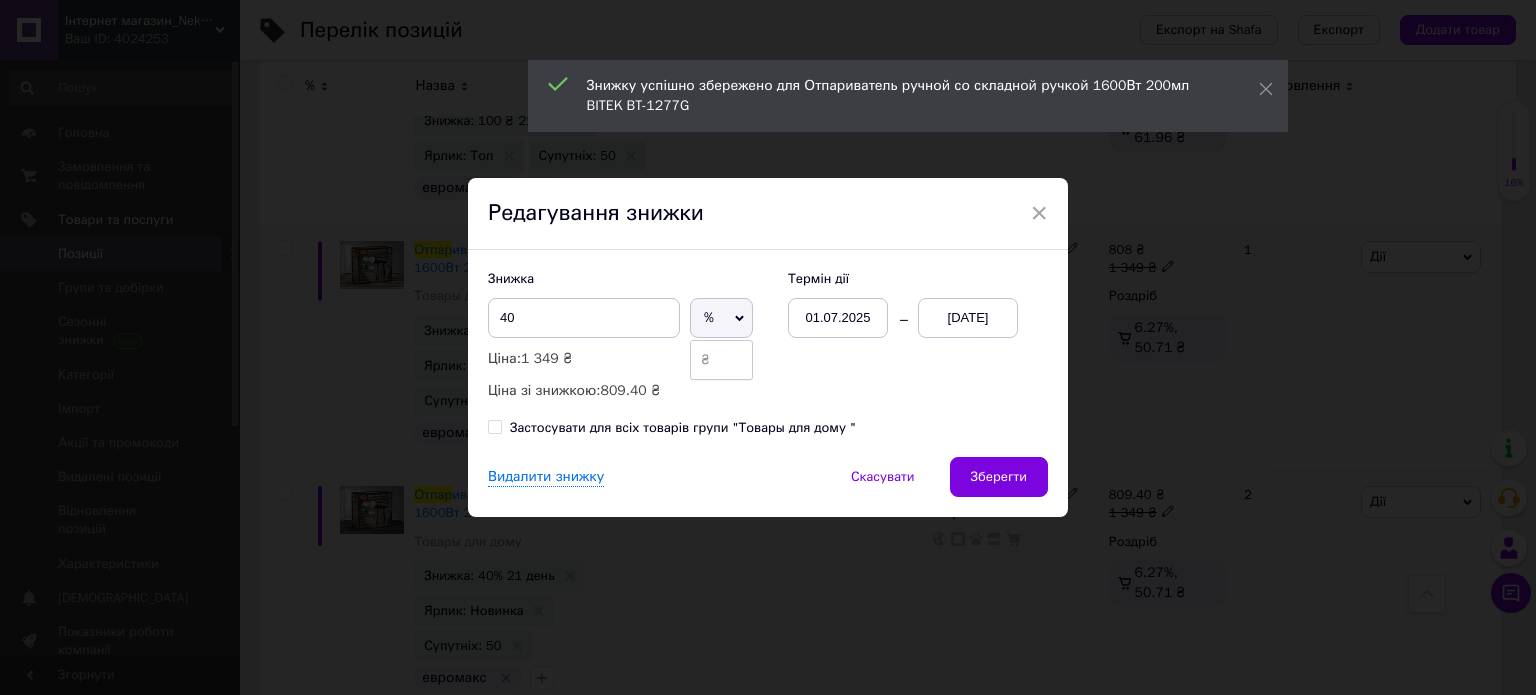 click on "₴" at bounding box center [721, 360] 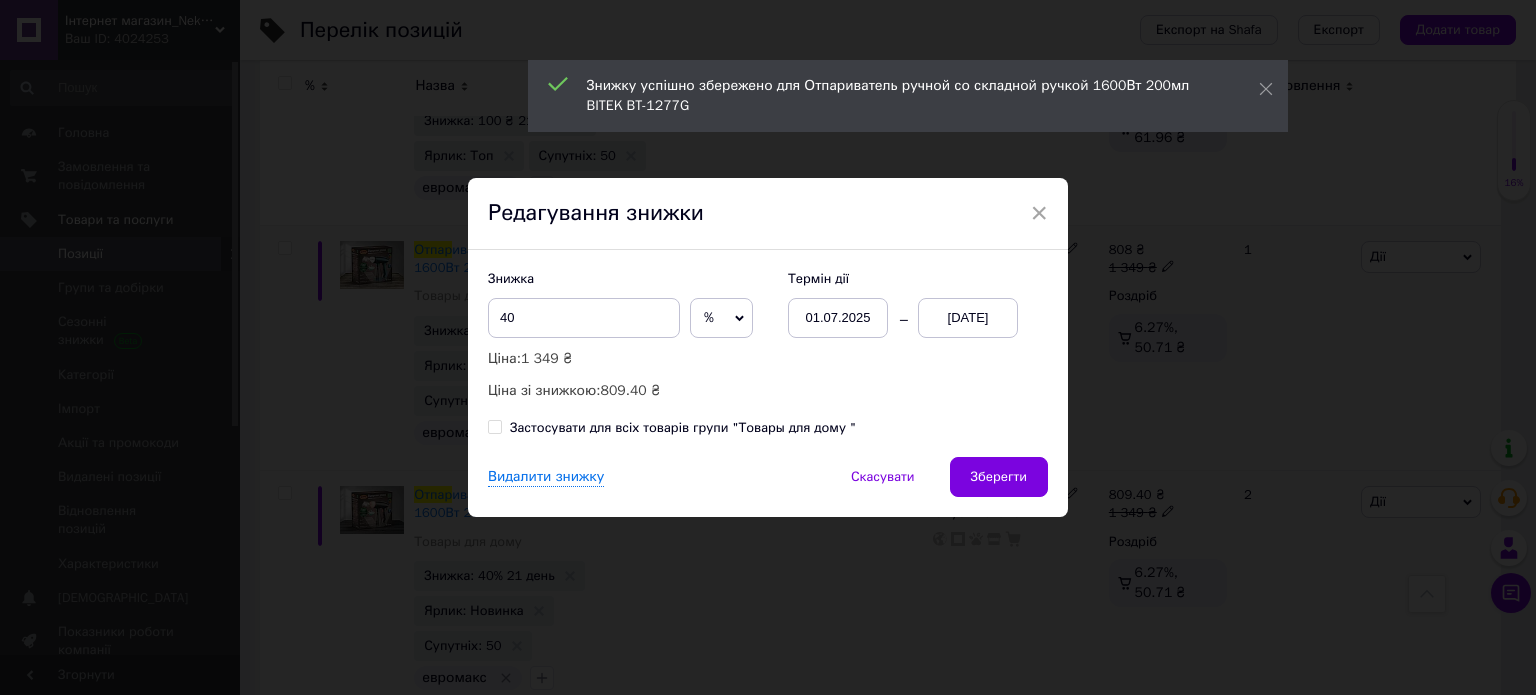 click on "Ціна:  1 349   ₴" at bounding box center (628, 359) 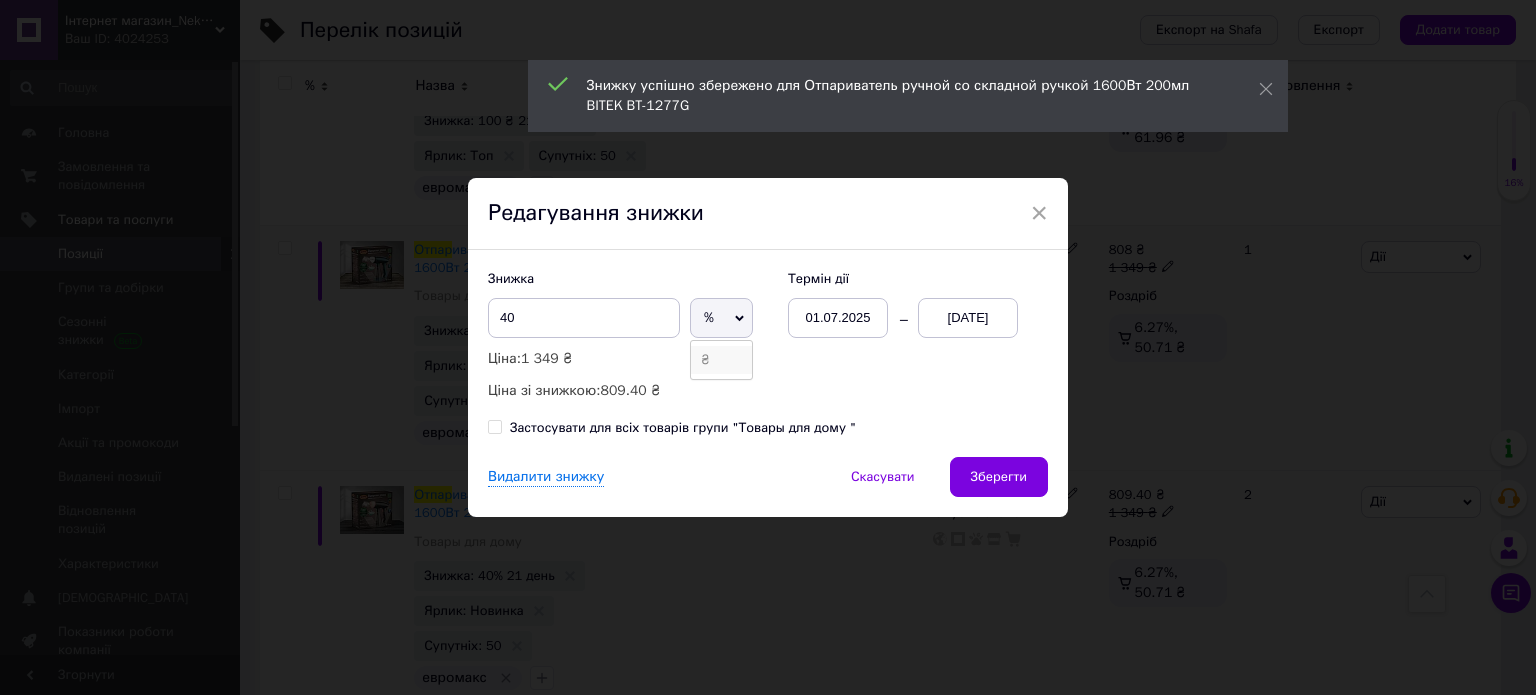 click on "₴" at bounding box center (721, 360) 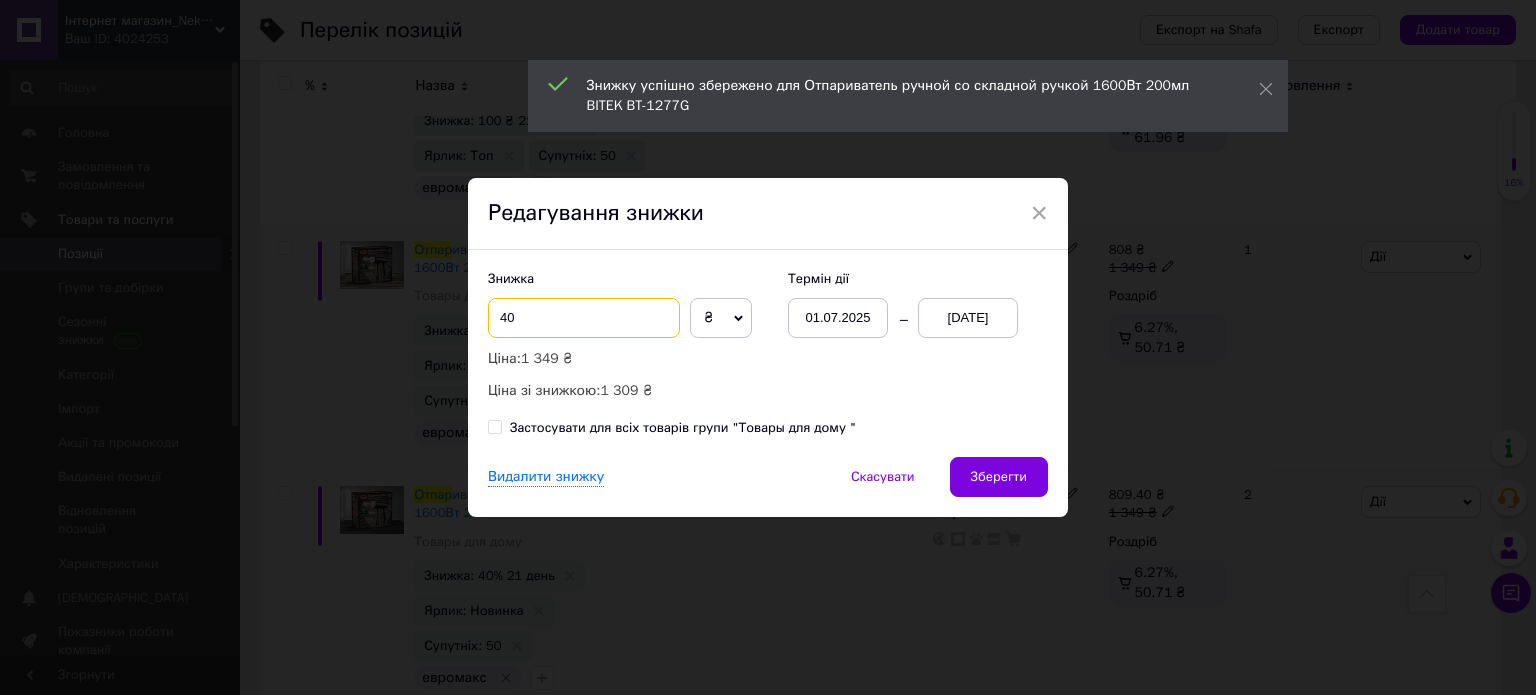 click on "40" at bounding box center [584, 318] 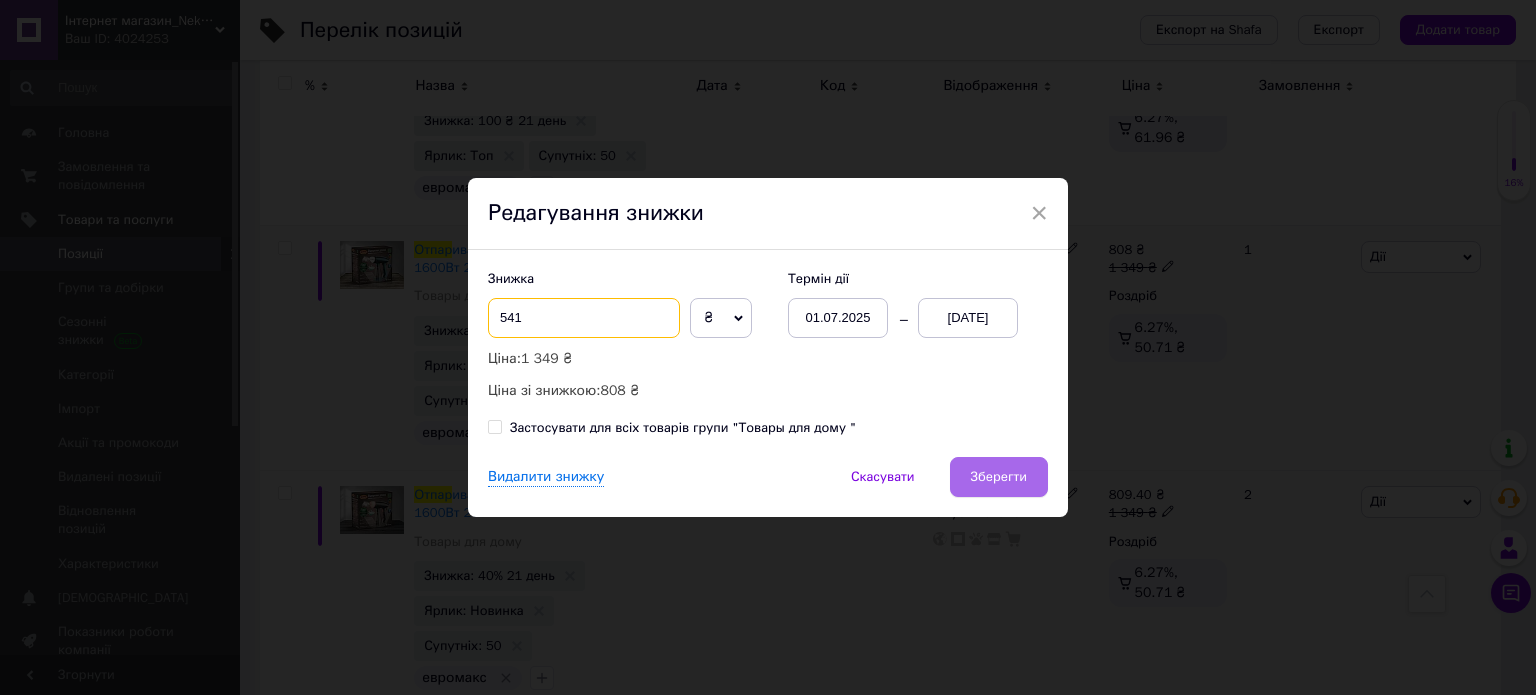 type on "541" 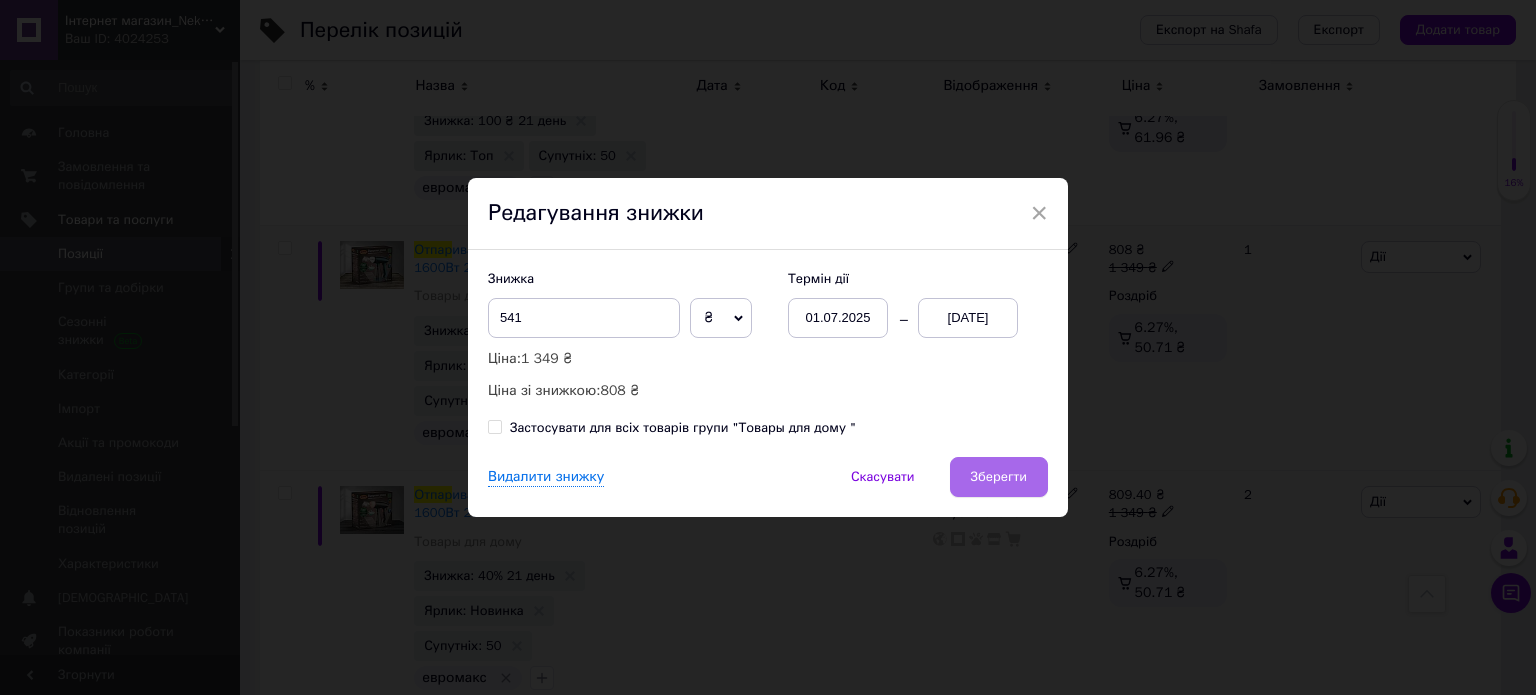 click on "Зберегти" at bounding box center (999, 477) 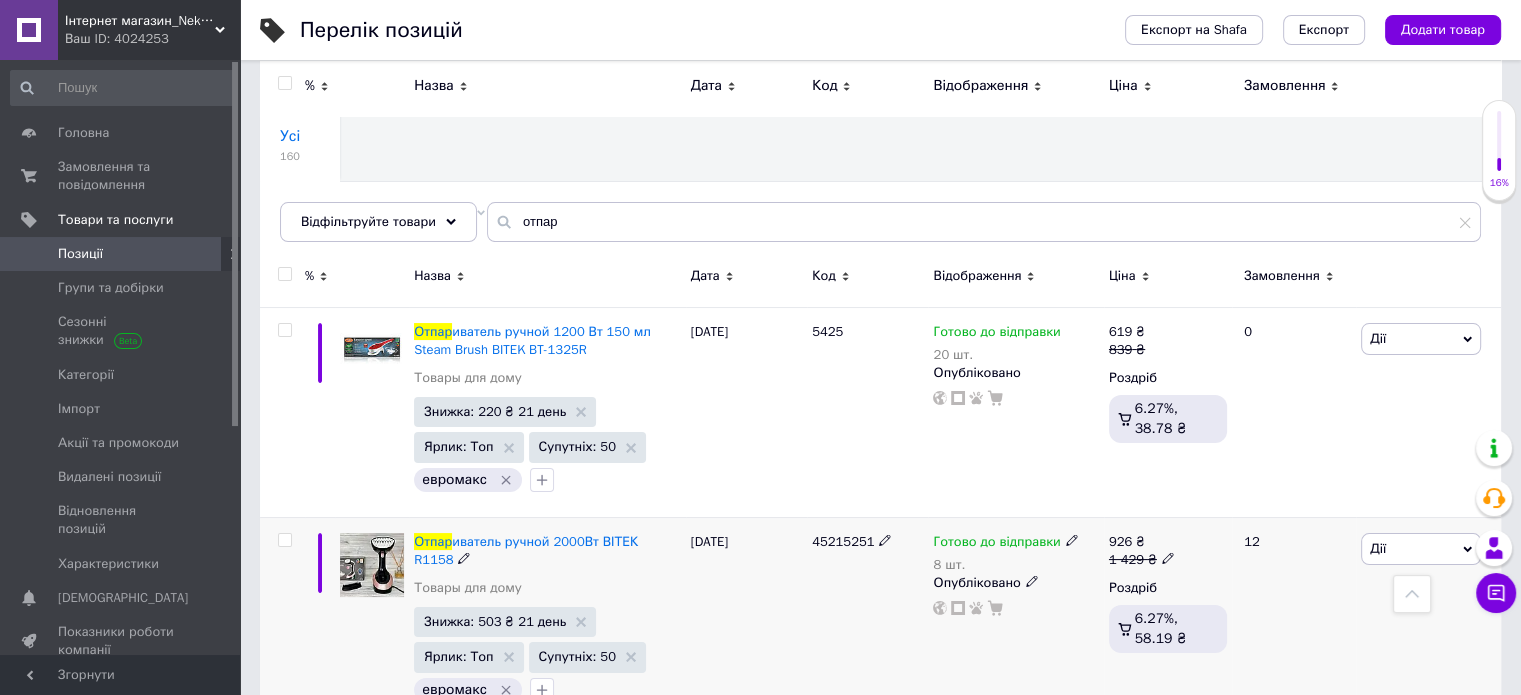 scroll, scrollTop: 60, scrollLeft: 0, axis: vertical 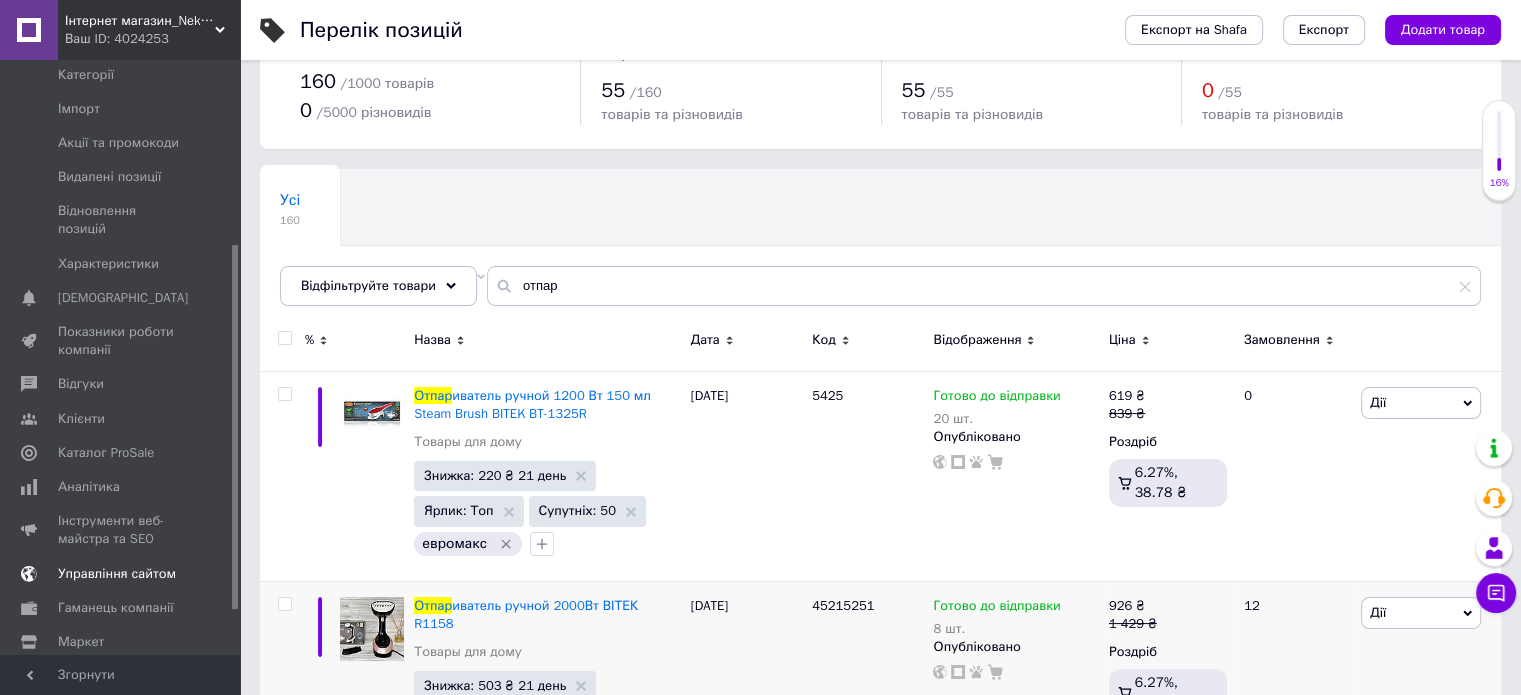 click on "Аналітика" at bounding box center (89, 487) 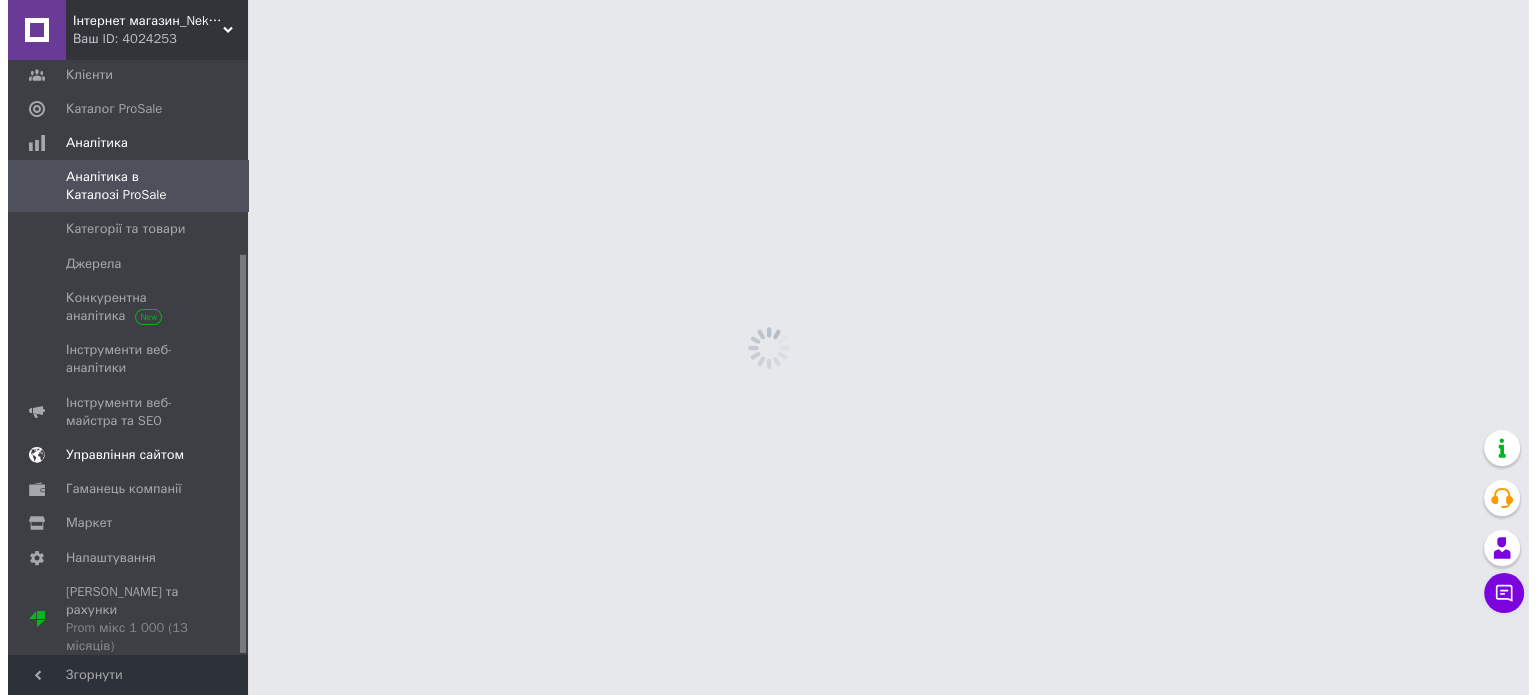 scroll, scrollTop: 0, scrollLeft: 0, axis: both 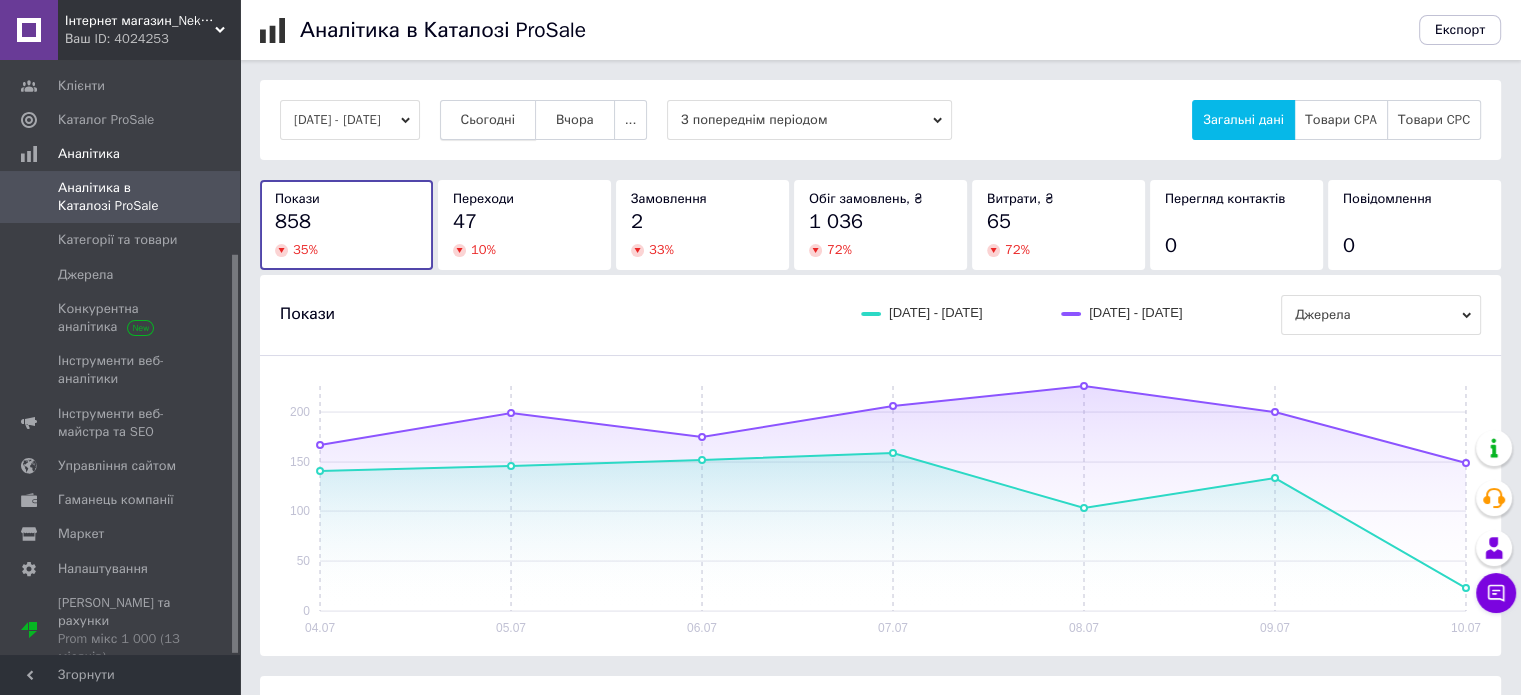 click on "Сьогодні" at bounding box center (488, 120) 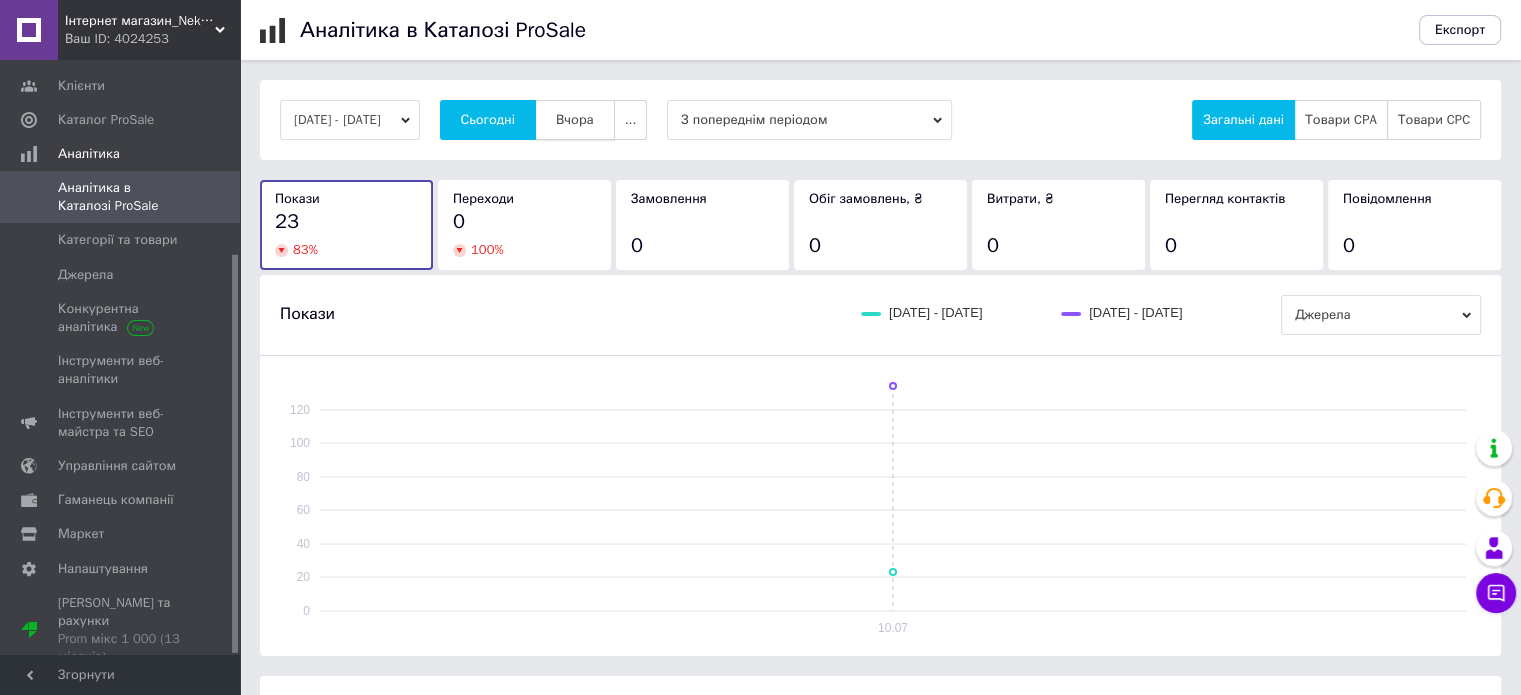 click on "Вчора" at bounding box center (575, 120) 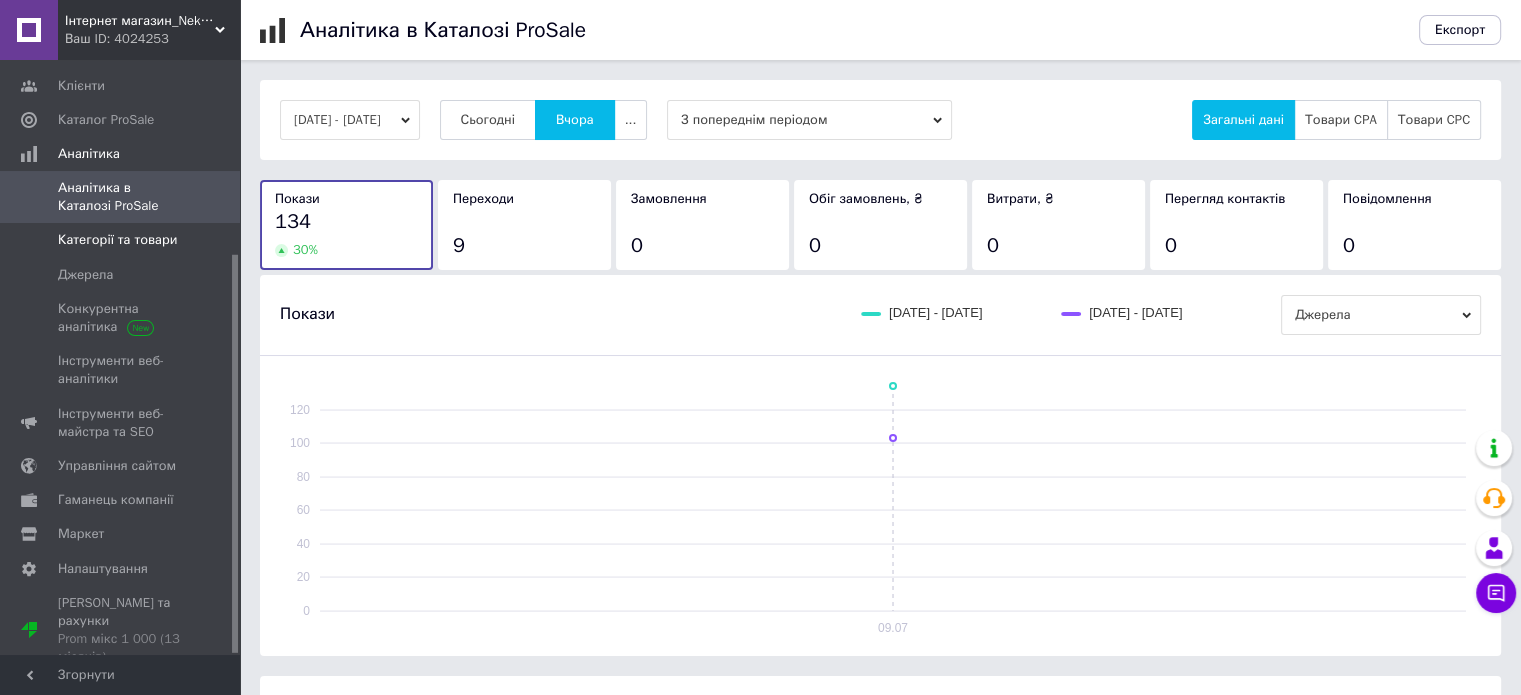 click on "Категорії та товари" at bounding box center (123, 240) 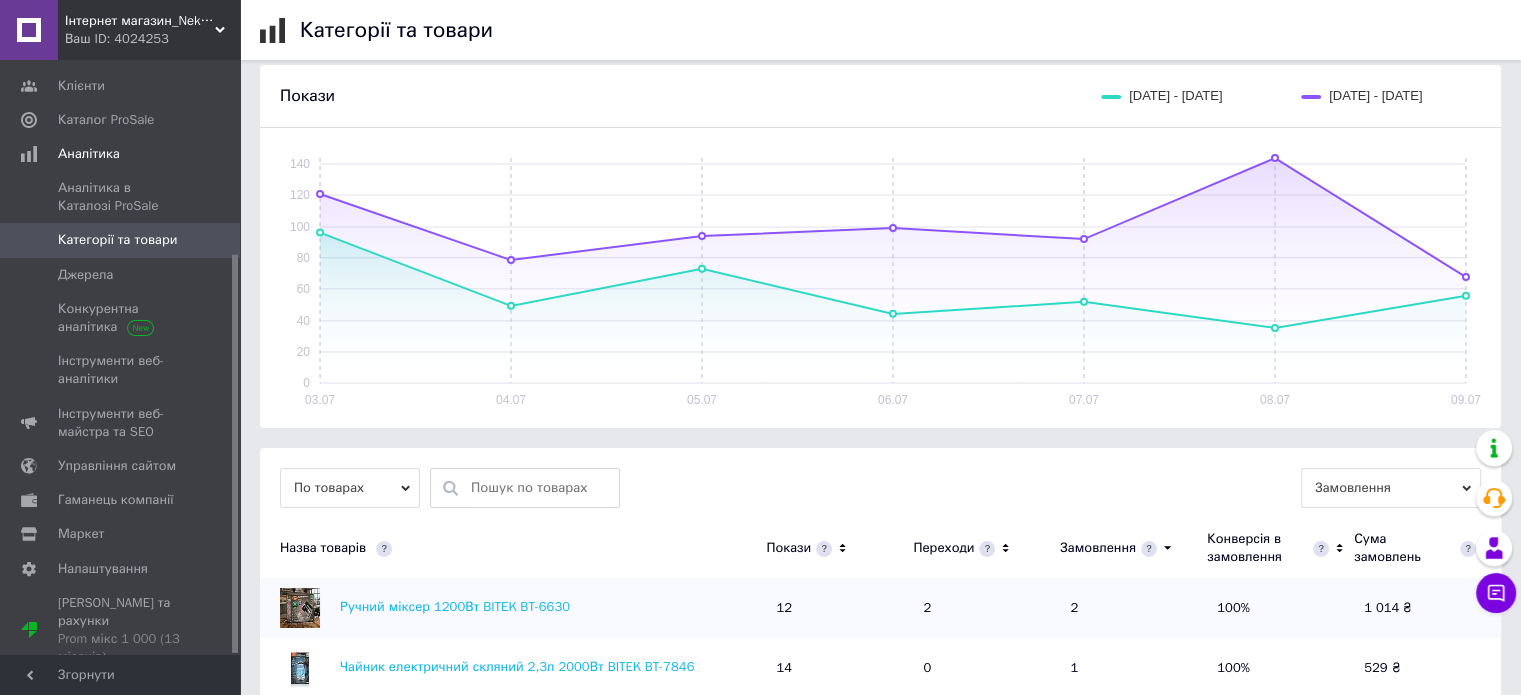 scroll, scrollTop: 500, scrollLeft: 0, axis: vertical 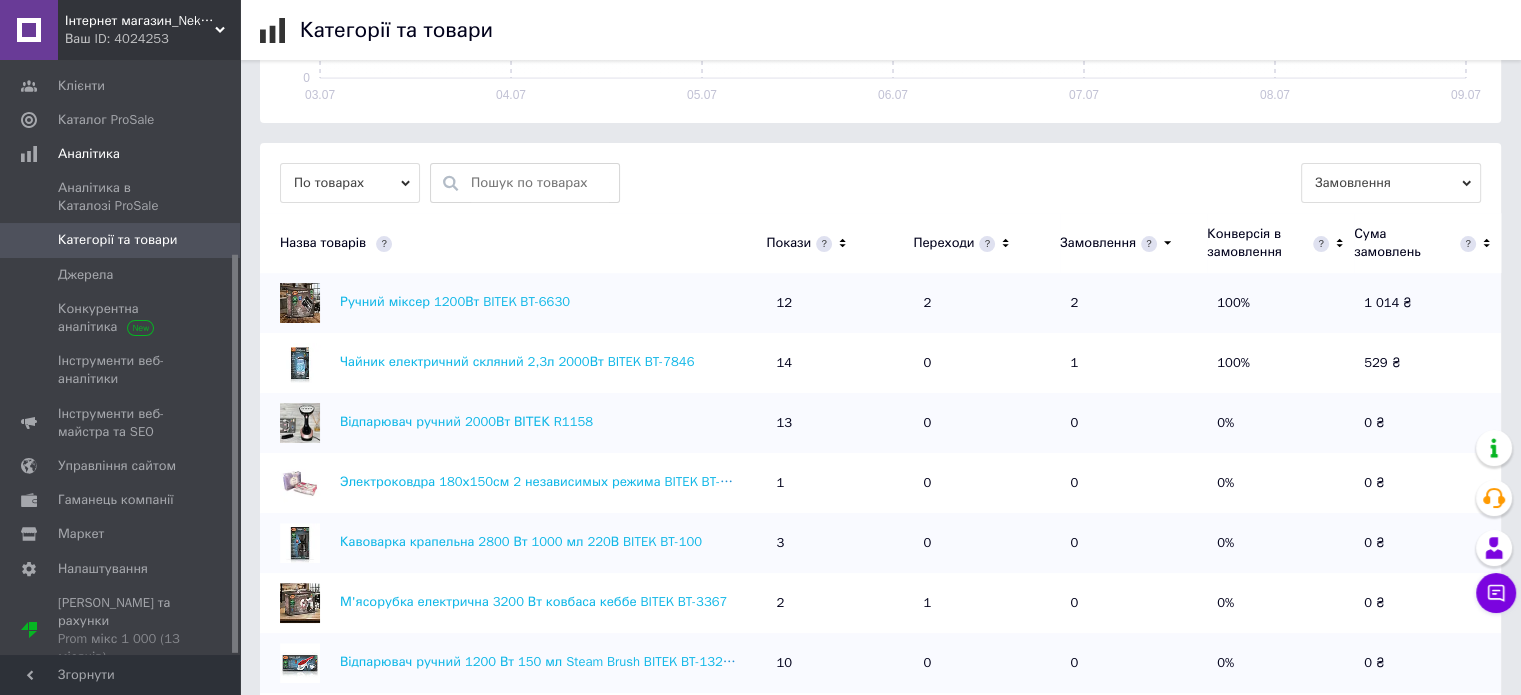 click 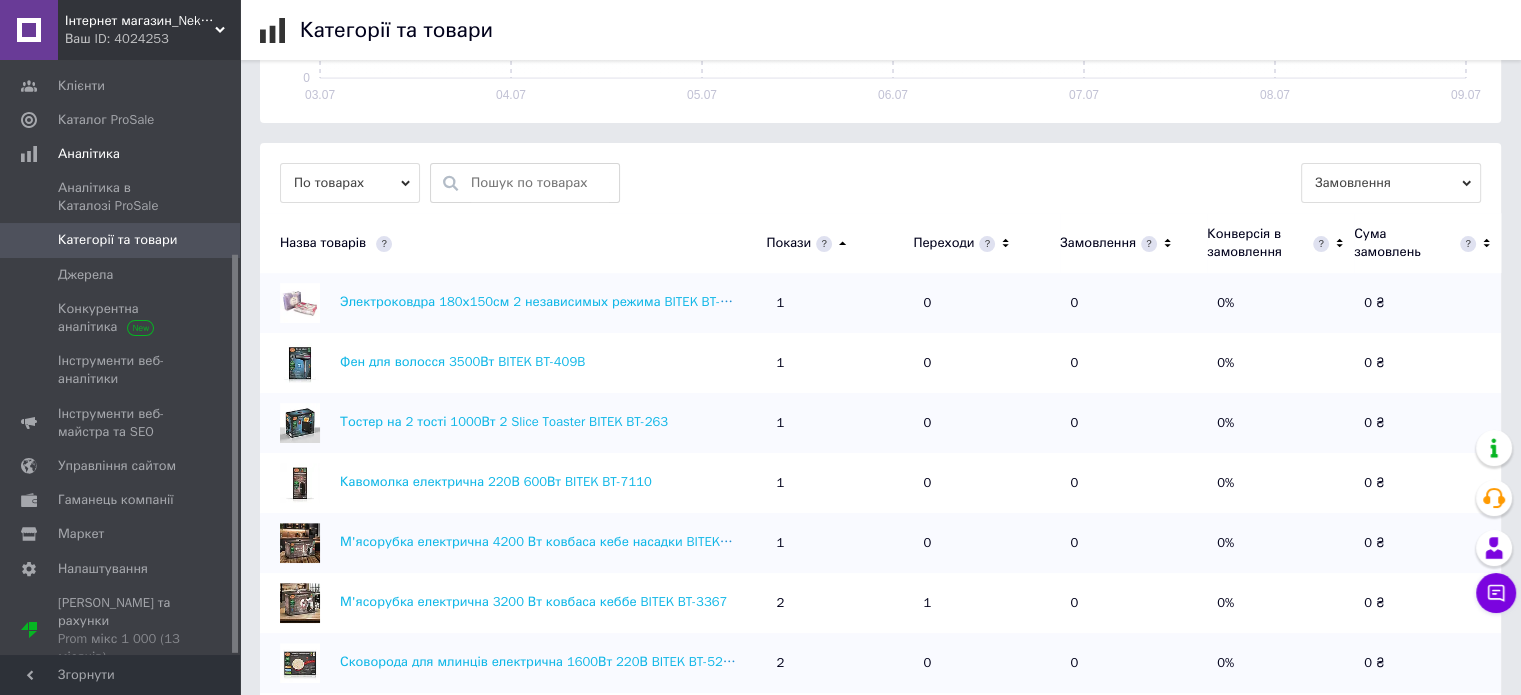 click 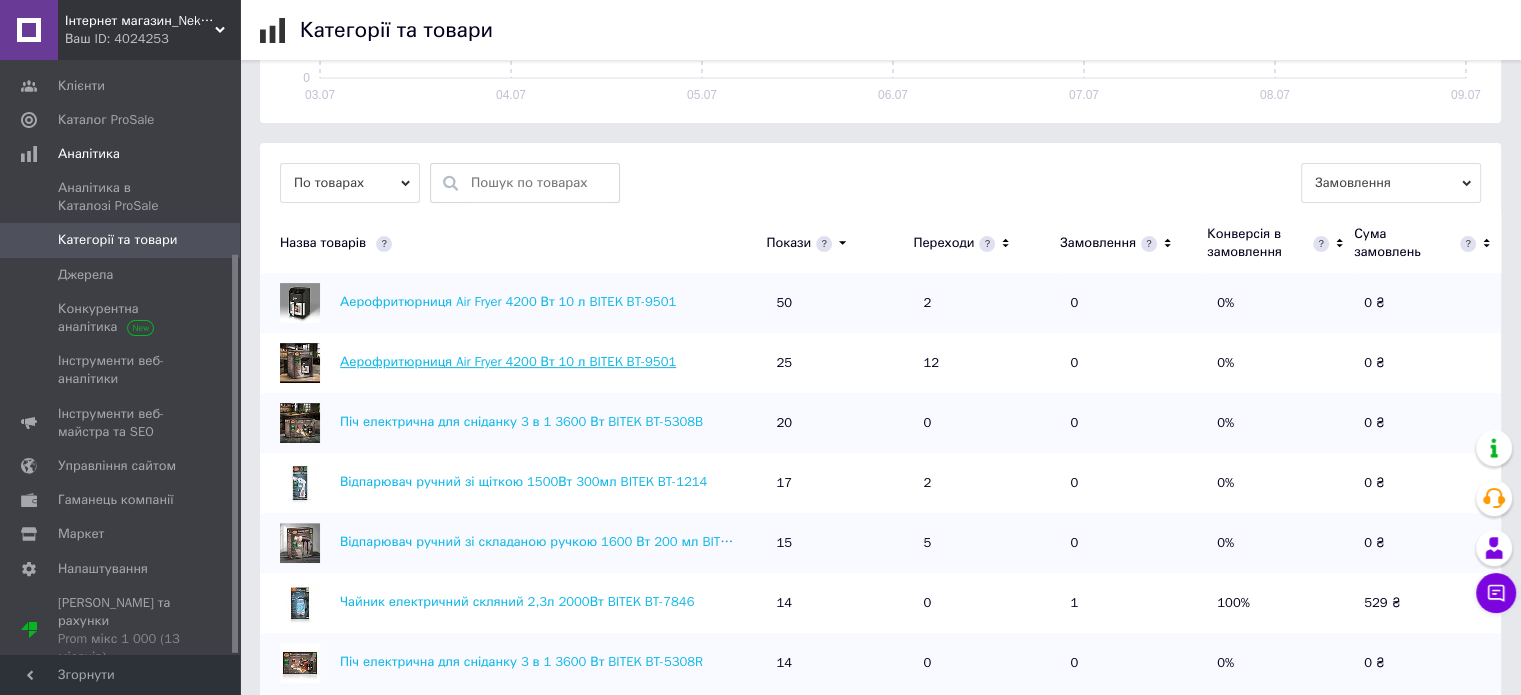 click on "Аерофритюрниця Air Fryer 4200 Вт 10 л BITEK BT-9501" at bounding box center [508, 361] 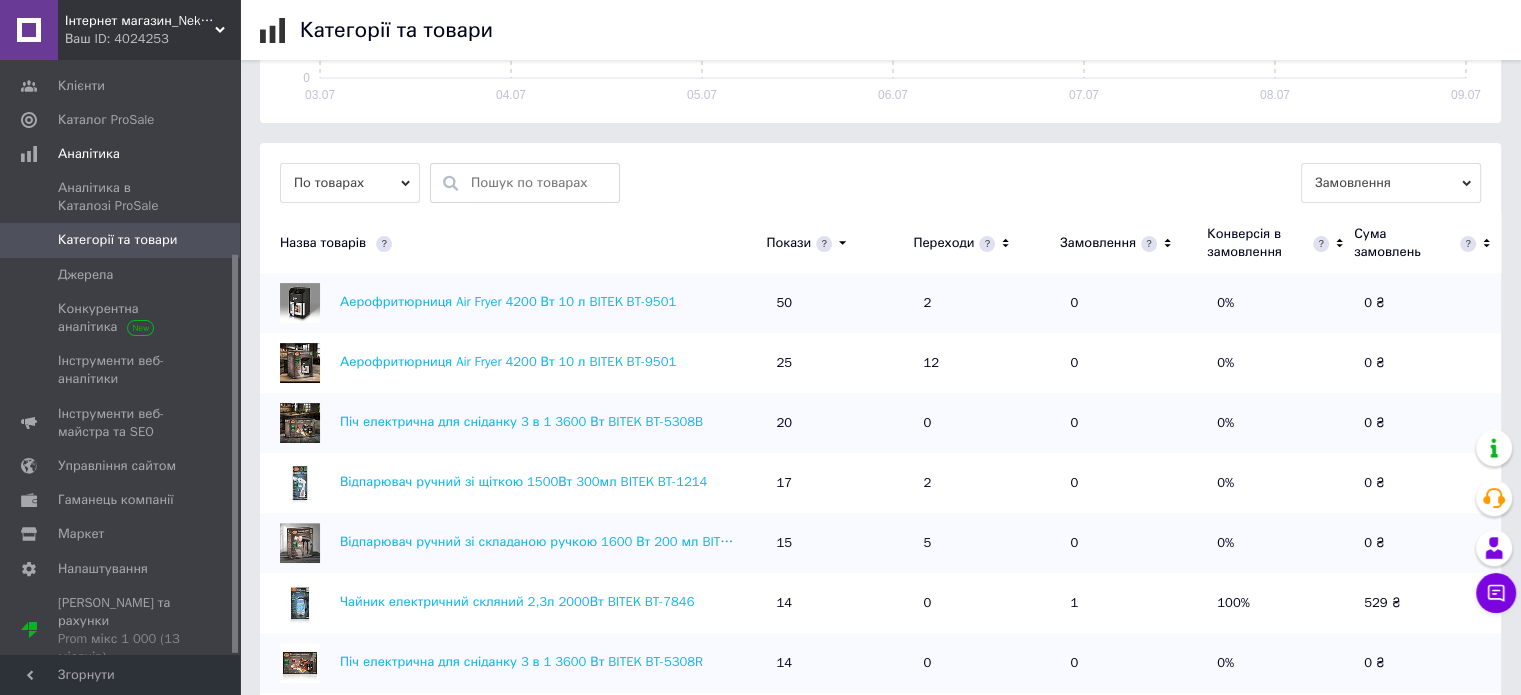 click 